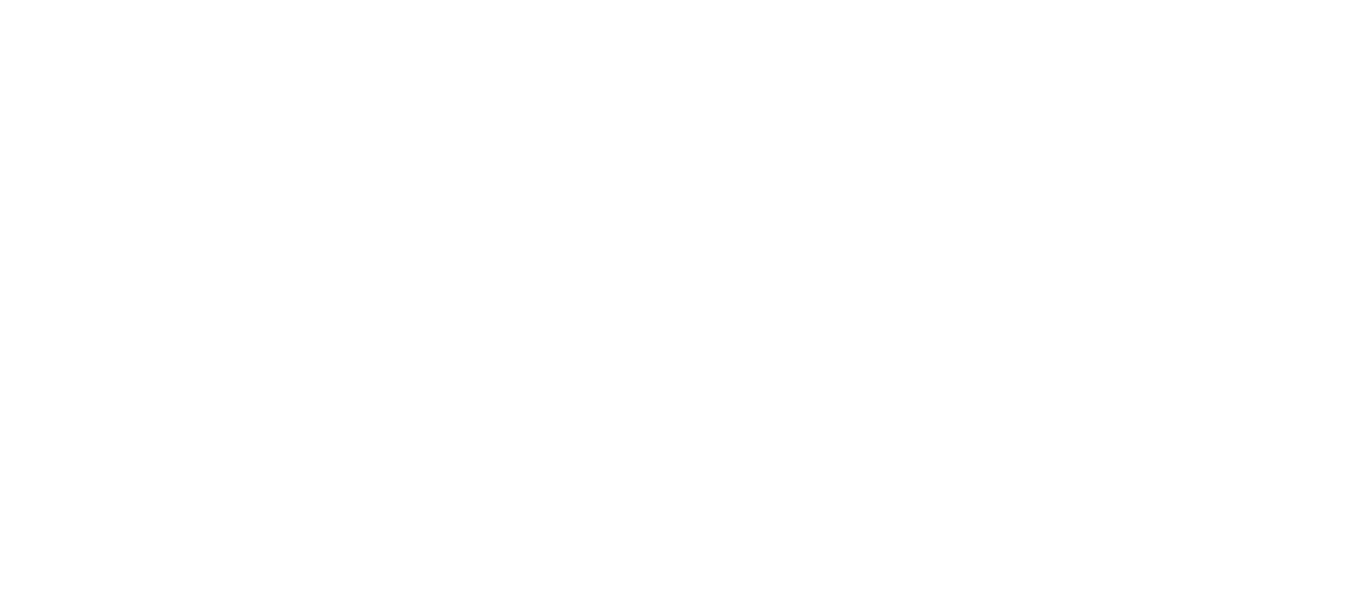 scroll, scrollTop: 0, scrollLeft: 0, axis: both 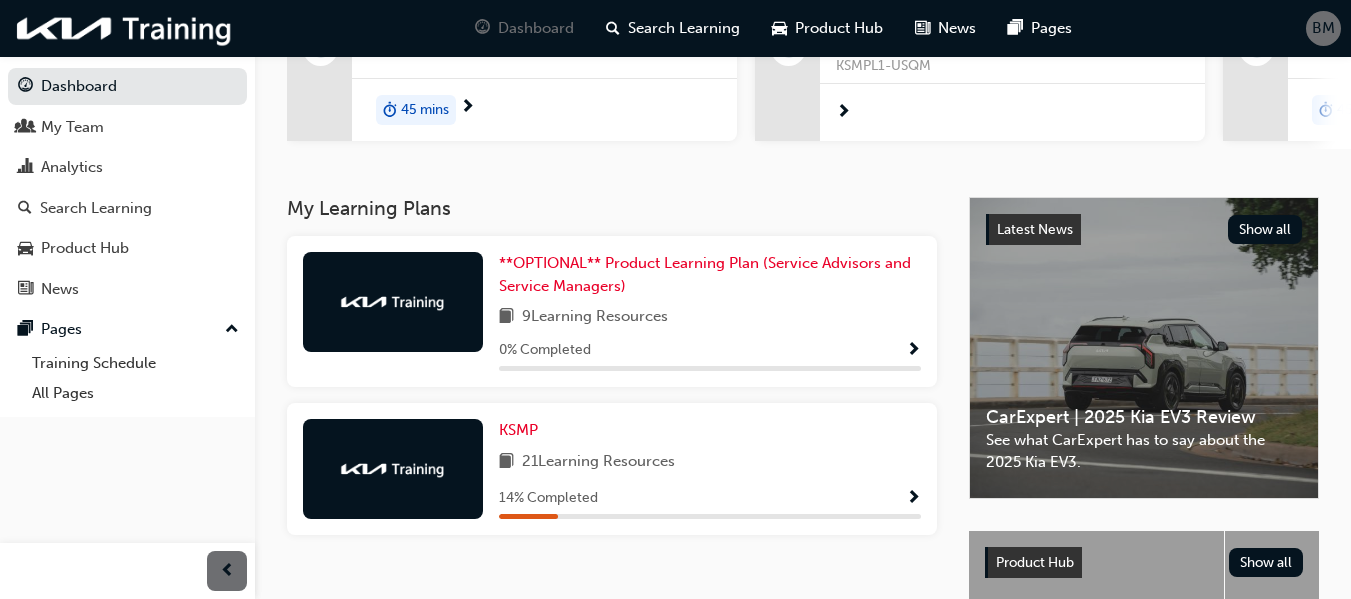 click on "21  Learning Resources" at bounding box center [598, 462] 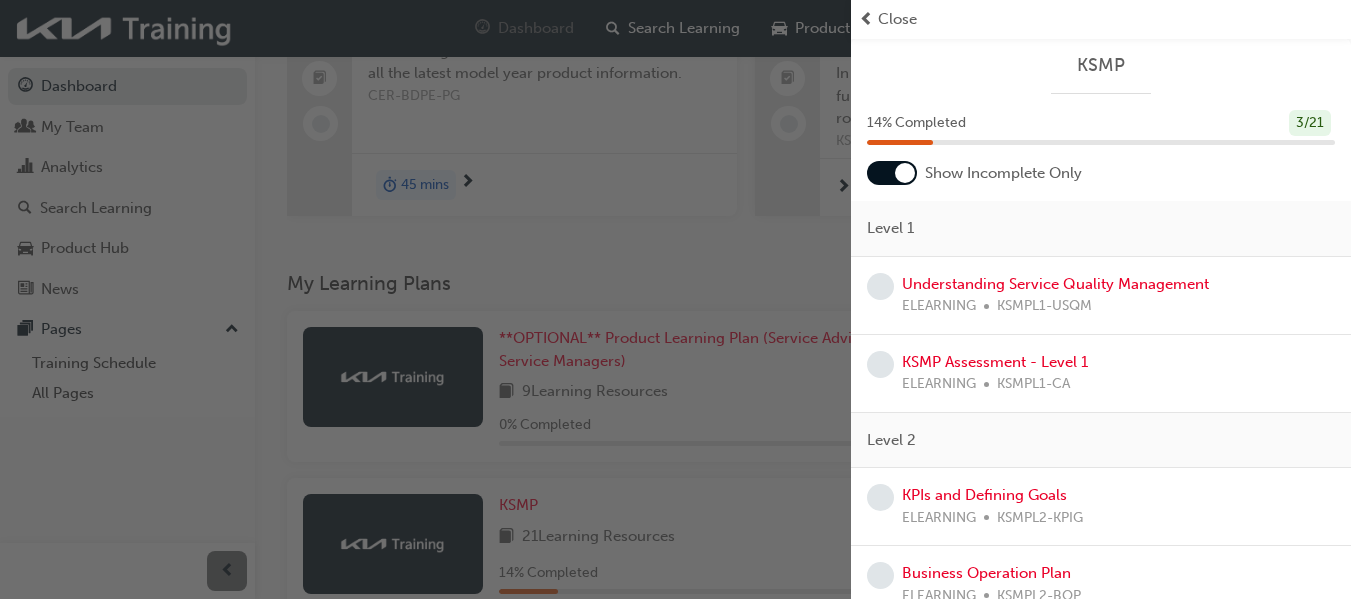 scroll, scrollTop: 218, scrollLeft: 0, axis: vertical 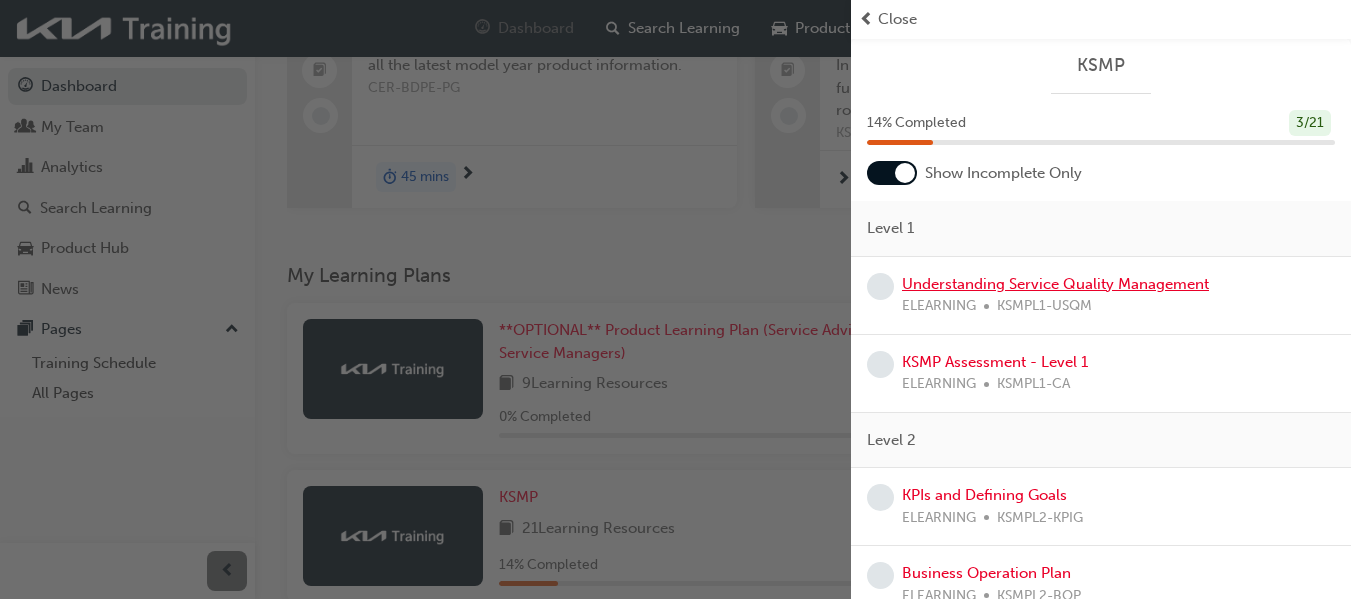 click on "Understanding Service Quality Management" at bounding box center (1055, 284) 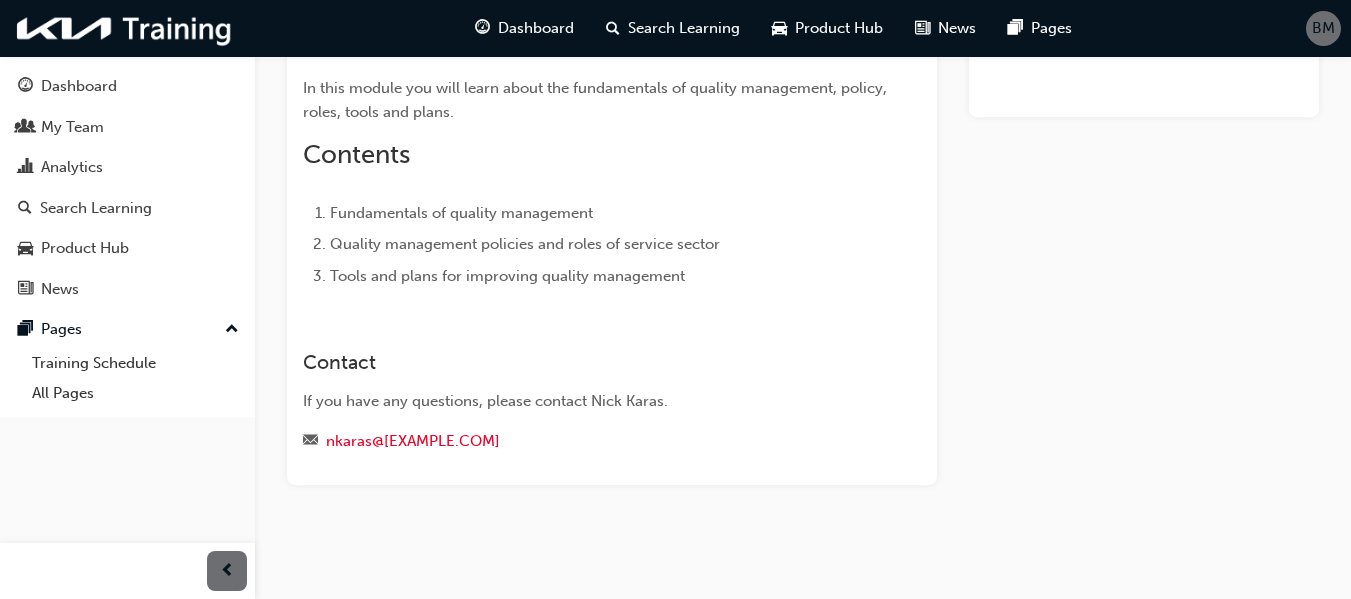 scroll, scrollTop: 0, scrollLeft: 0, axis: both 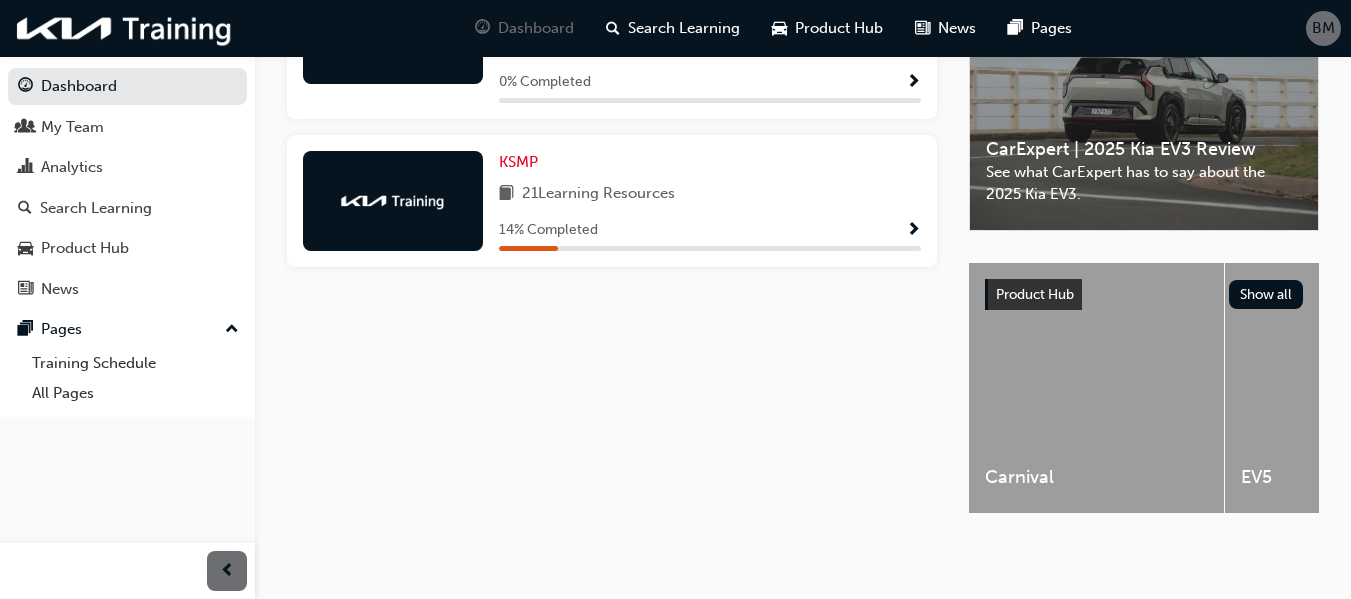 click on "21  Learning Resources" at bounding box center [598, 194] 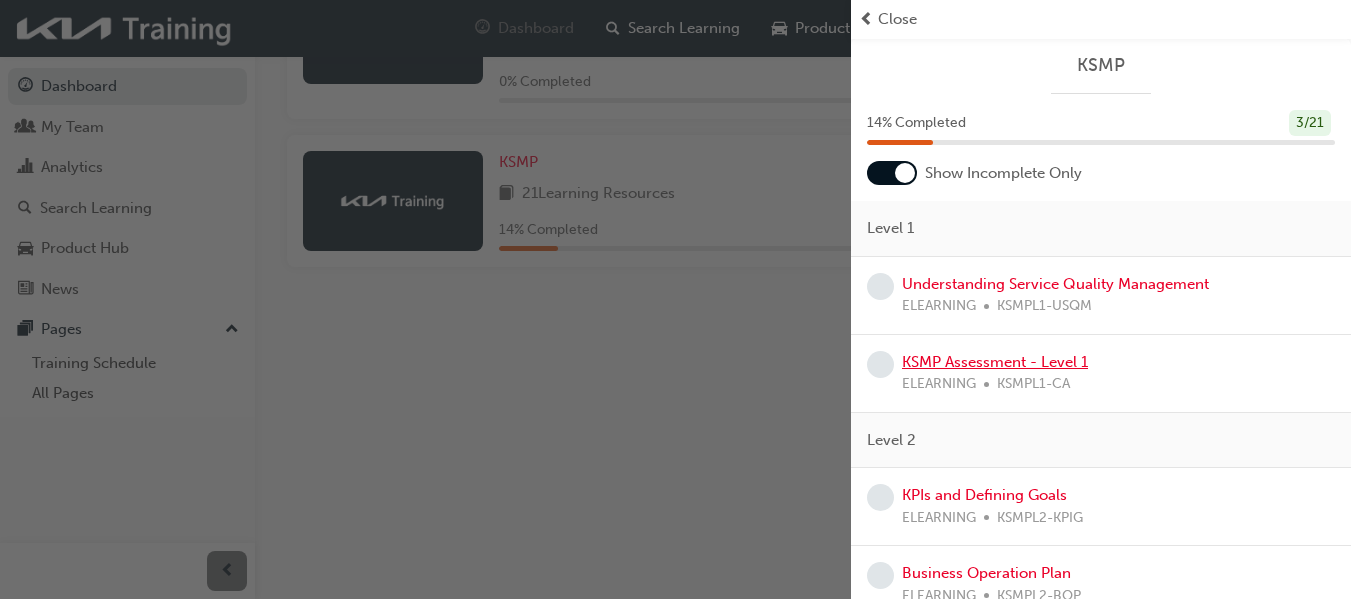 click on "KSMP Assessment - Level 1" at bounding box center (995, 362) 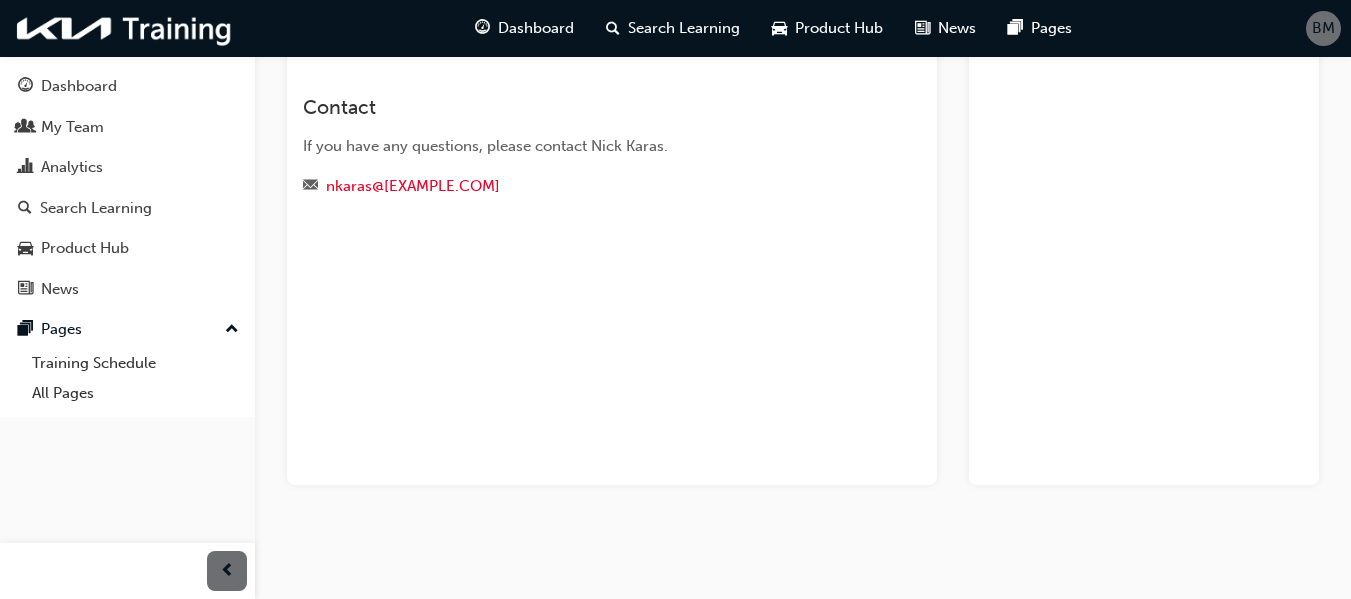 scroll, scrollTop: 441, scrollLeft: 0, axis: vertical 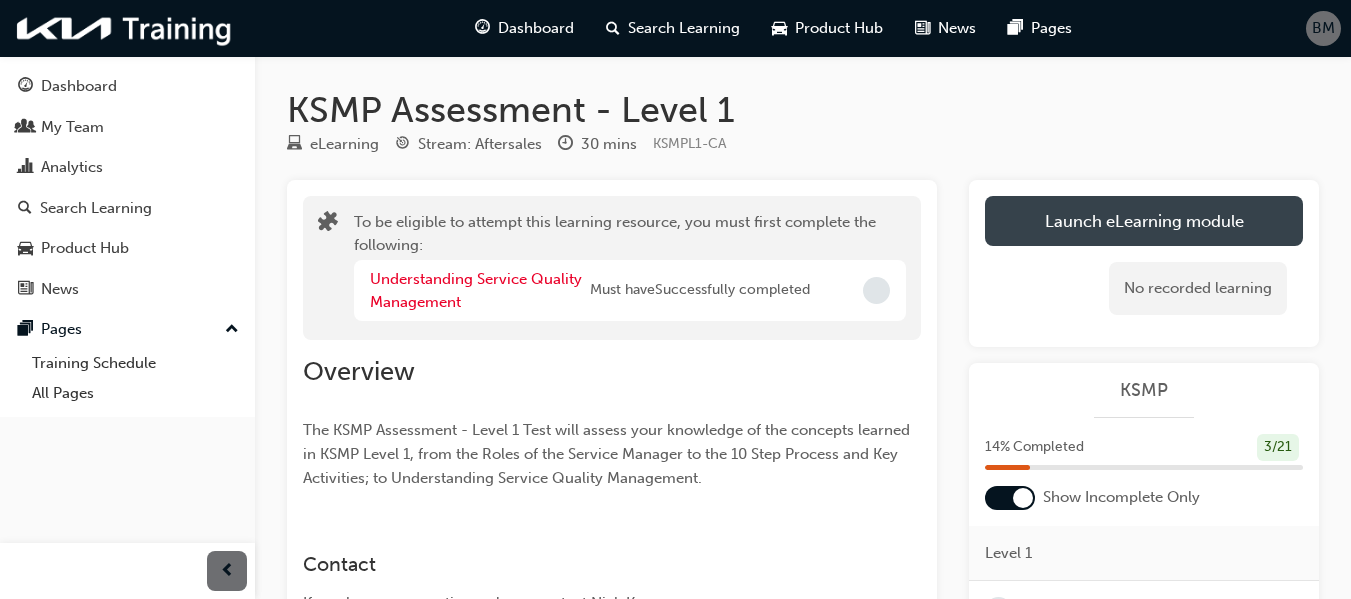 click on "Launch eLearning module" at bounding box center (1144, 221) 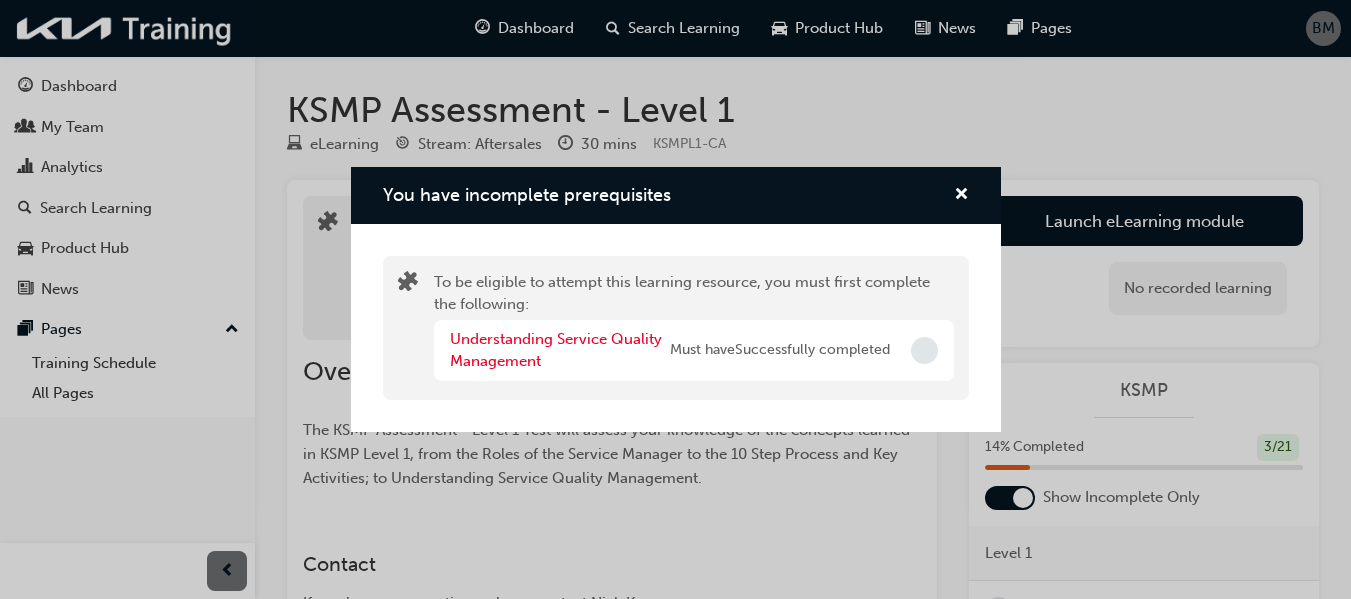 click at bounding box center [953, 195] 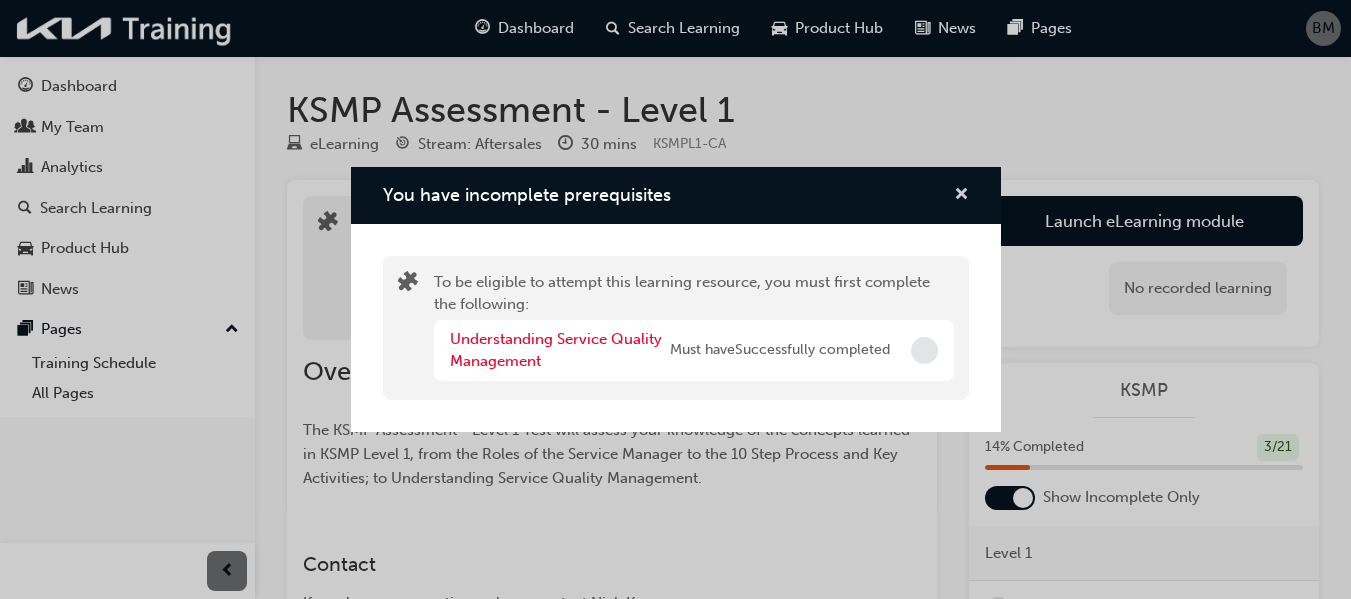 click at bounding box center (961, 196) 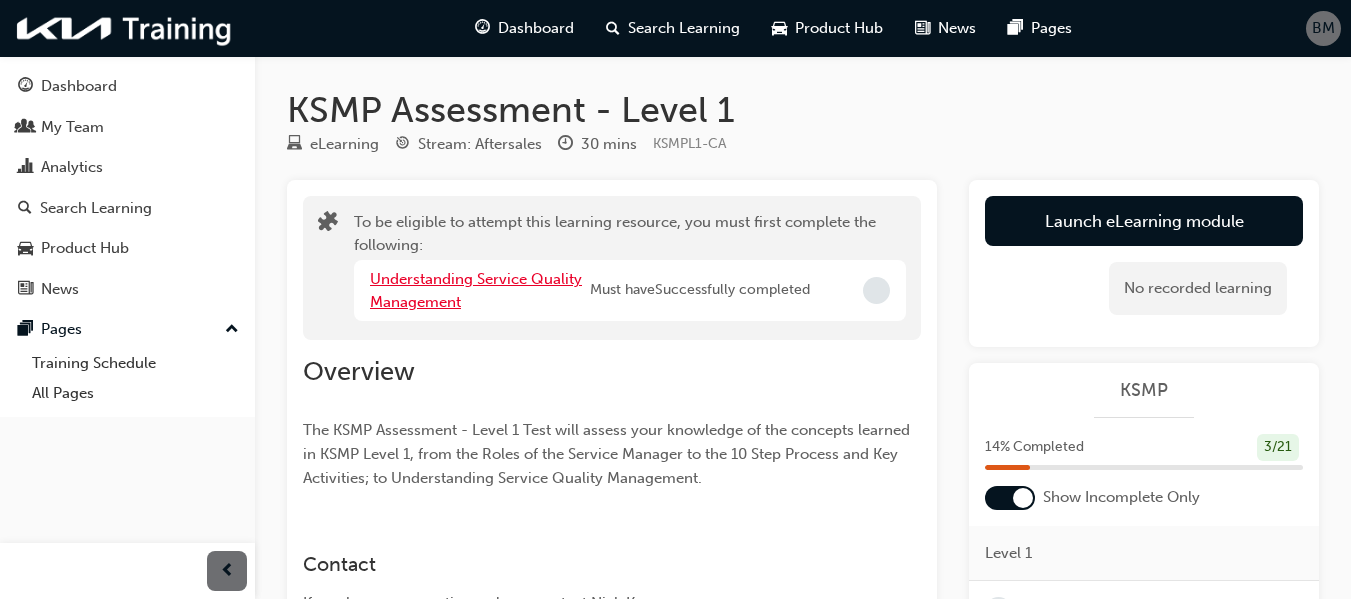 click on "Understanding Service Quality Management" at bounding box center [476, 290] 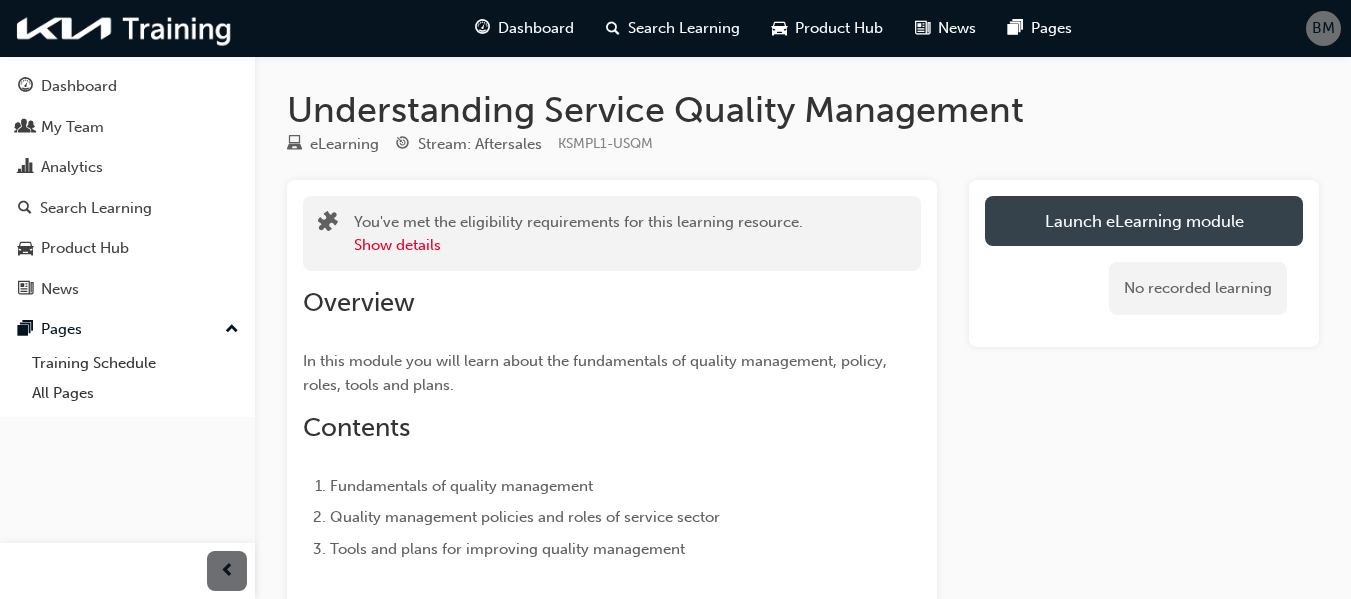 click on "Launch eLearning module" at bounding box center (1144, 221) 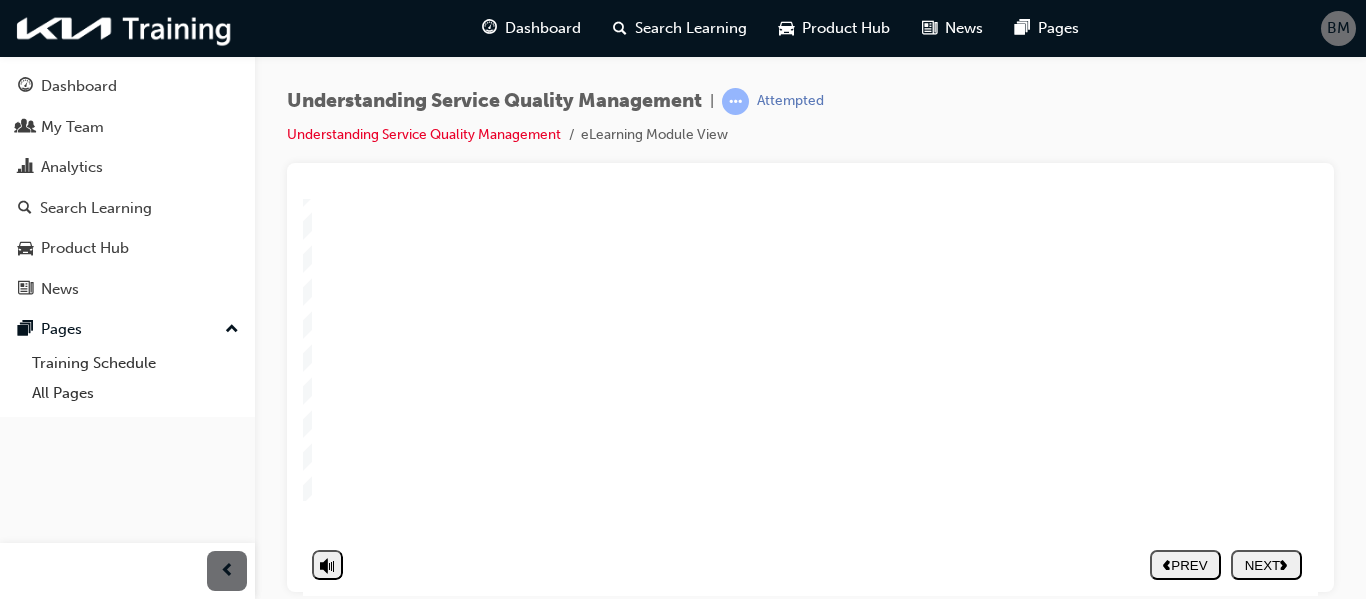 scroll, scrollTop: 323, scrollLeft: 0, axis: vertical 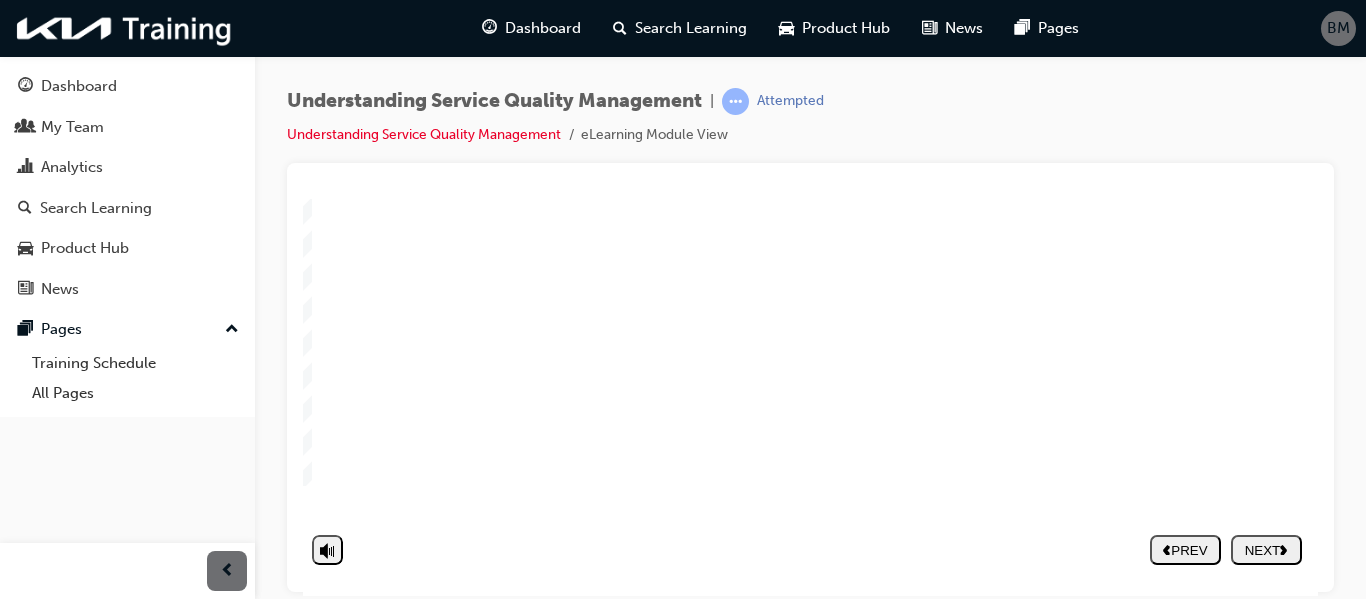 click on "PREV NEXT
SUBMIT" at bounding box center (1226, 549) 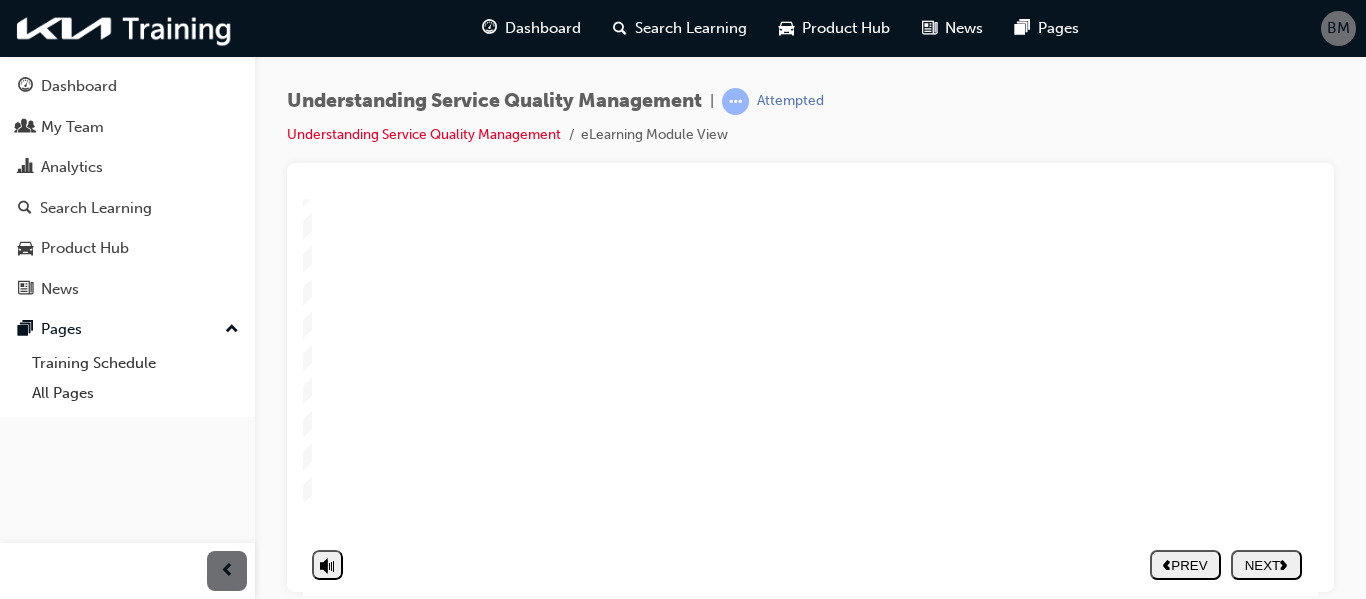 click on "PREV NEXT
SUBMIT" at bounding box center (1226, 564) 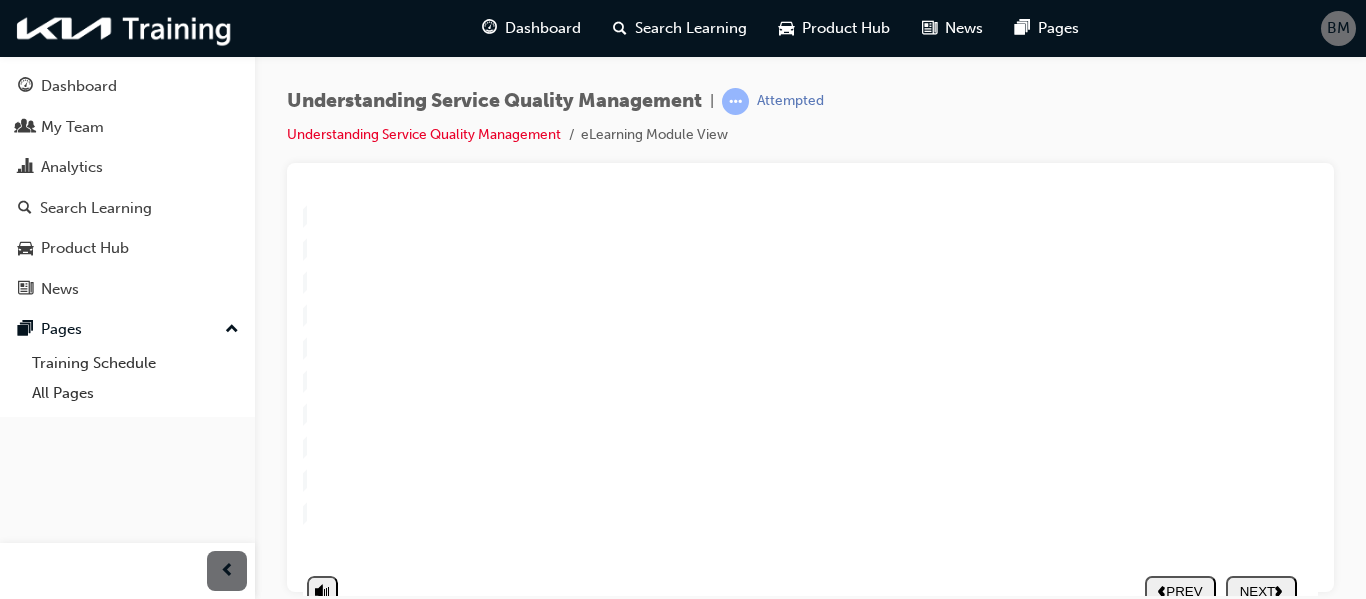 scroll, scrollTop: 323, scrollLeft: 20, axis: both 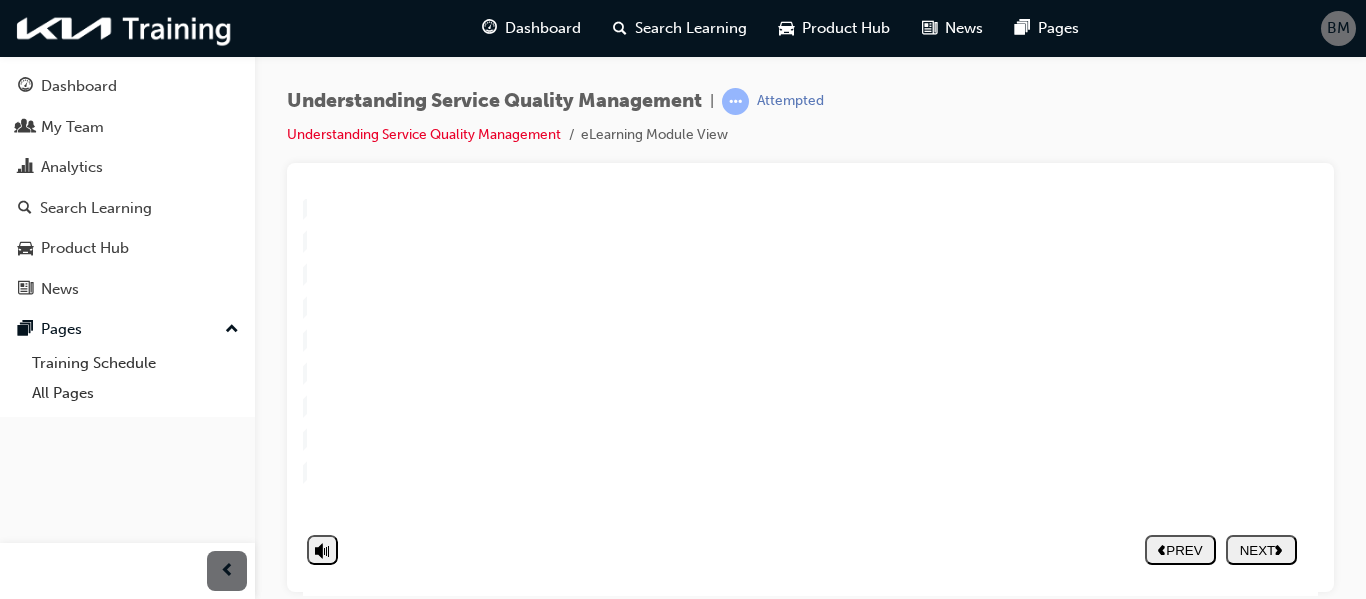 click on "NEXT" at bounding box center (1261, 549) 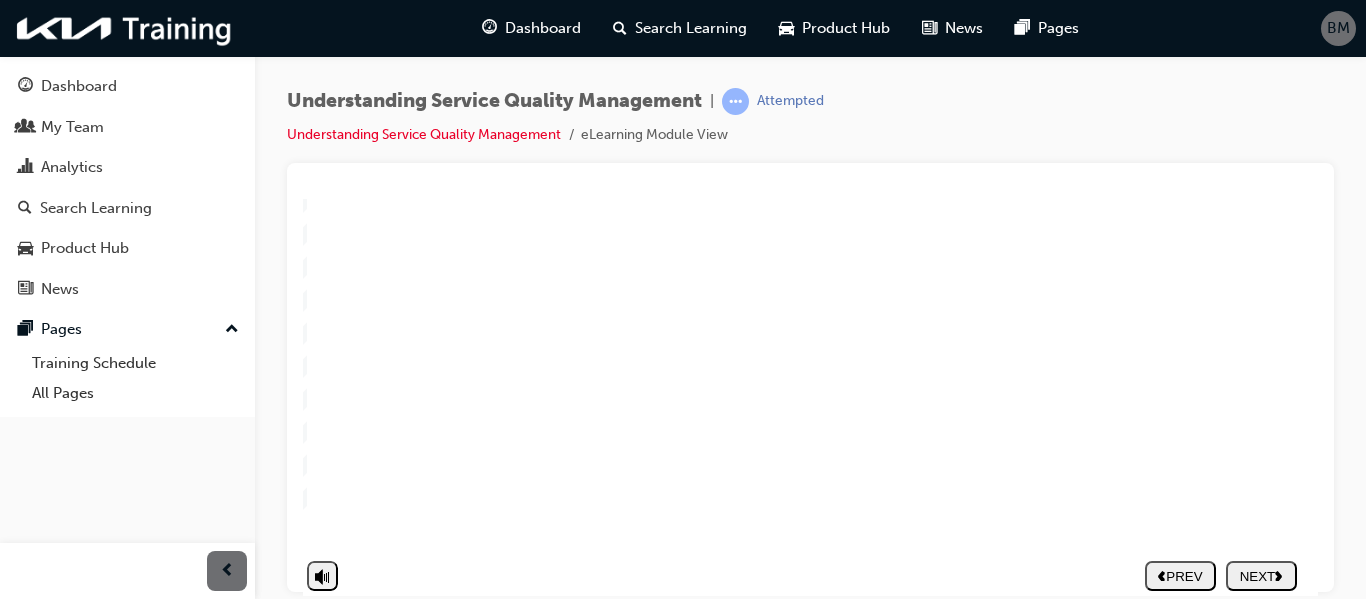 scroll, scrollTop: 305, scrollLeft: 20, axis: both 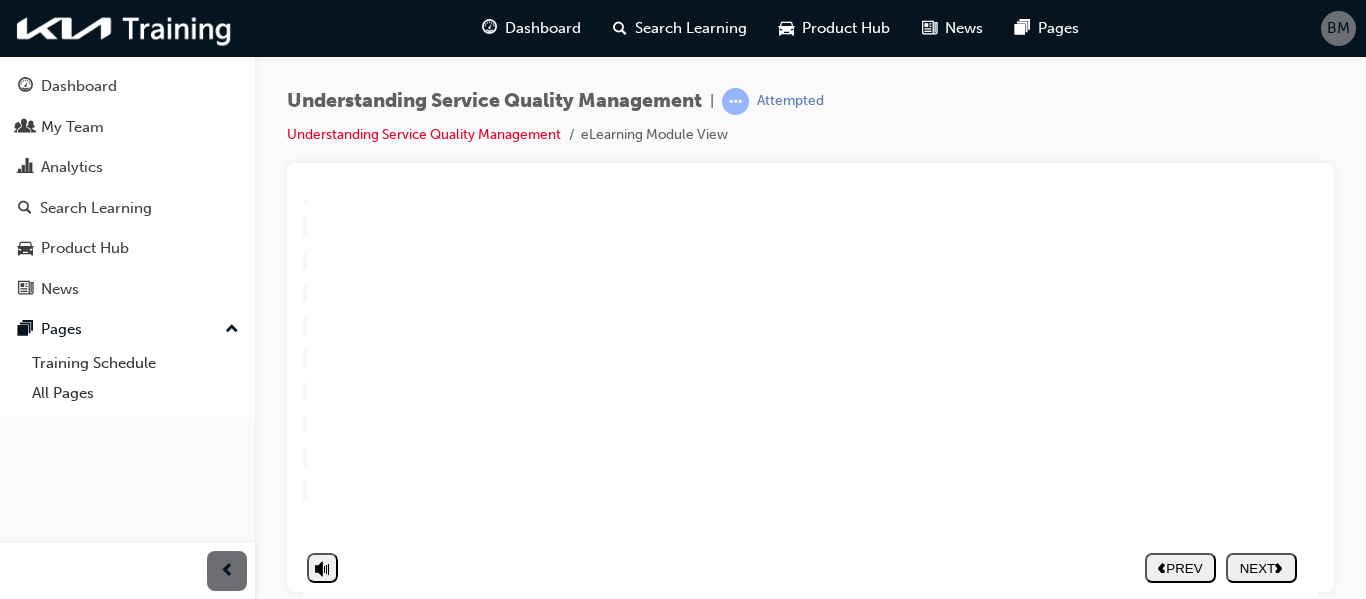 click 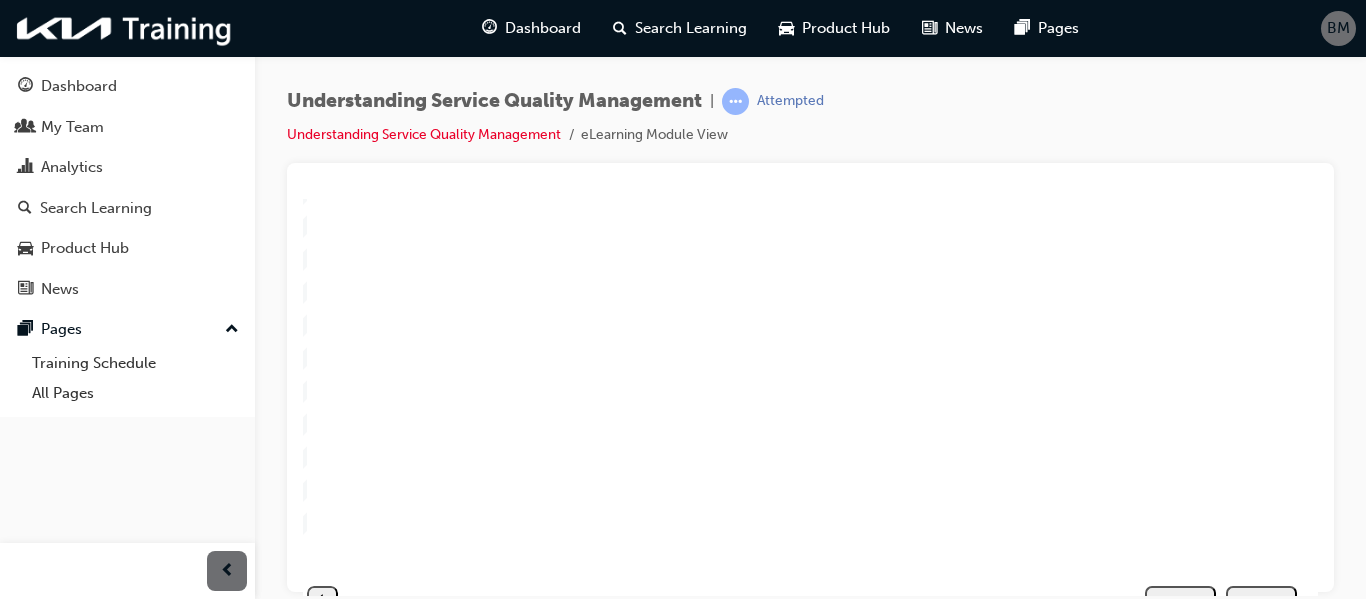 scroll, scrollTop: 323, scrollLeft: 20, axis: both 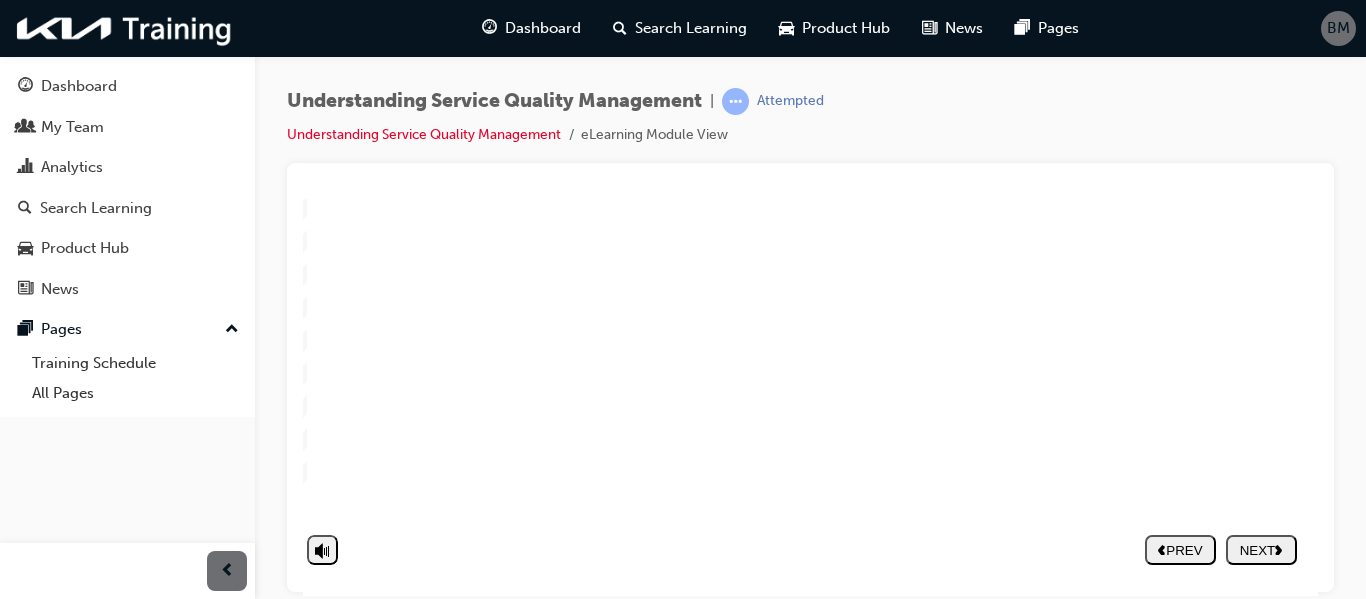 click 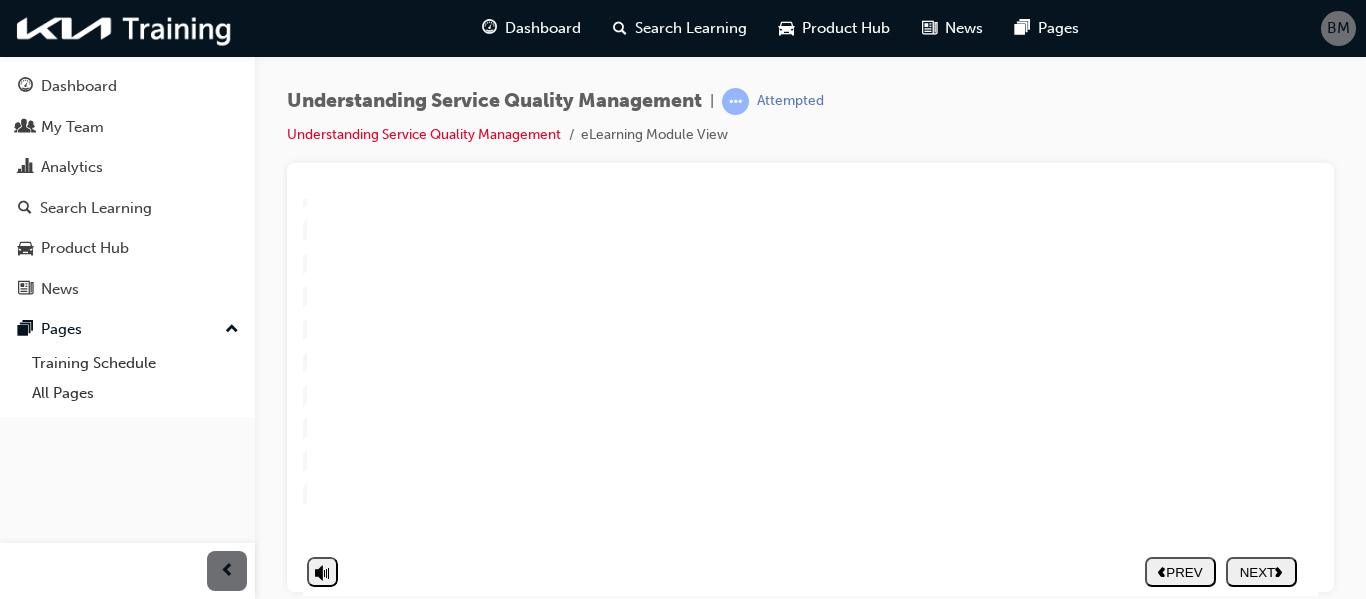 scroll, scrollTop: 323, scrollLeft: 20, axis: both 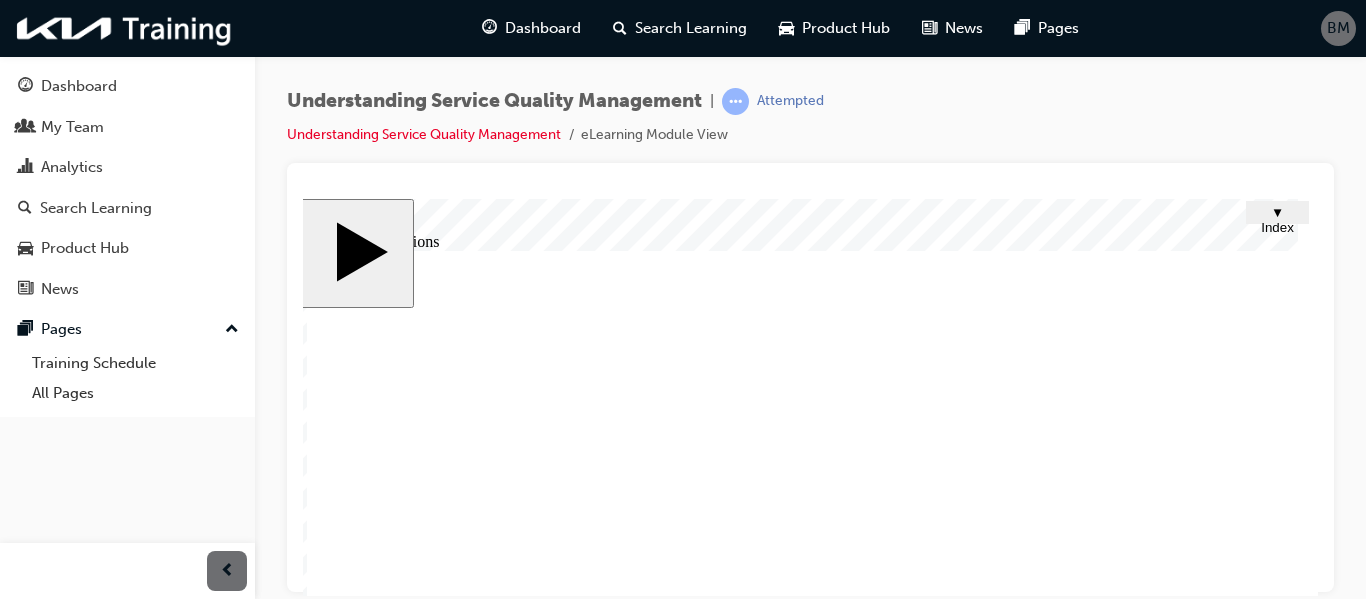 drag, startPoint x: 1310, startPoint y: 525, endPoint x: 1627, endPoint y: 497, distance: 318.2342 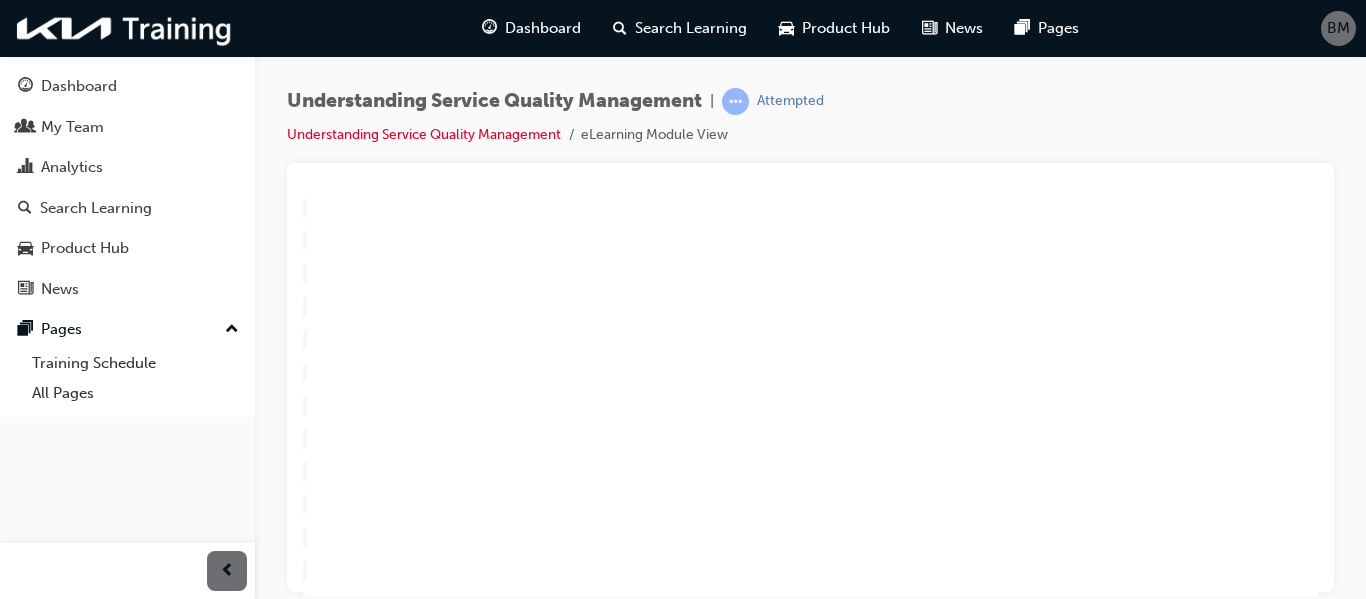 scroll, scrollTop: 120, scrollLeft: 20, axis: both 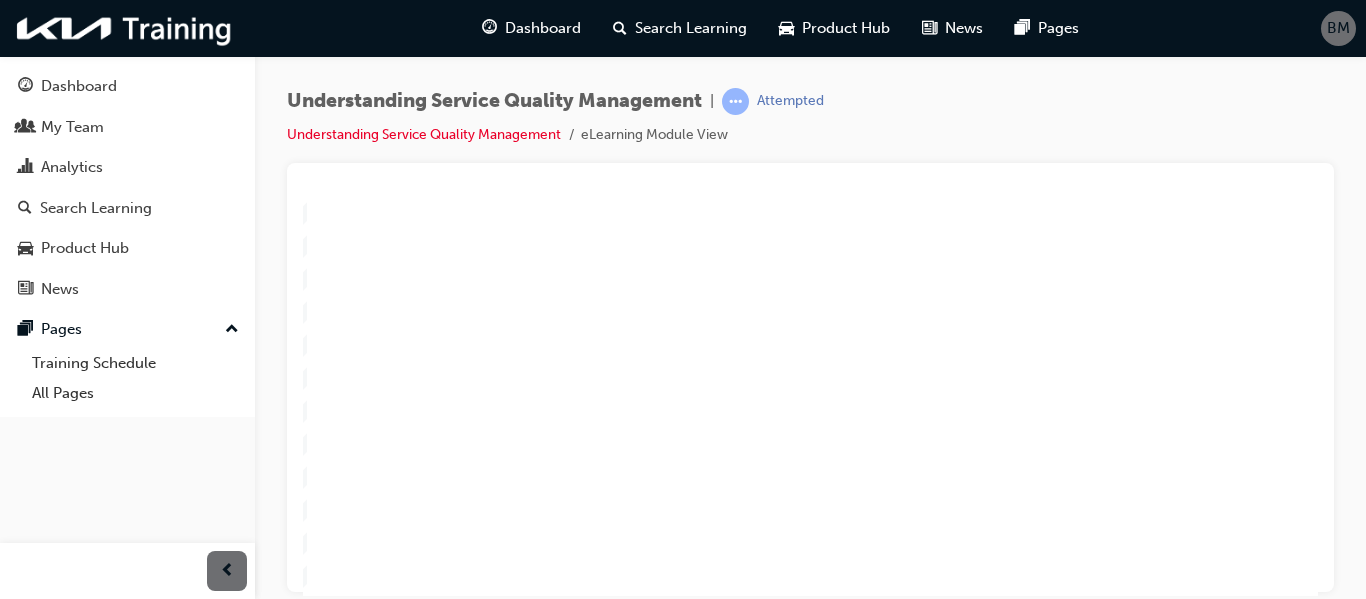 click 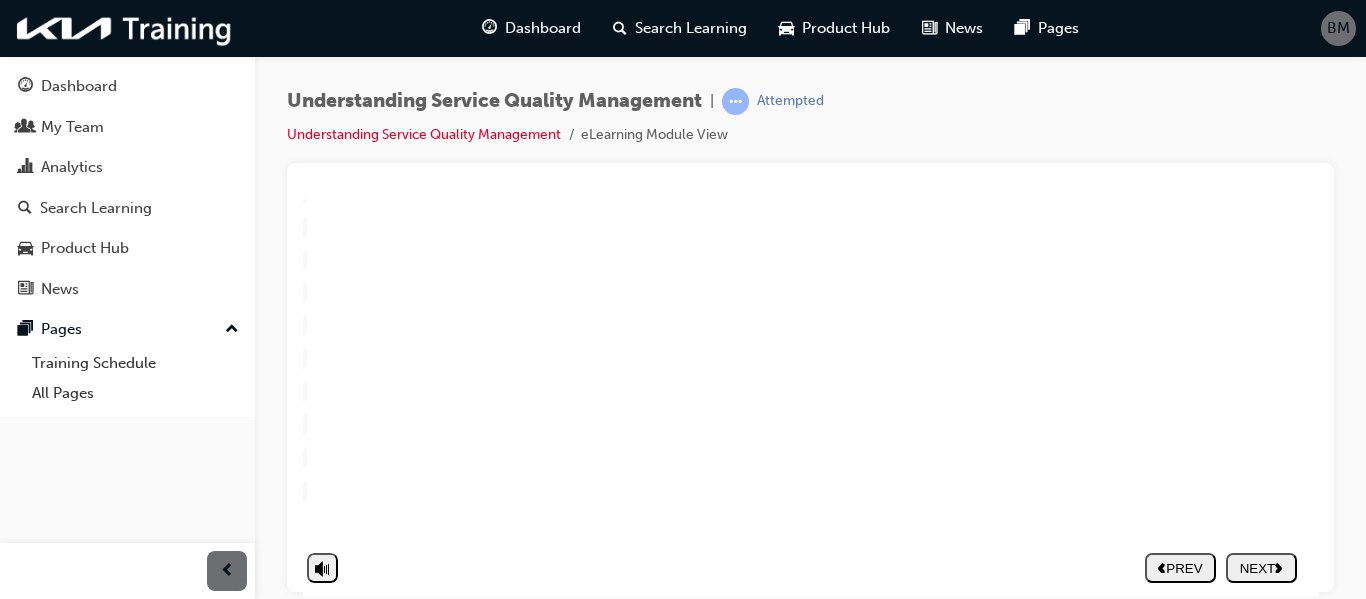 scroll, scrollTop: 323, scrollLeft: 20, axis: both 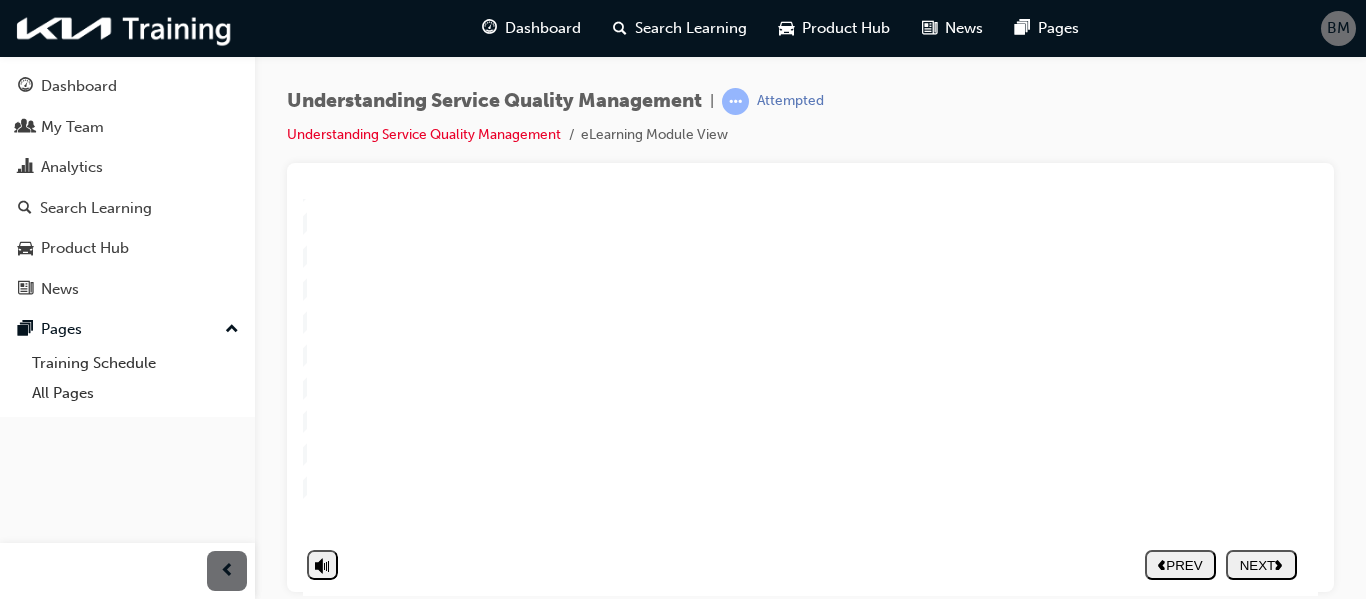click on "NEXT" at bounding box center [1261, 564] 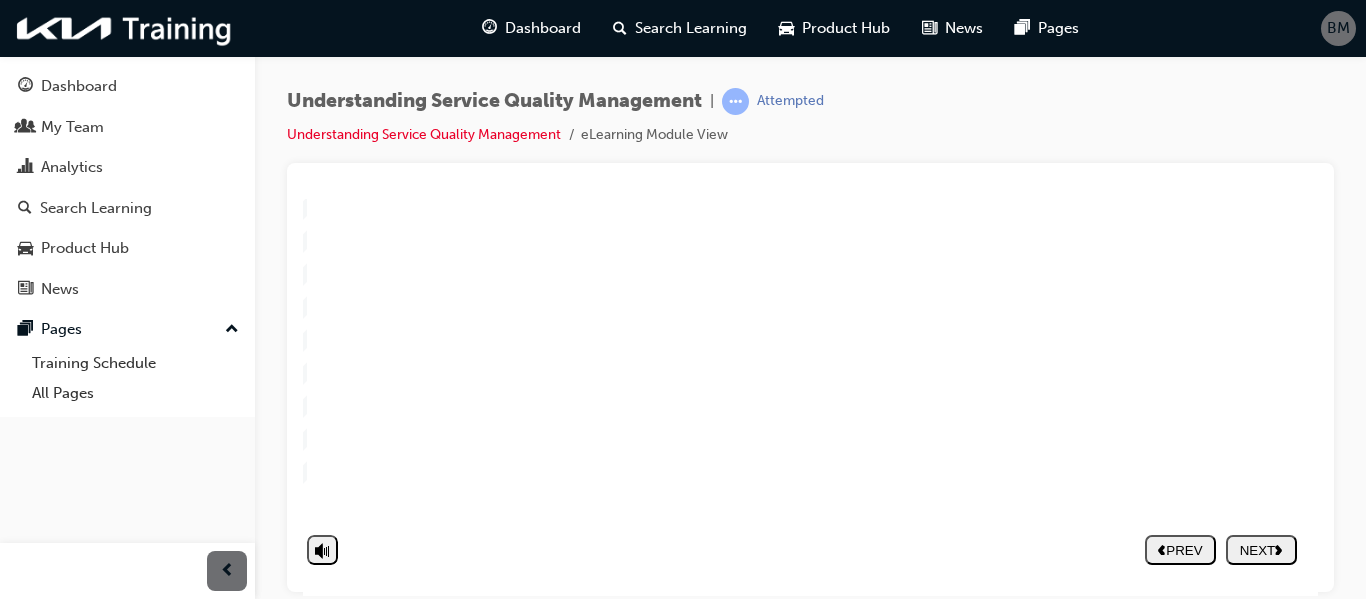 drag, startPoint x: 1312, startPoint y: 485, endPoint x: 1623, endPoint y: 456, distance: 312.34915 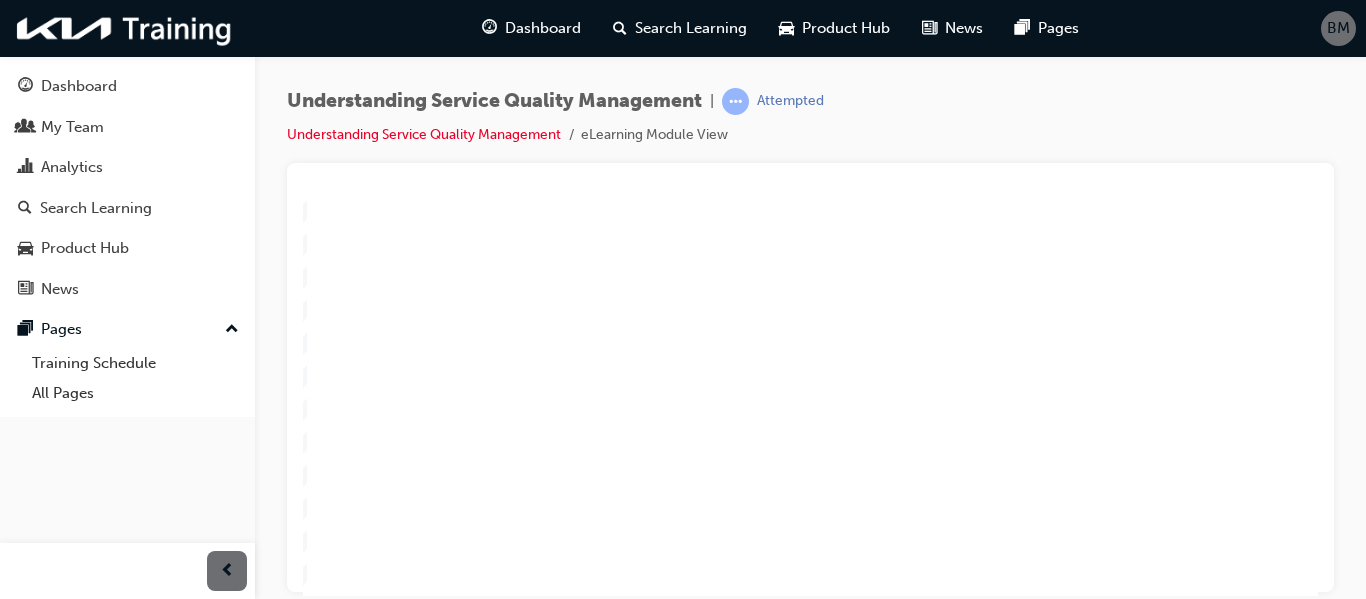 scroll, scrollTop: 240, scrollLeft: 20, axis: both 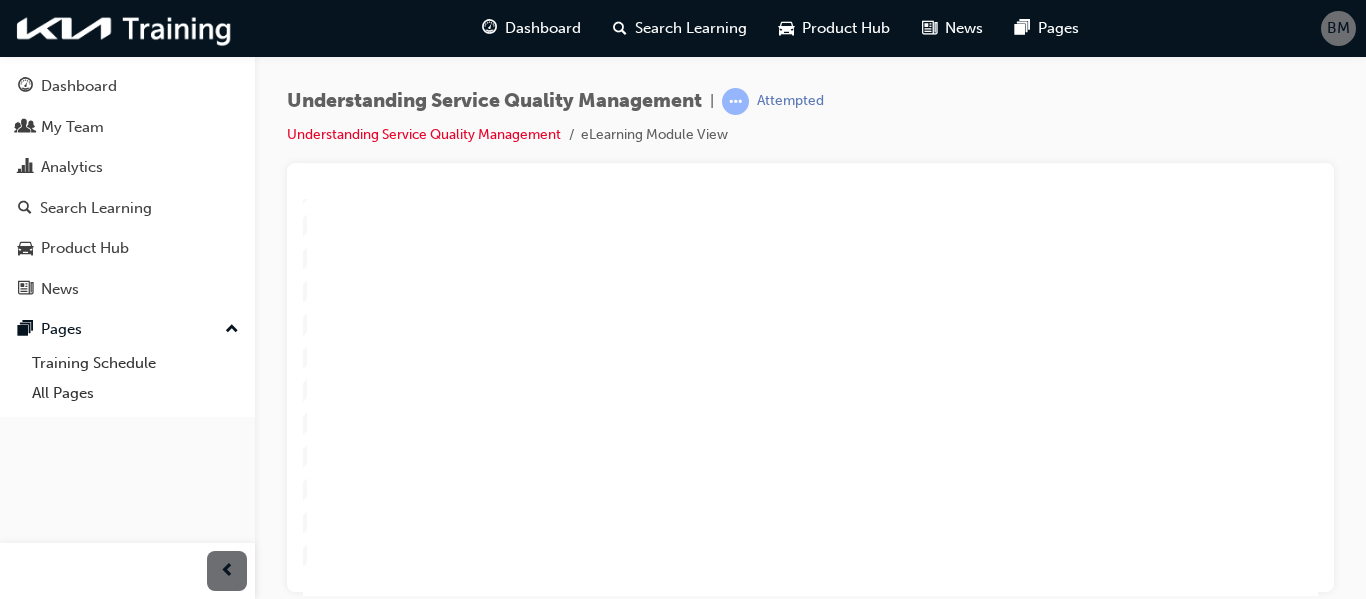click 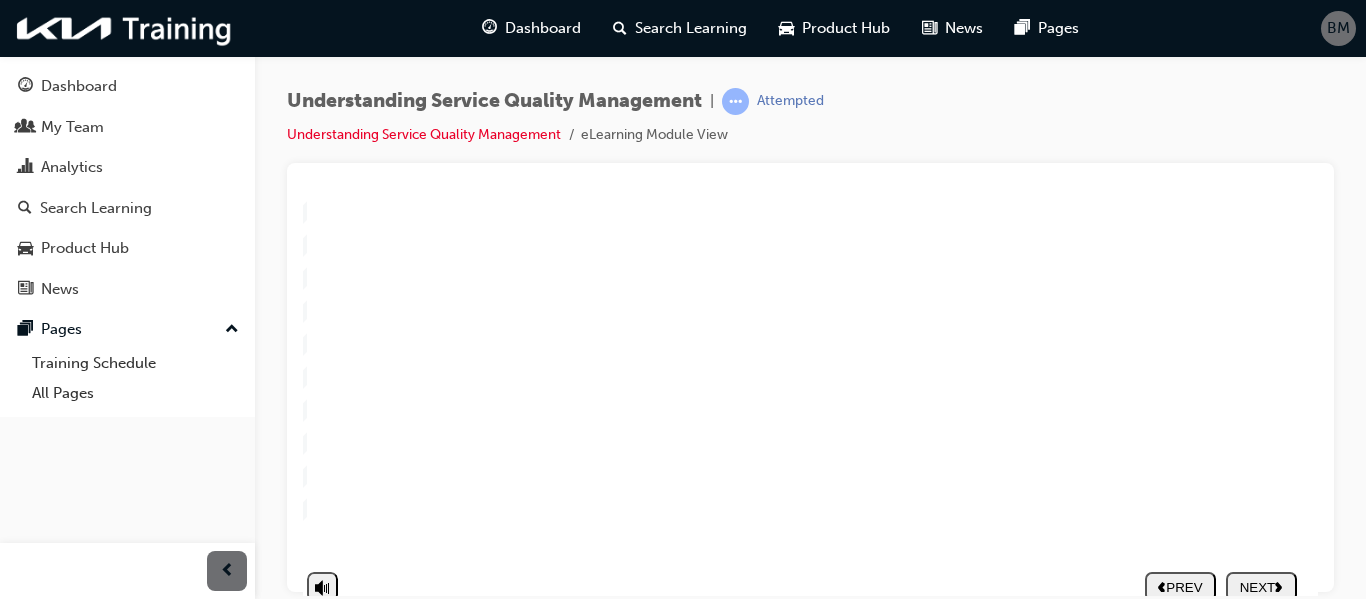 scroll, scrollTop: 299, scrollLeft: 20, axis: both 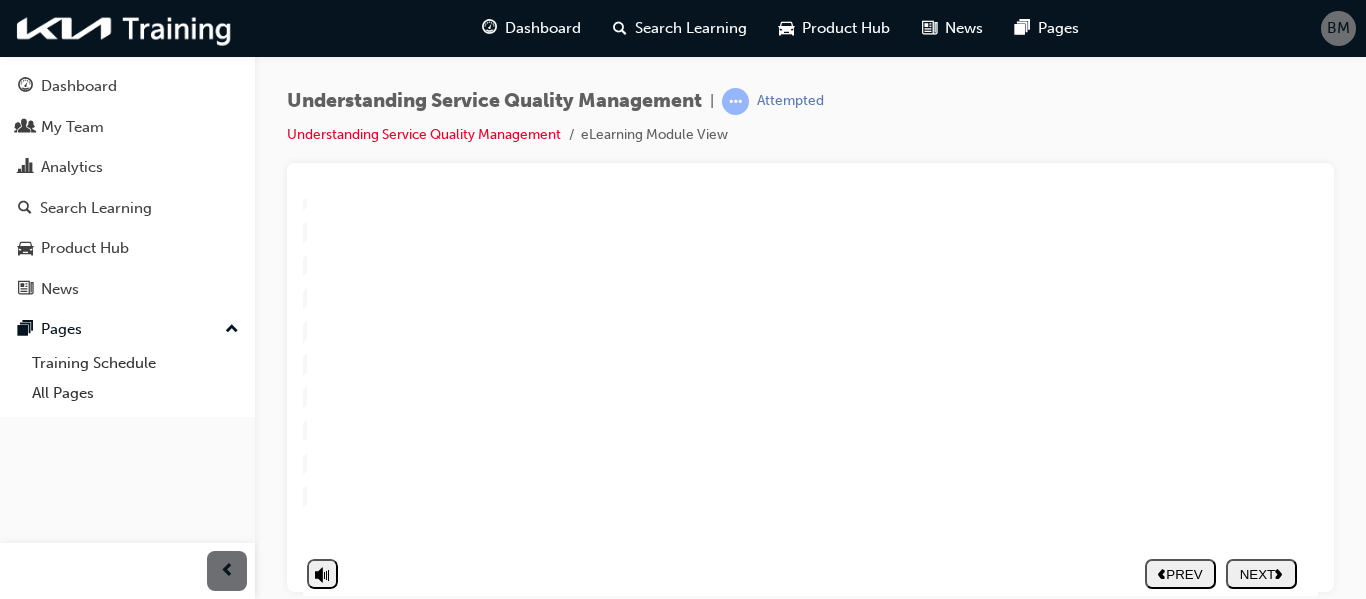 click on "NEXT" at bounding box center [1261, 573] 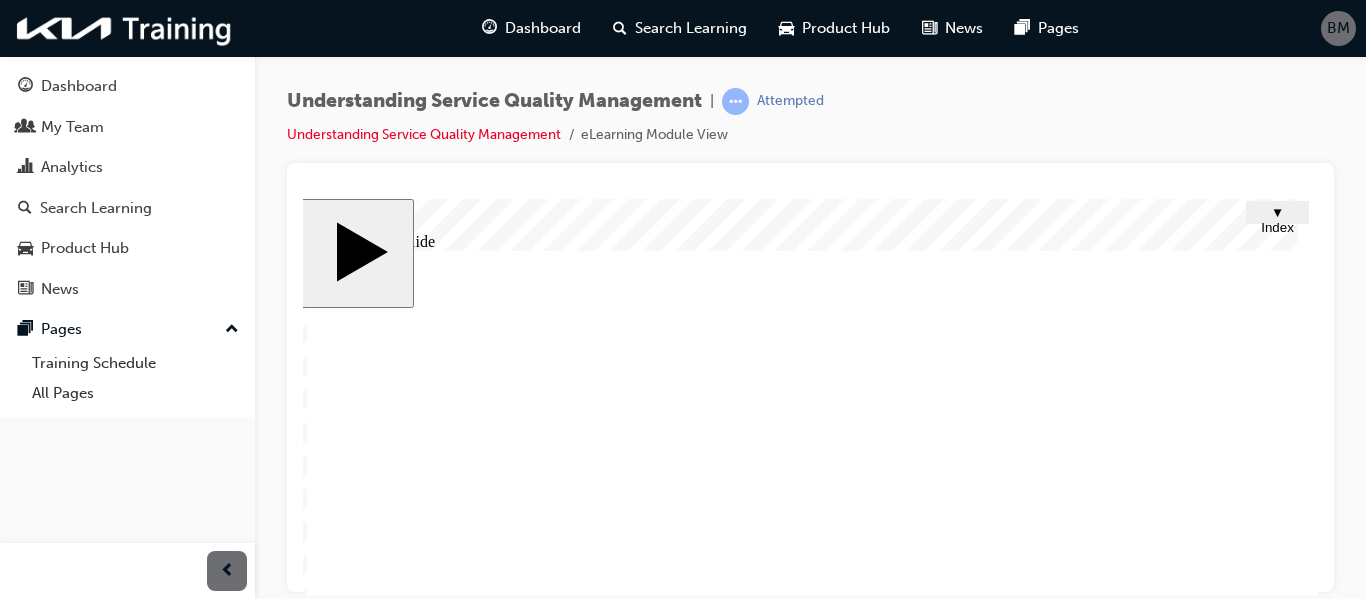 click 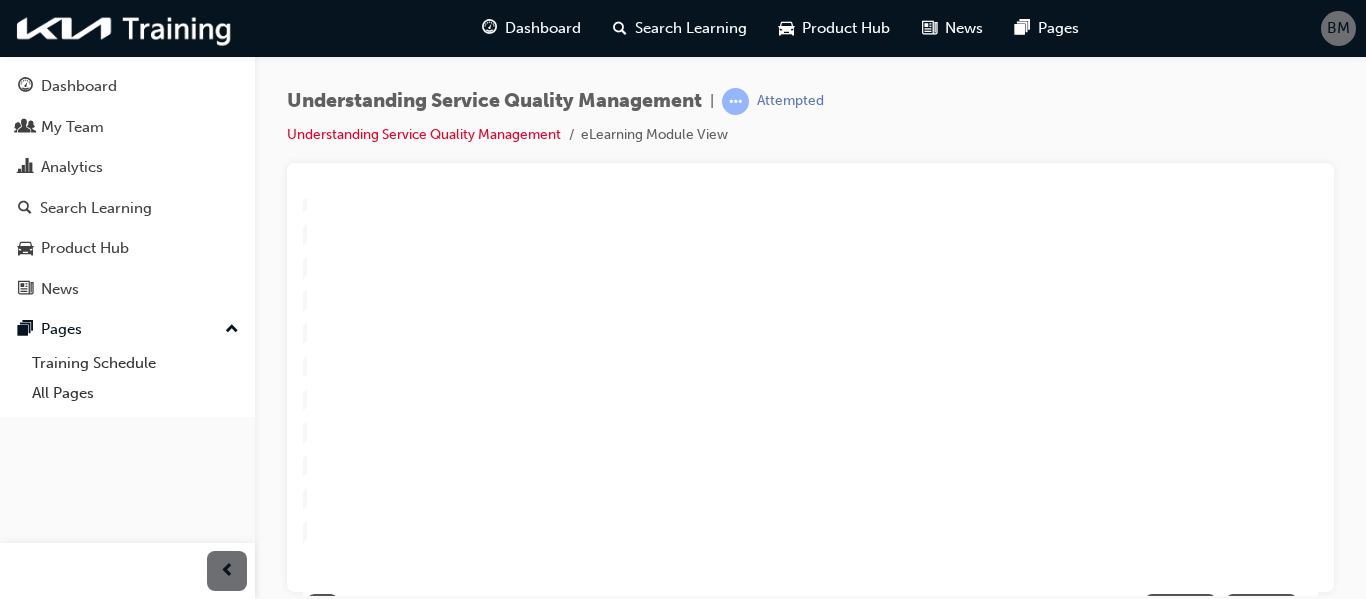 scroll, scrollTop: 270, scrollLeft: 20, axis: both 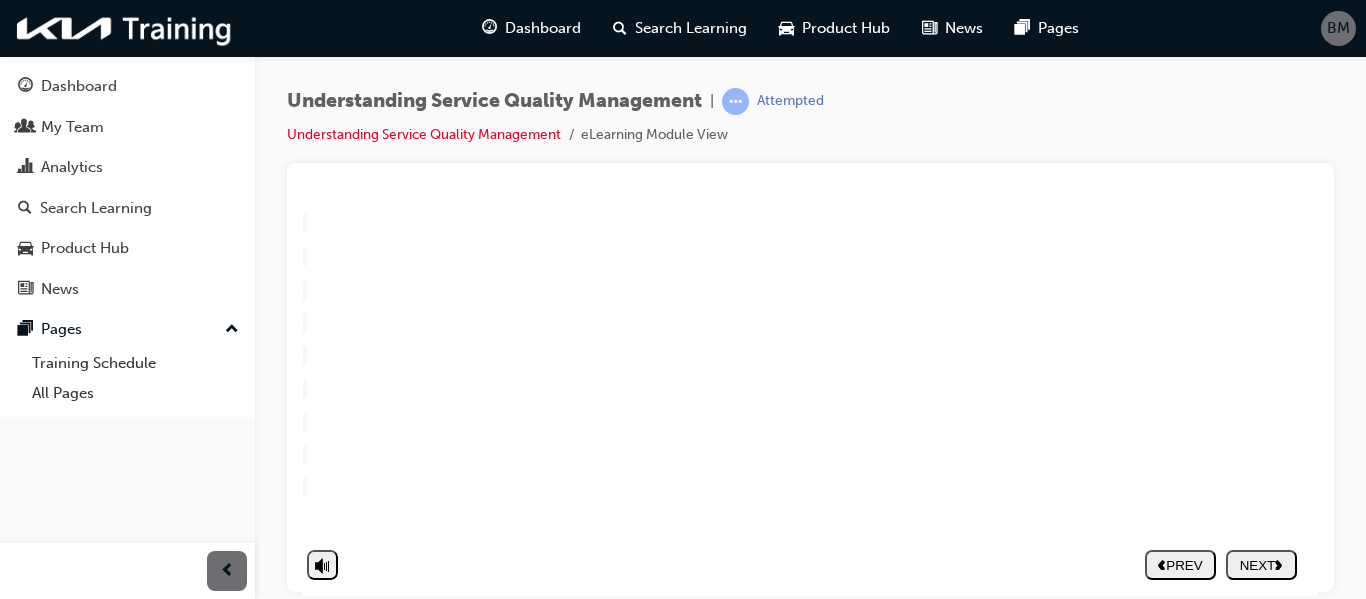 click 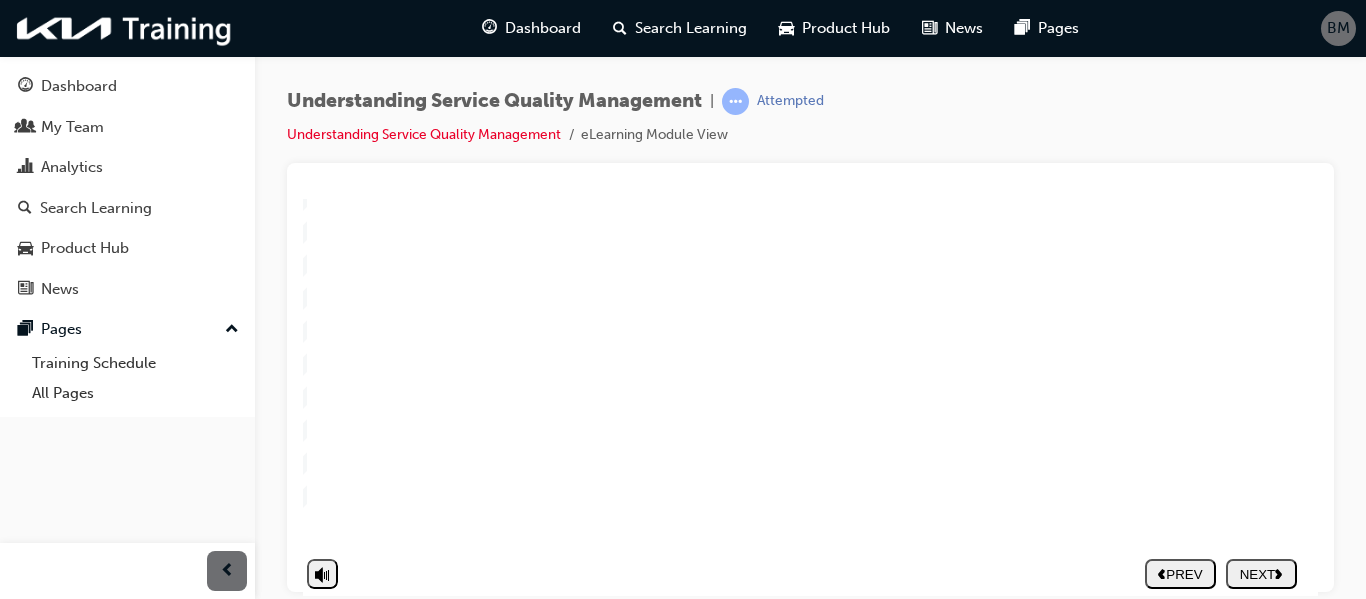 scroll, scrollTop: 323, scrollLeft: 20, axis: both 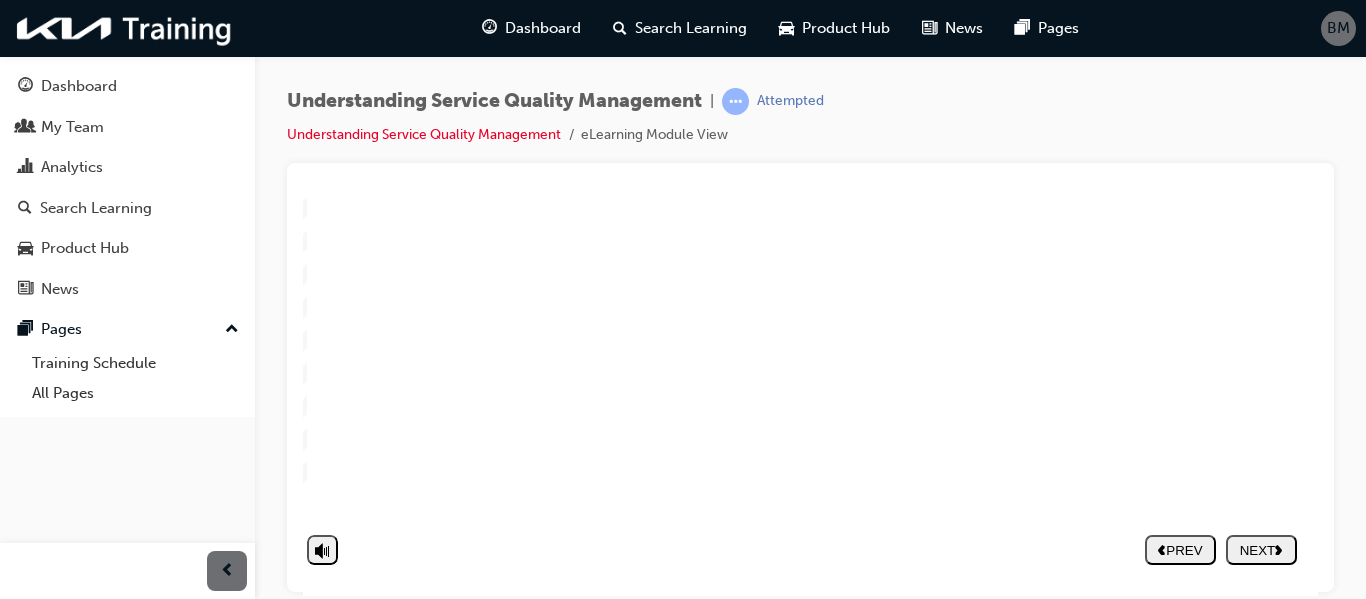 click 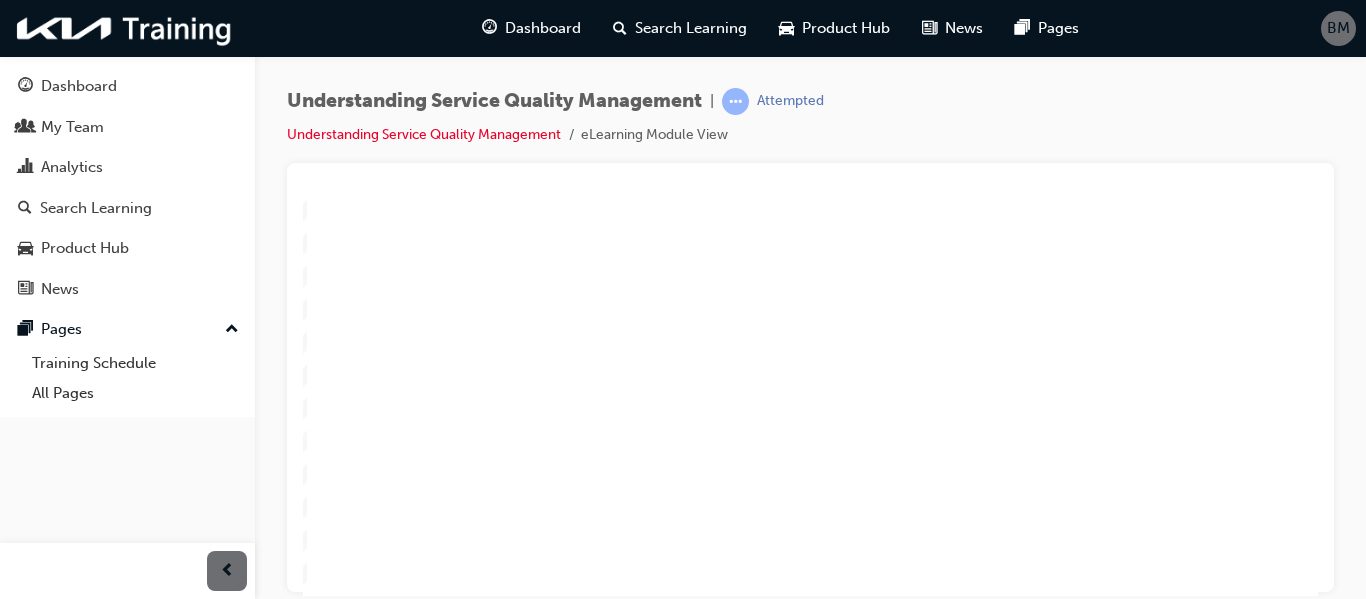 scroll, scrollTop: 150, scrollLeft: 20, axis: both 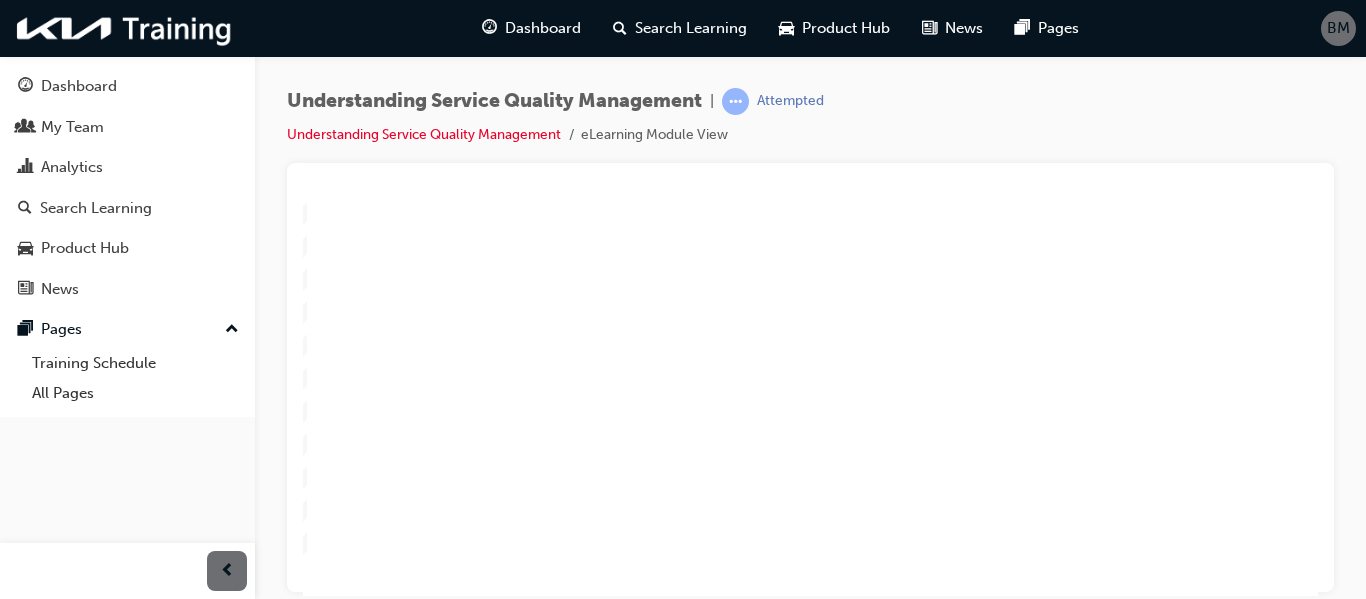 click 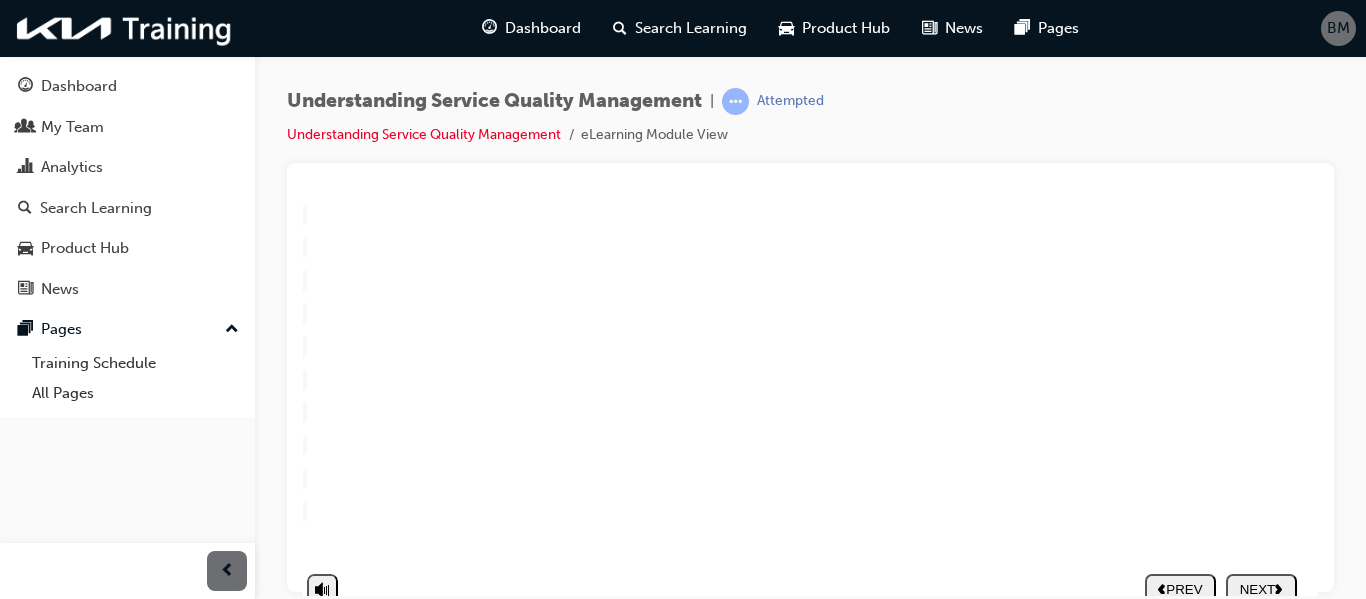 scroll, scrollTop: 297, scrollLeft: 20, axis: both 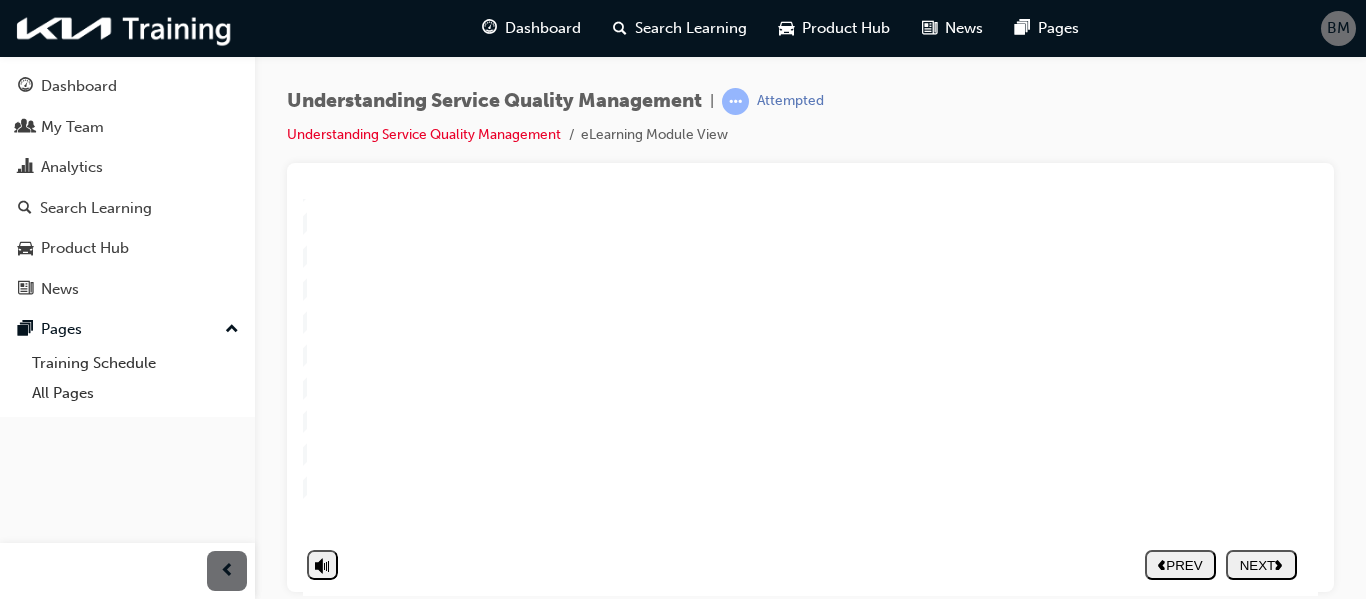 click on "NEXT" at bounding box center [1261, 564] 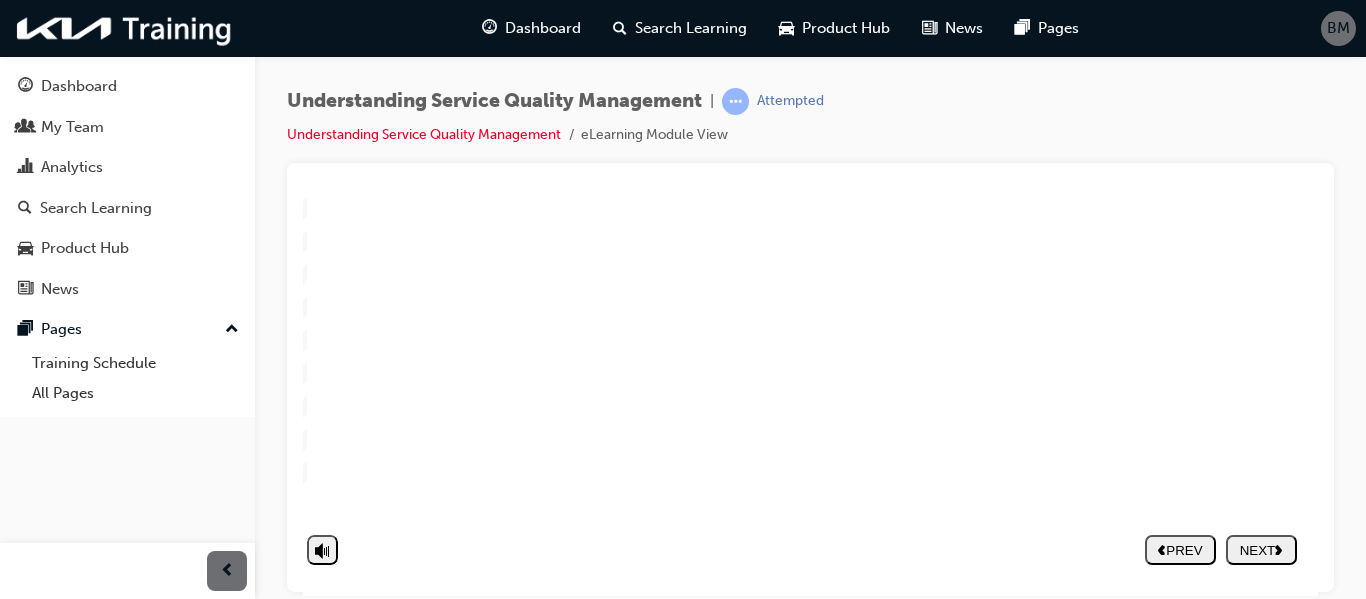 click 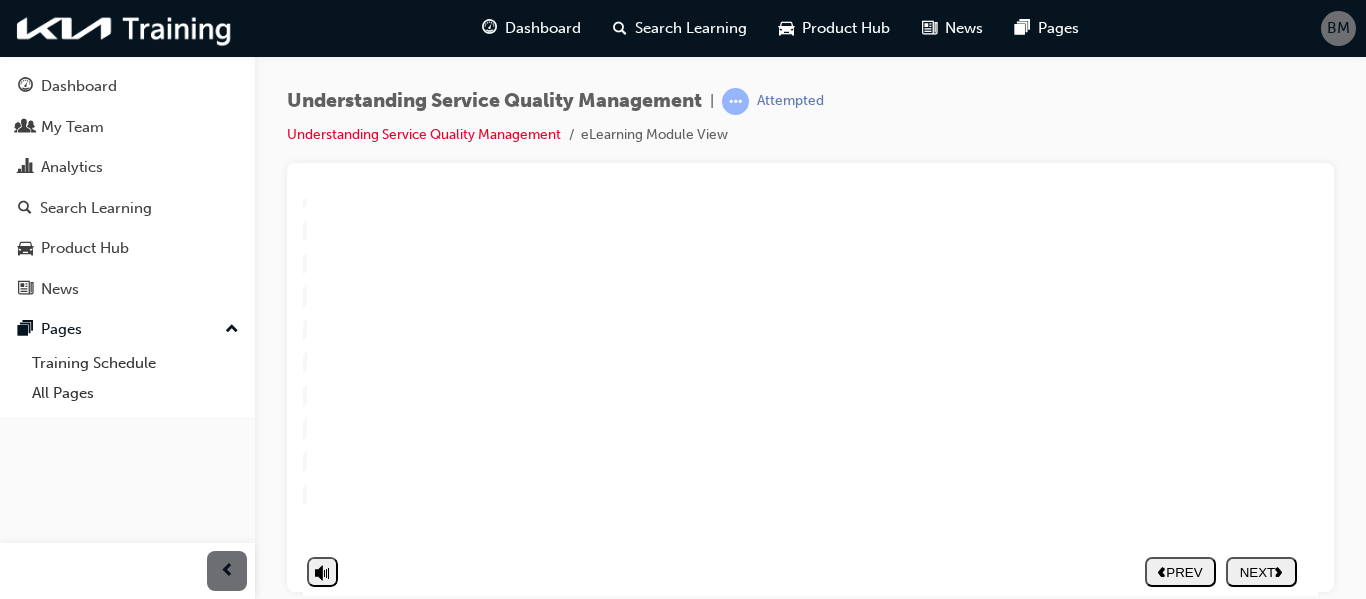 scroll, scrollTop: 307, scrollLeft: 20, axis: both 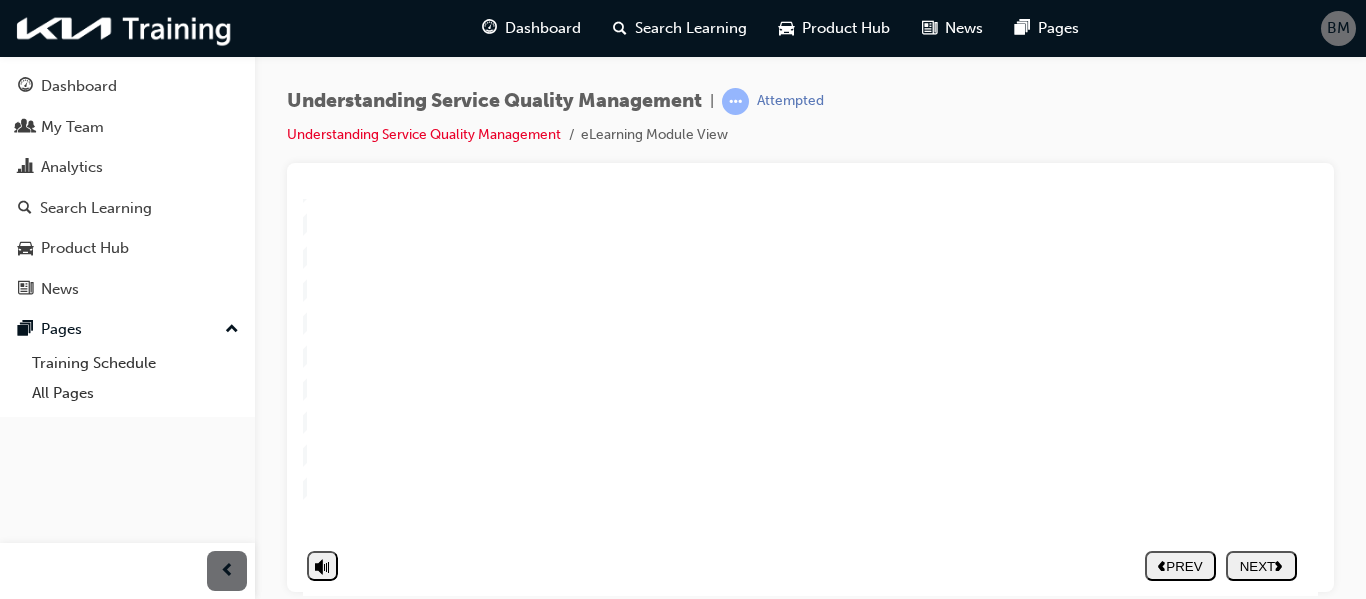 drag, startPoint x: 1315, startPoint y: 425, endPoint x: 1621, endPoint y: 616, distance: 360.71735 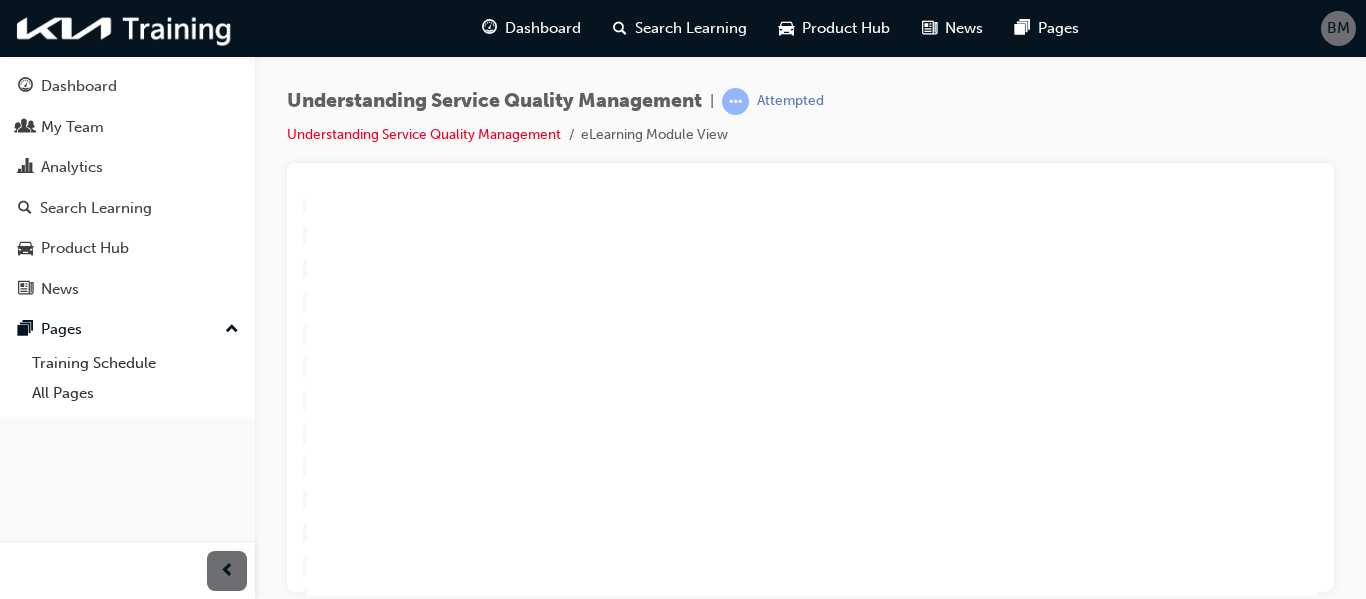 scroll, scrollTop: 195, scrollLeft: 20, axis: both 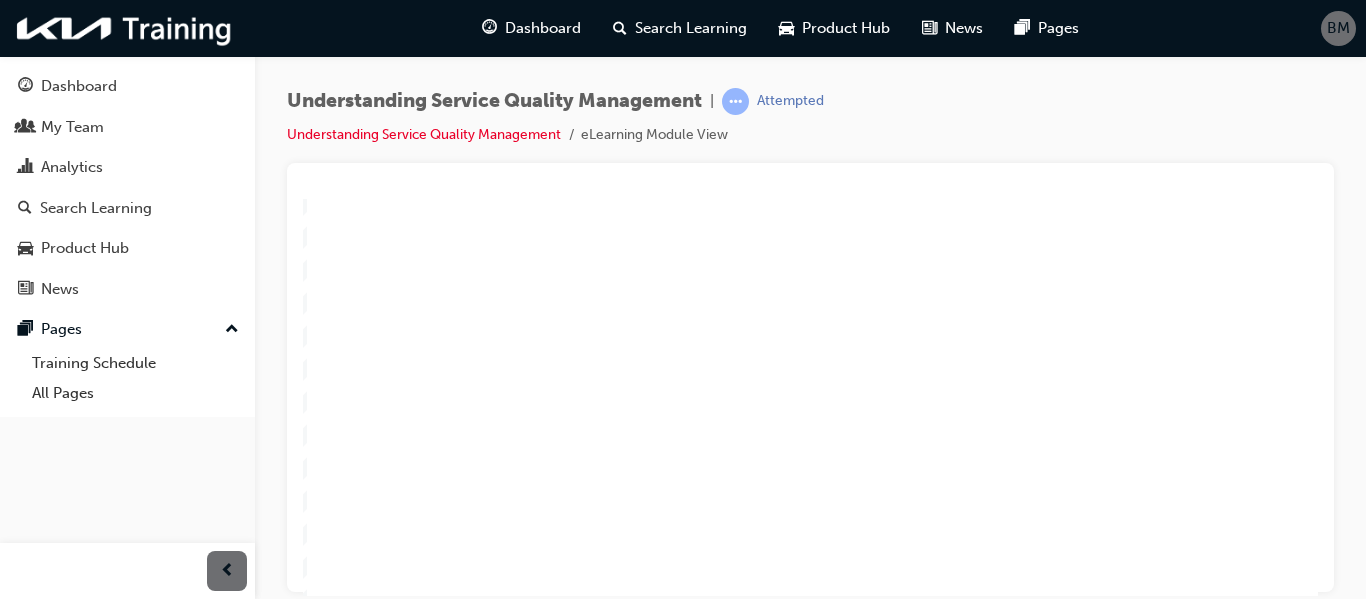 click 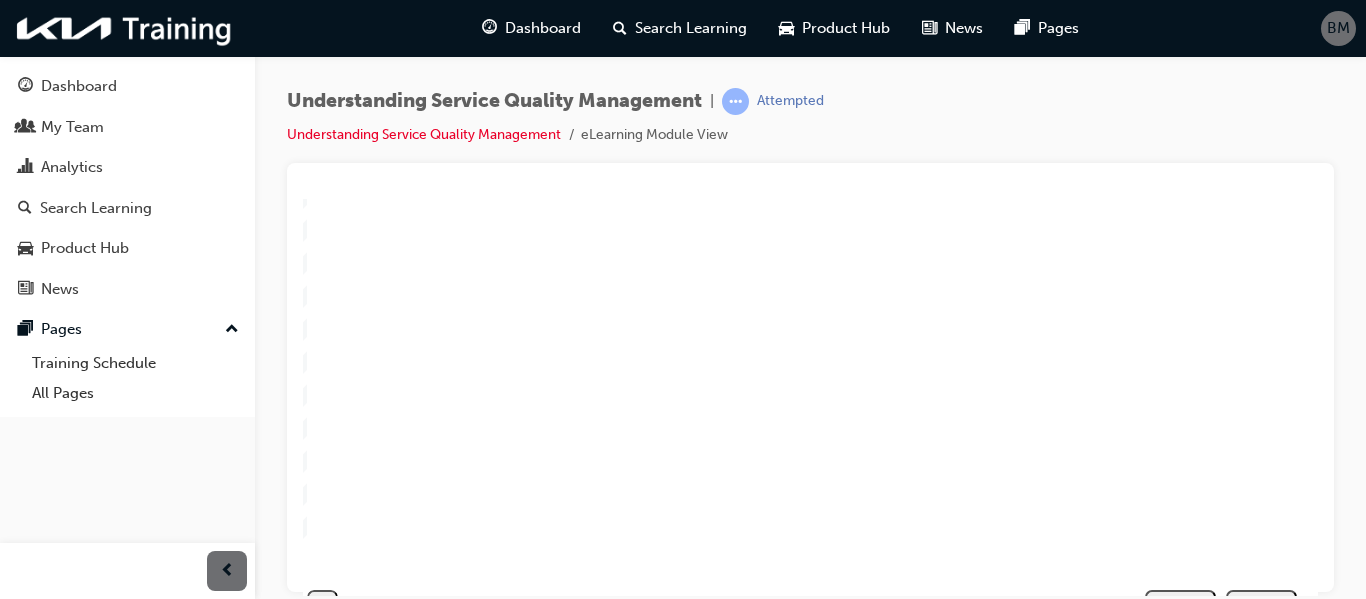 scroll, scrollTop: 286, scrollLeft: 20, axis: both 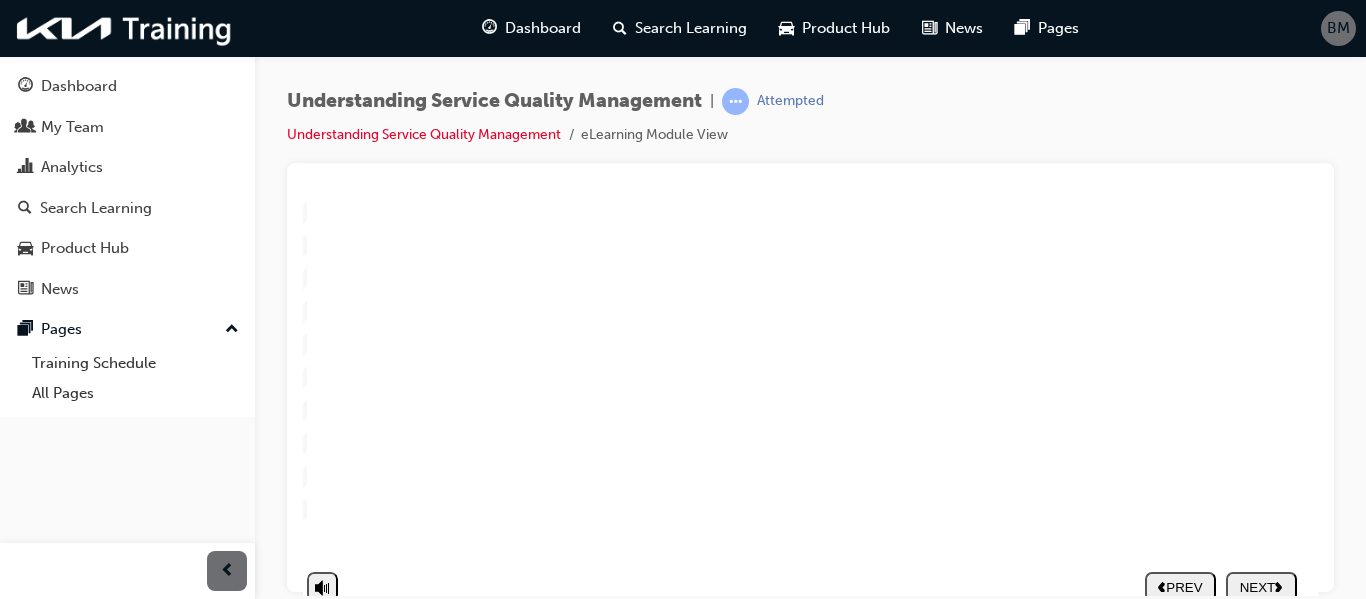 click on "PREV NEXT
SUBMIT" at bounding box center [1221, 586] 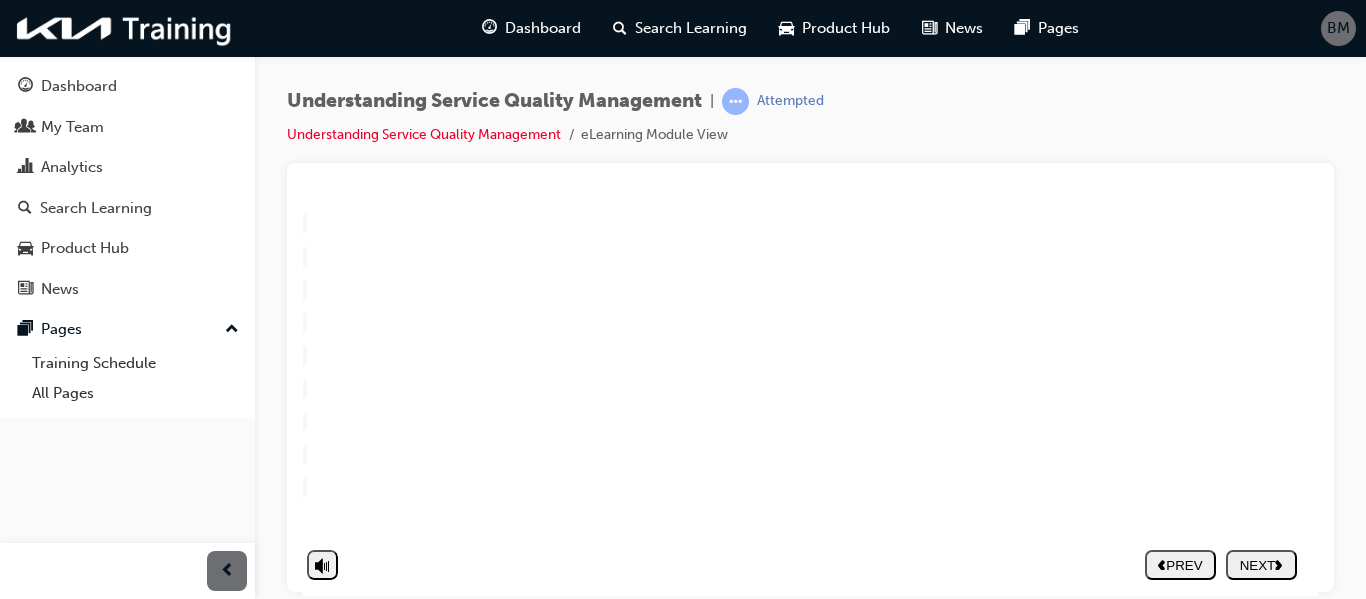 click on "NEXT" at bounding box center (1261, 564) 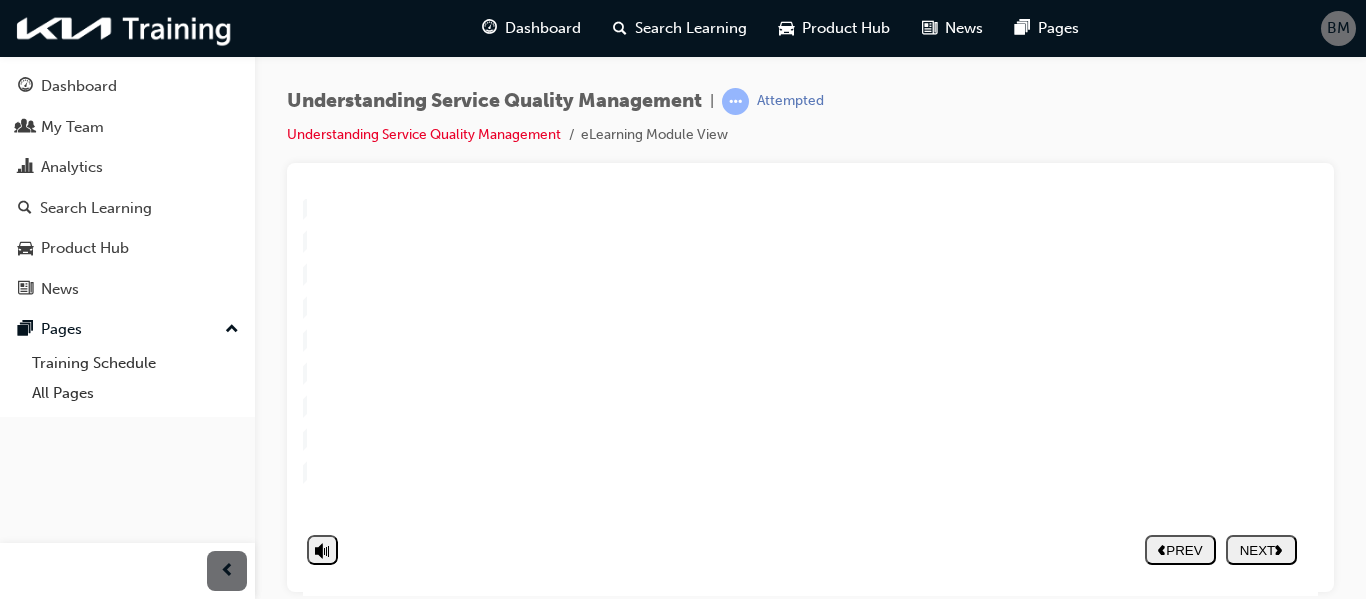 click 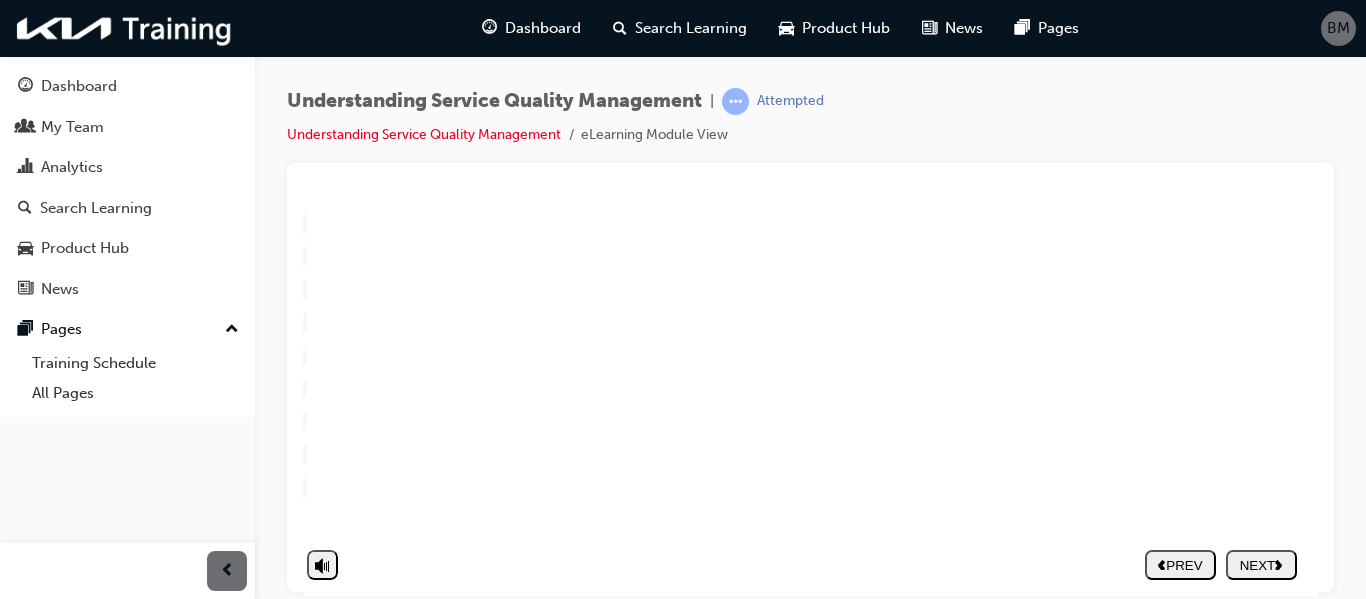 click 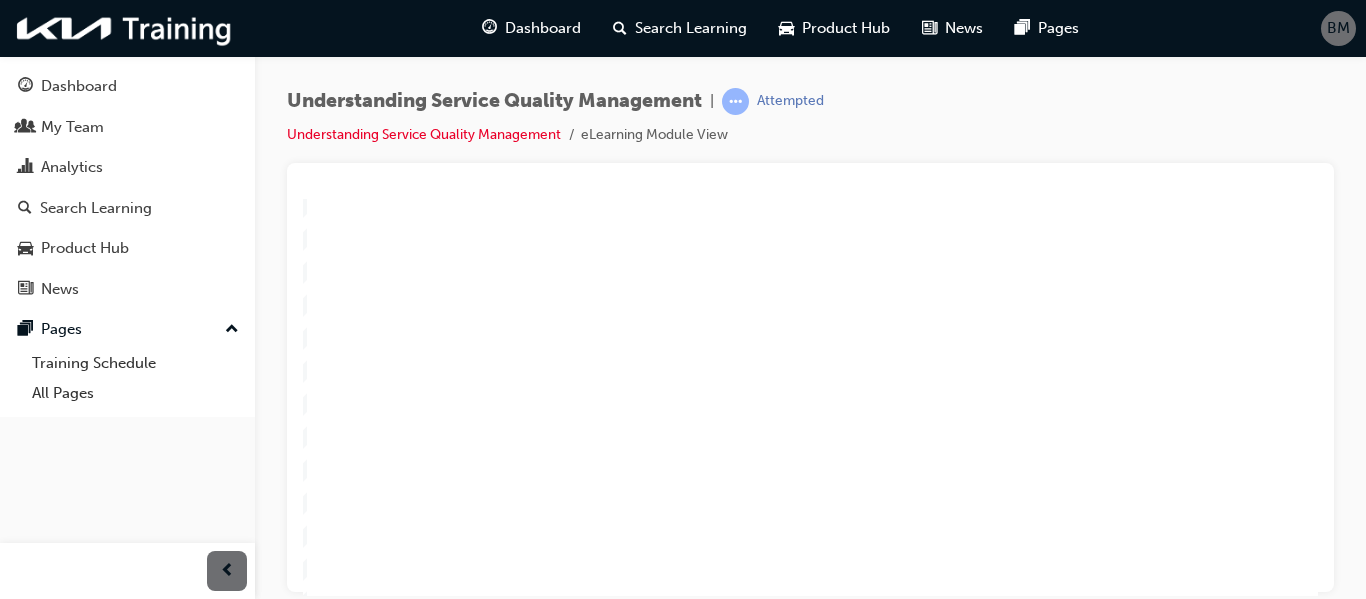 scroll, scrollTop: 158, scrollLeft: 20, axis: both 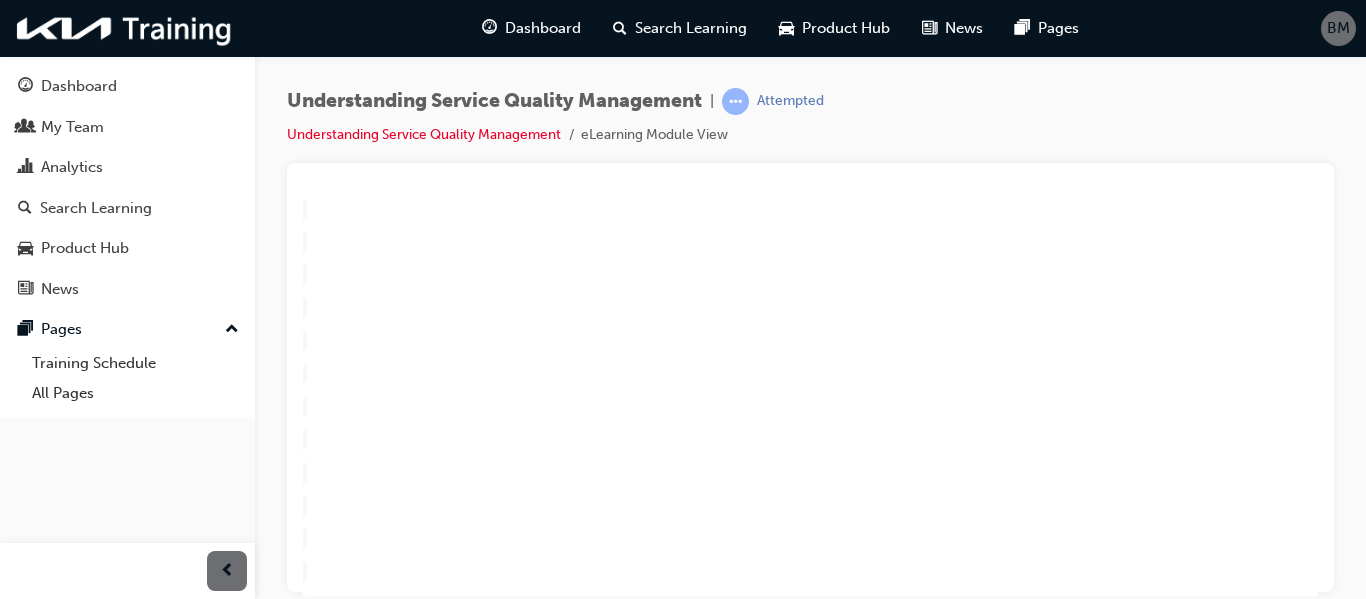 click 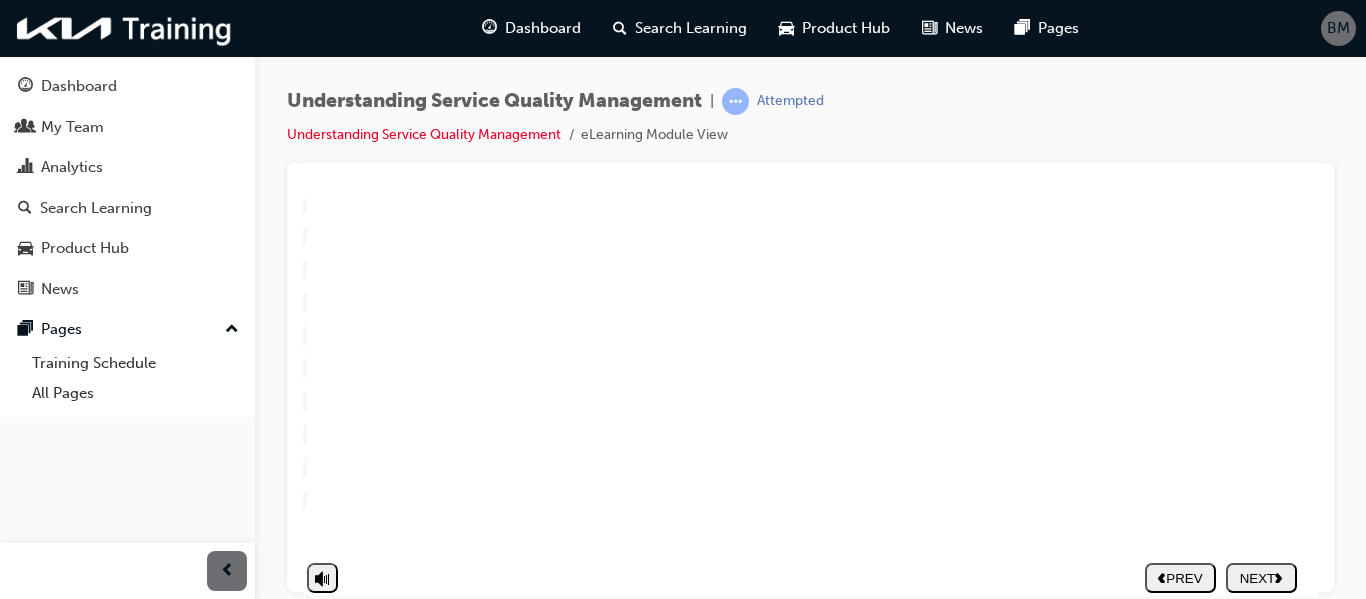 scroll, scrollTop: 323, scrollLeft: 20, axis: both 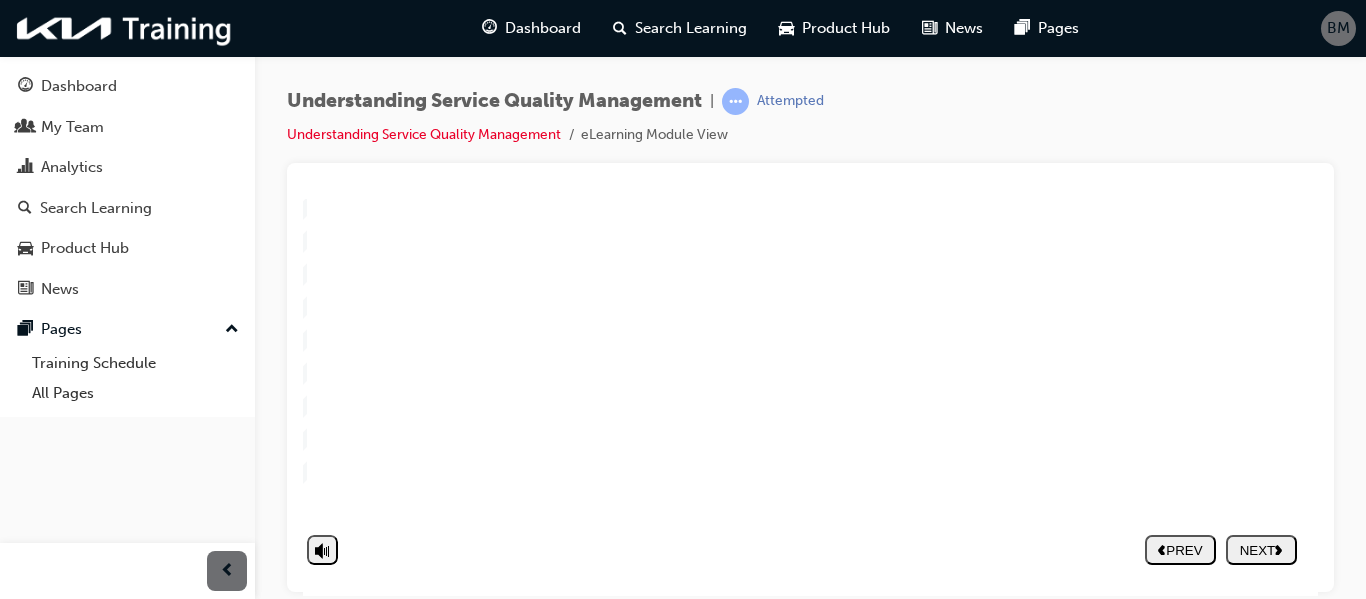 click 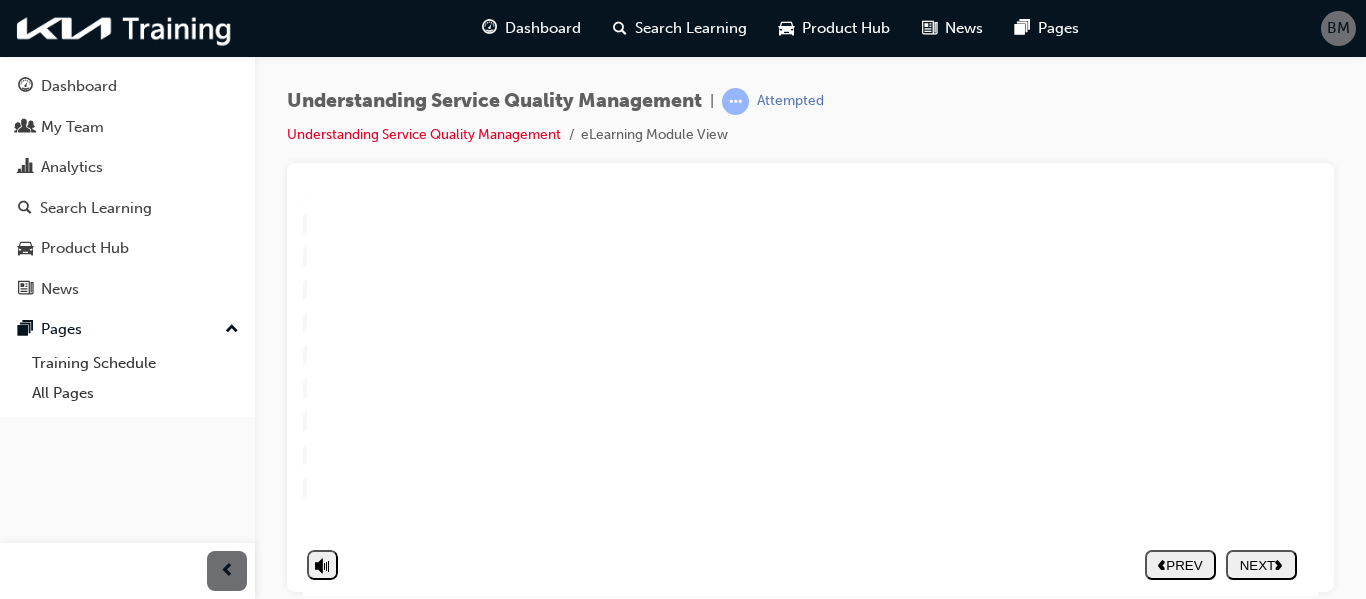 click on "NEXT" at bounding box center [1261, 564] 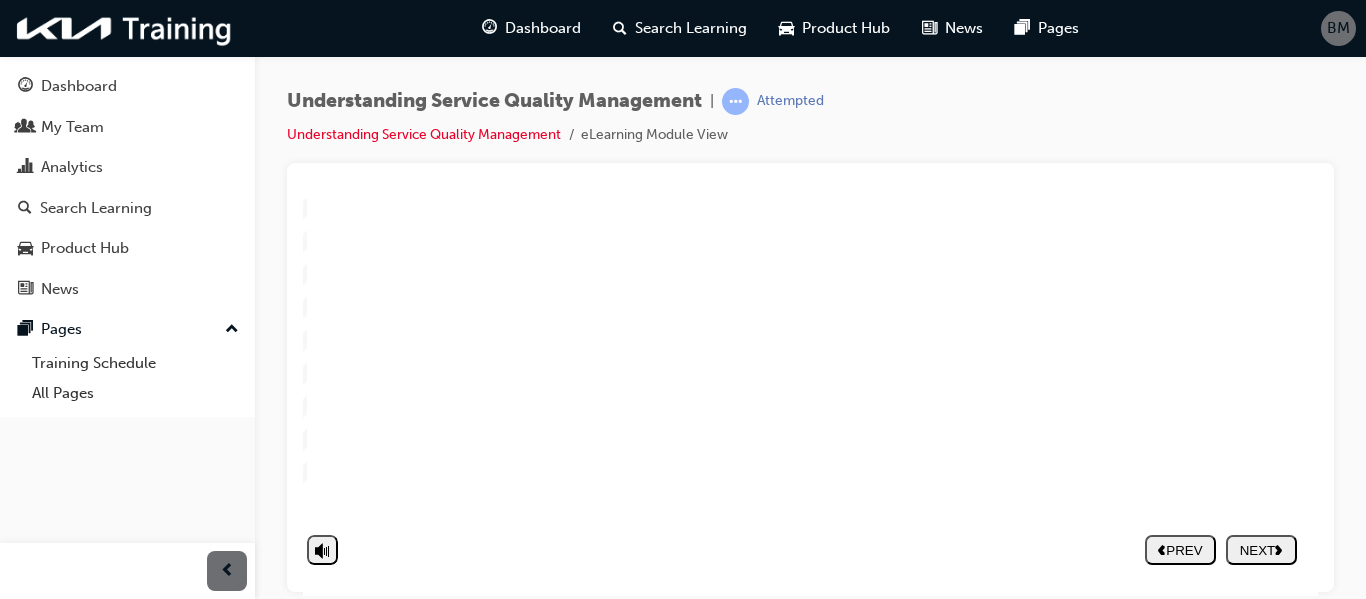 click on "NEXT" at bounding box center (1261, 549) 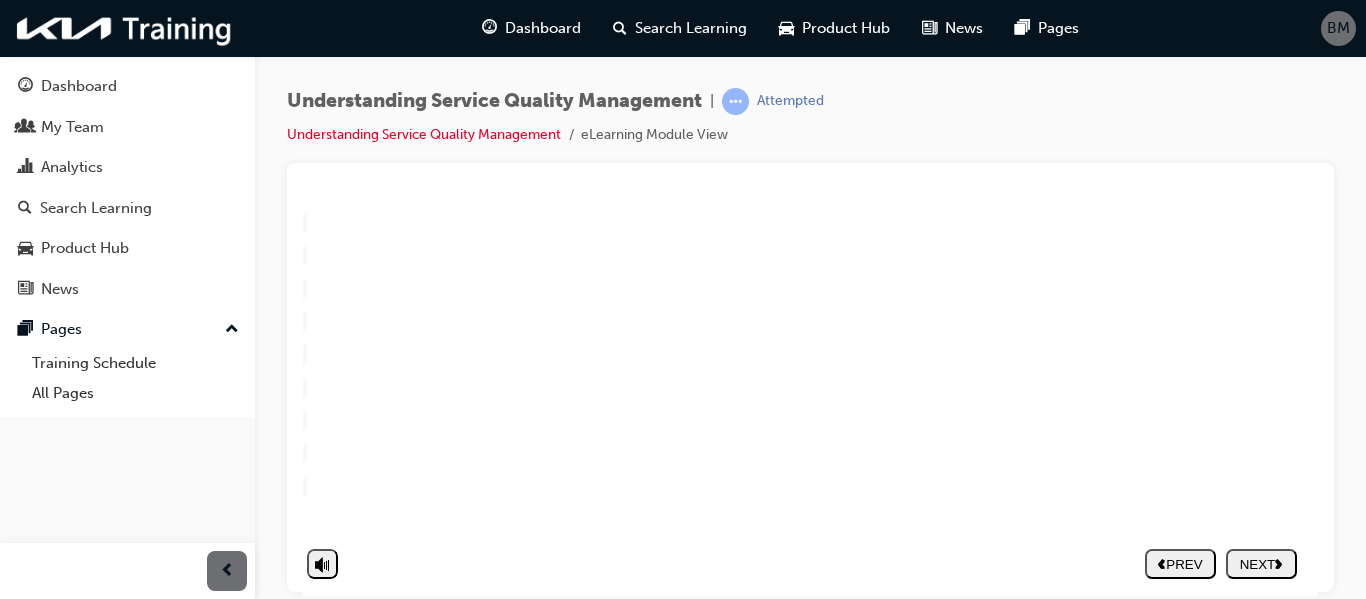 scroll, scrollTop: 315, scrollLeft: 20, axis: both 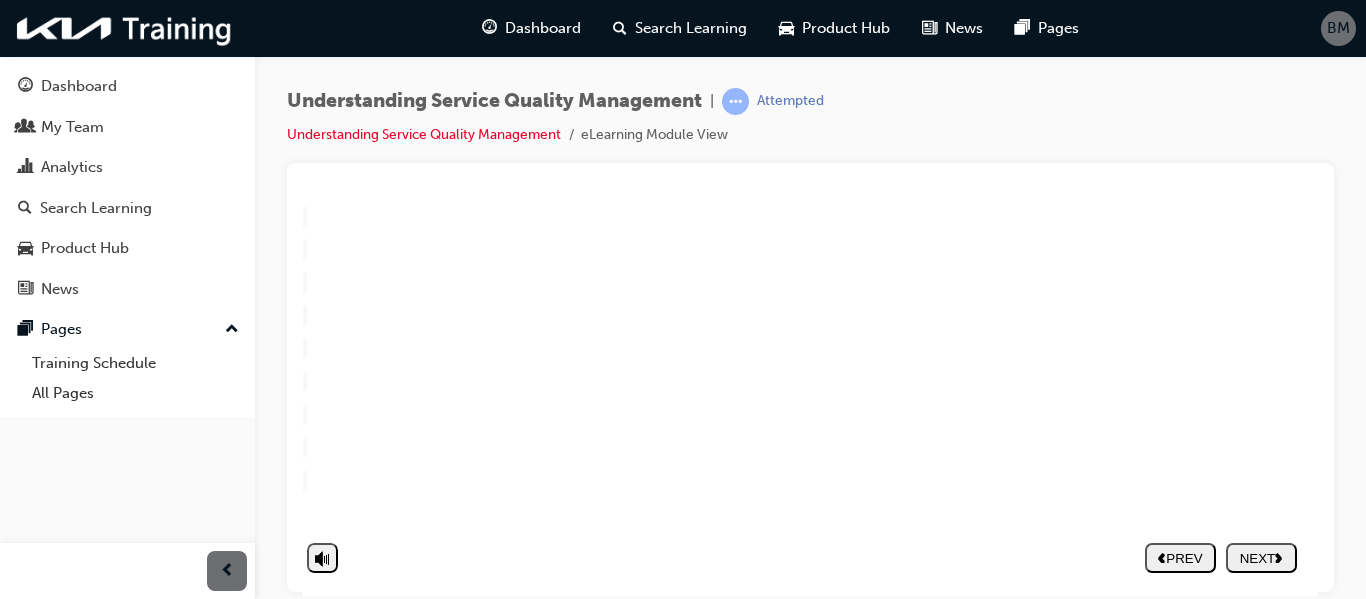 drag, startPoint x: 1311, startPoint y: 481, endPoint x: 1630, endPoint y: 676, distance: 373.87967 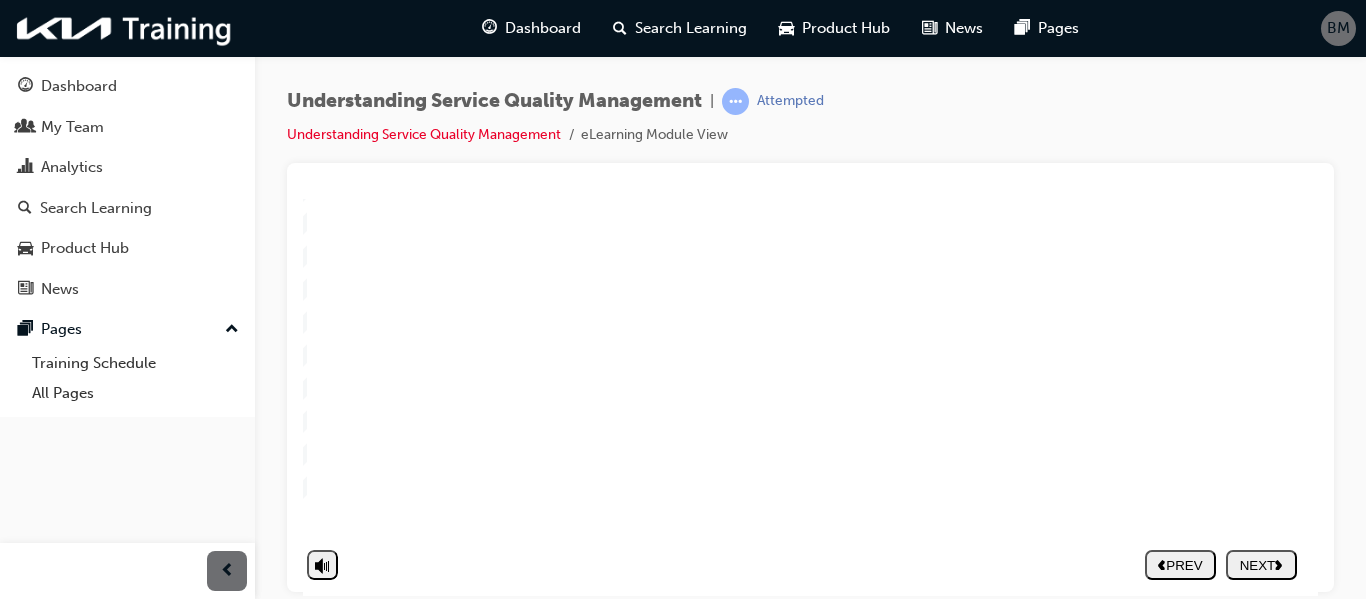 click 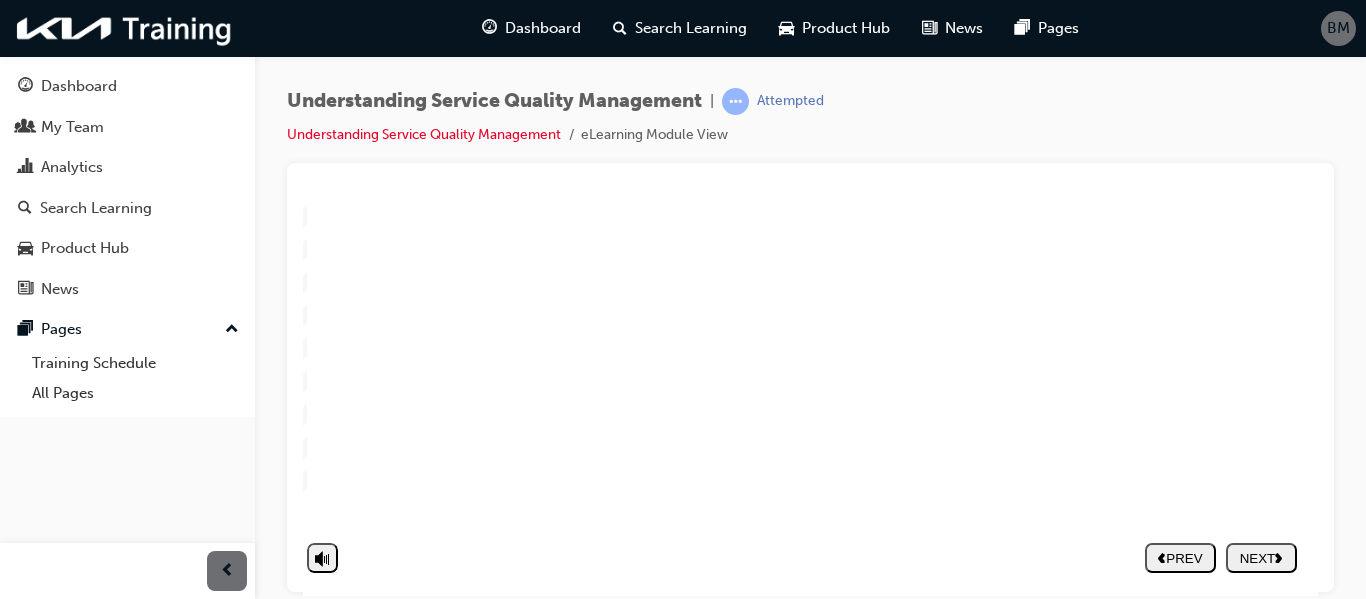 click 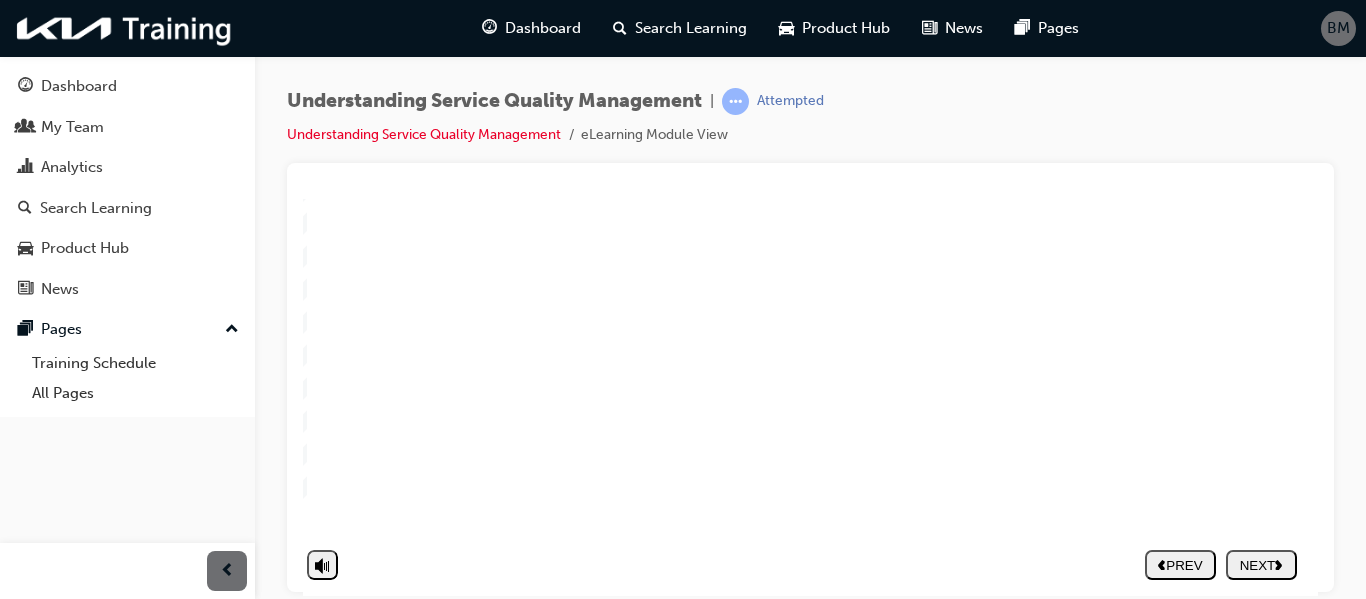 click on "NEXT" at bounding box center [1261, 564] 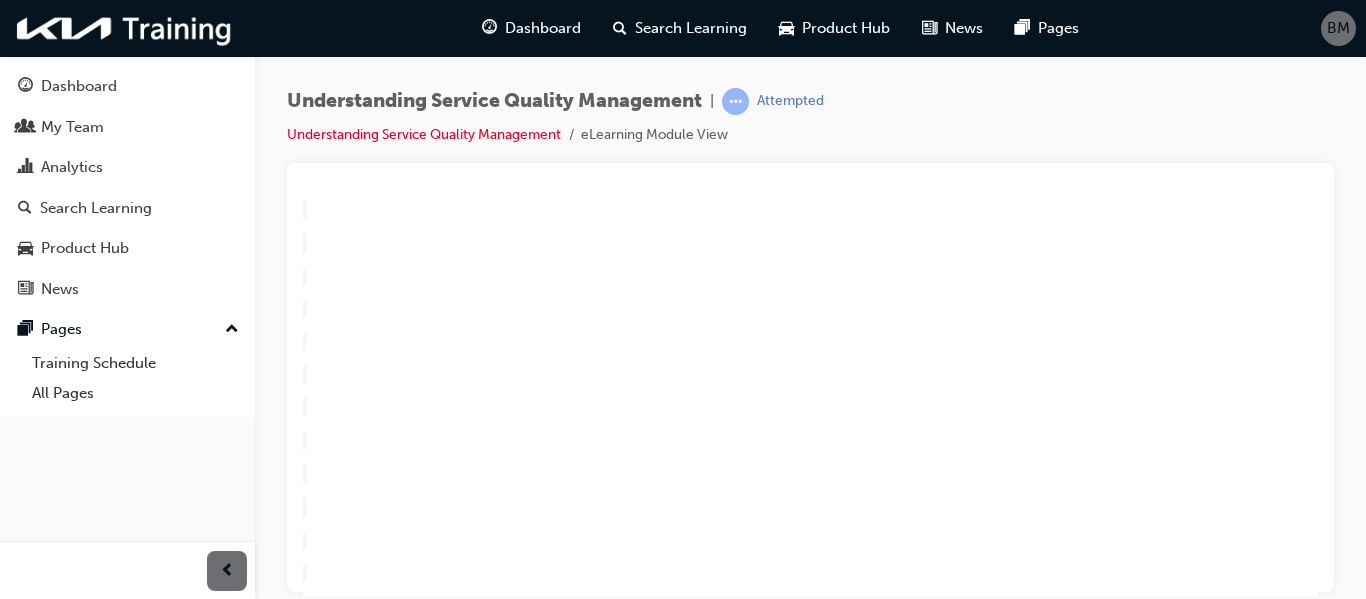 drag, startPoint x: 1316, startPoint y: 509, endPoint x: 1634, endPoint y: 661, distance: 352.45993 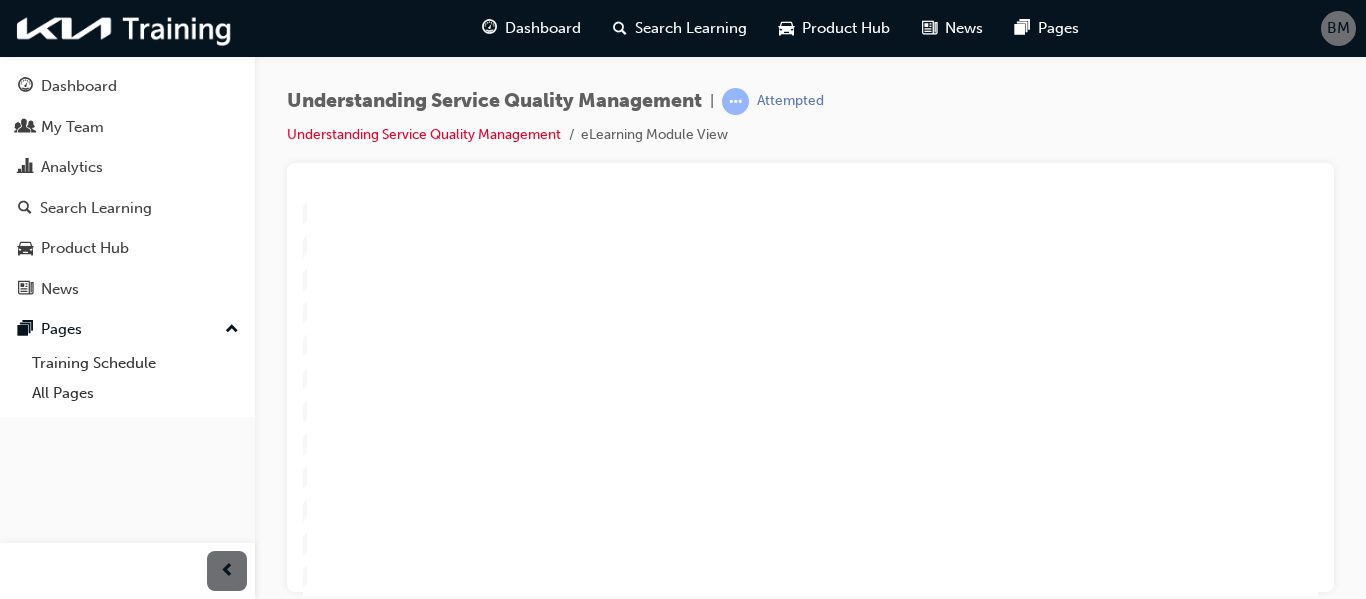 click 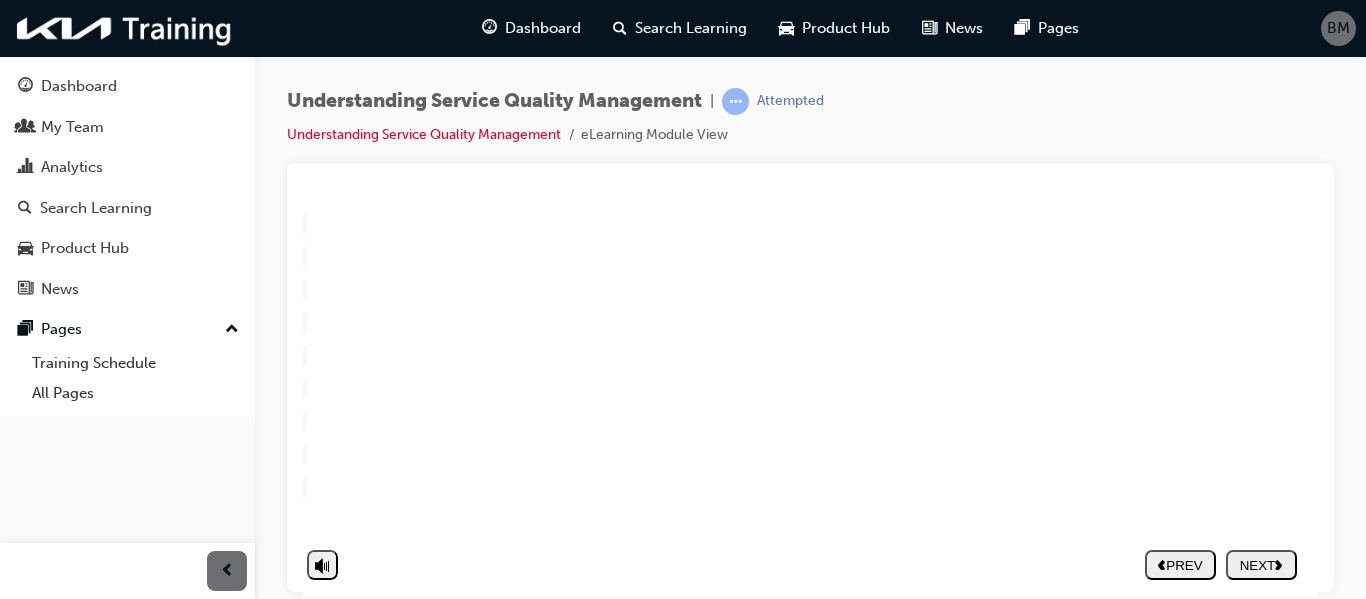 click 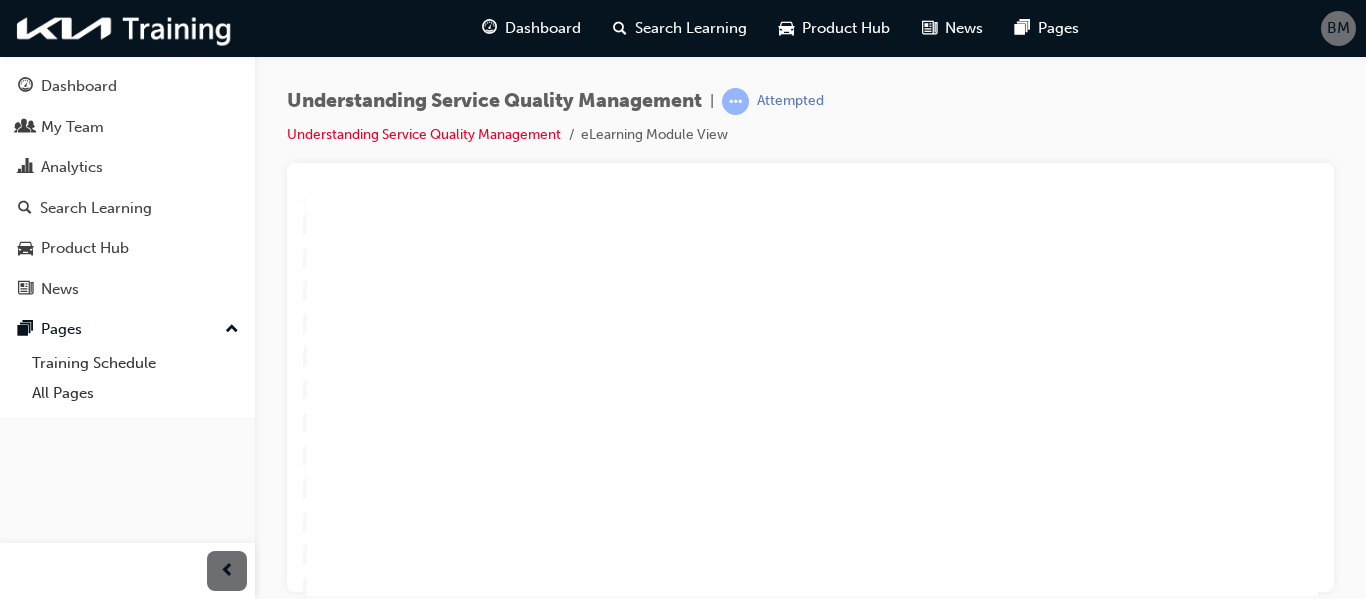 scroll, scrollTop: 173, scrollLeft: 20, axis: both 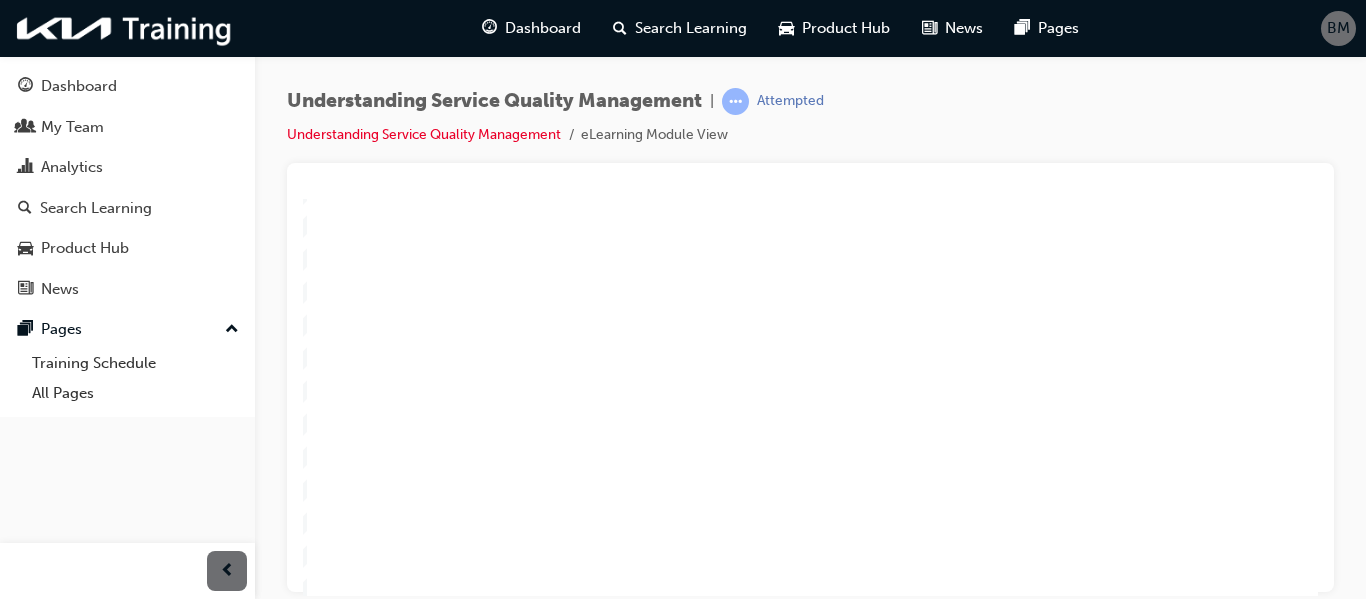 click 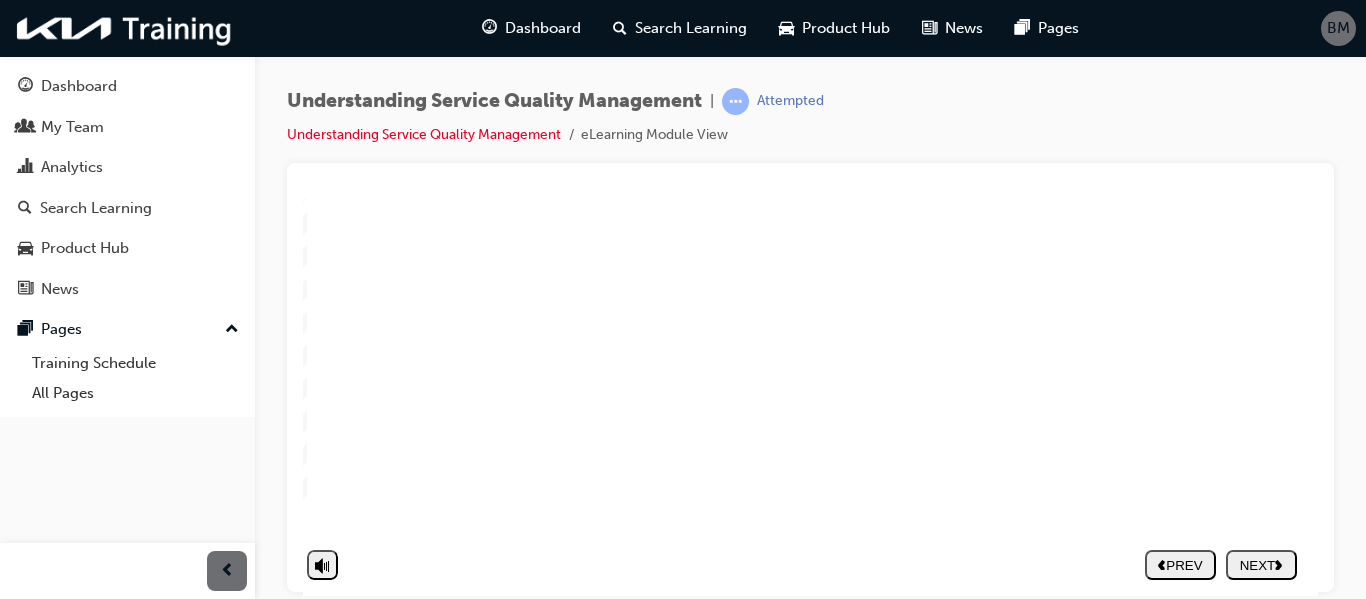 click 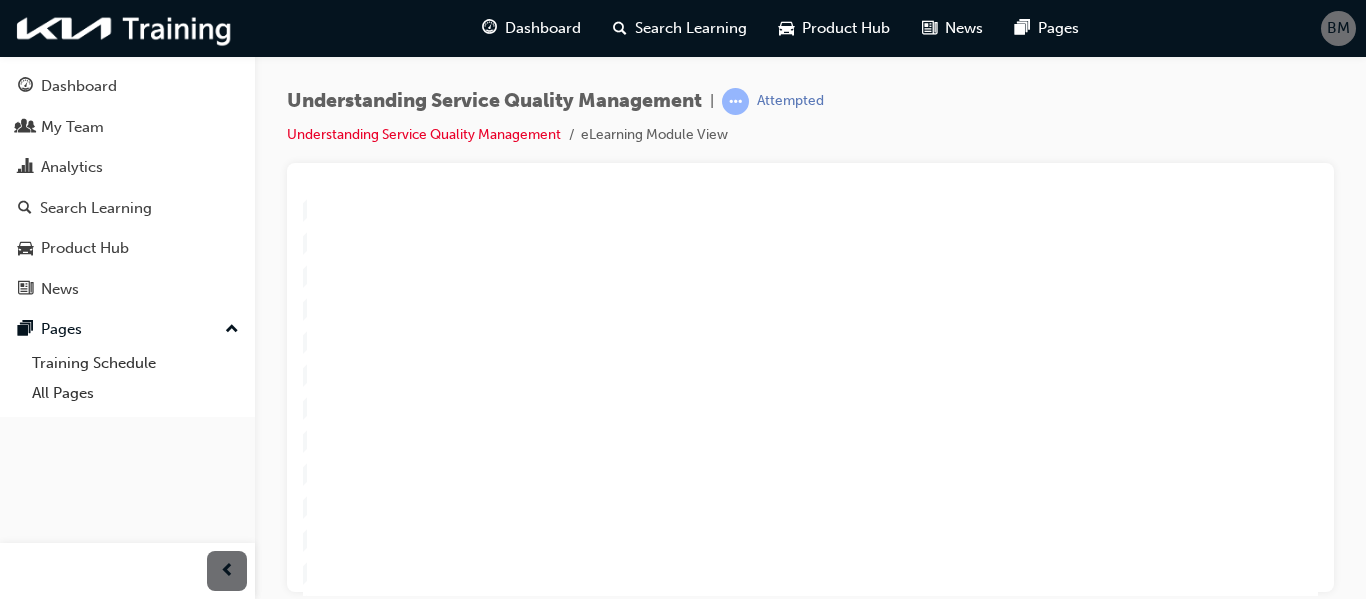 scroll, scrollTop: 187, scrollLeft: 20, axis: both 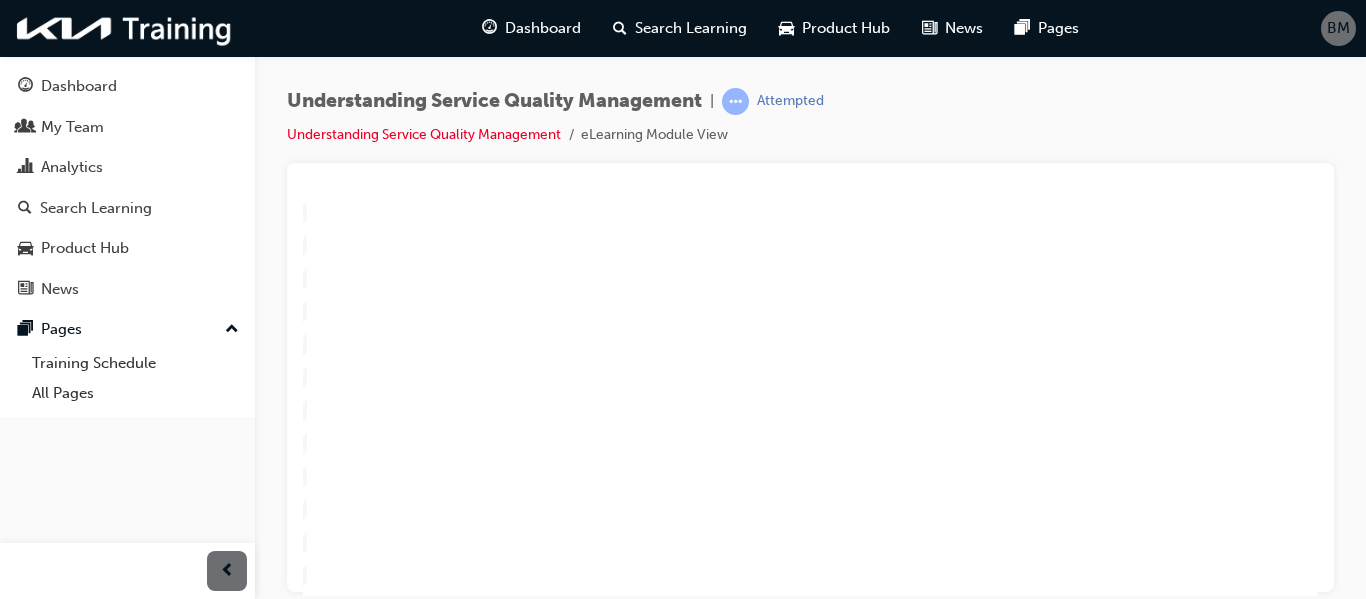 drag, startPoint x: 1309, startPoint y: 473, endPoint x: 1623, endPoint y: 605, distance: 340.6171 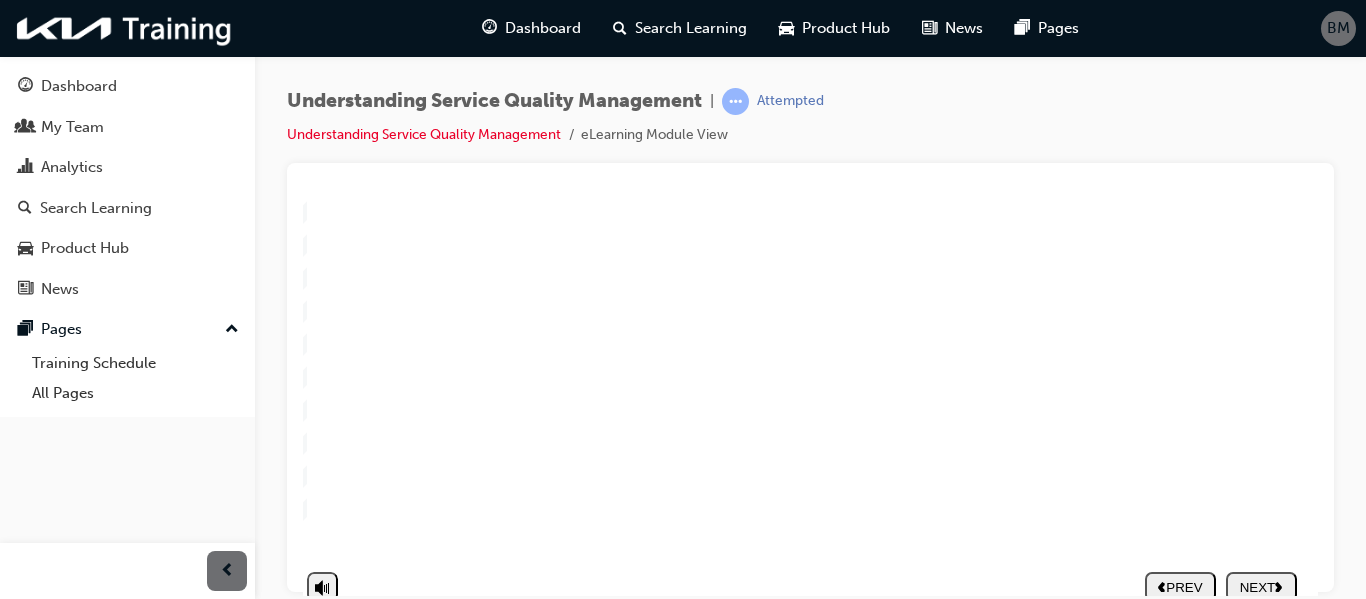 scroll, scrollTop: 323, scrollLeft: 20, axis: both 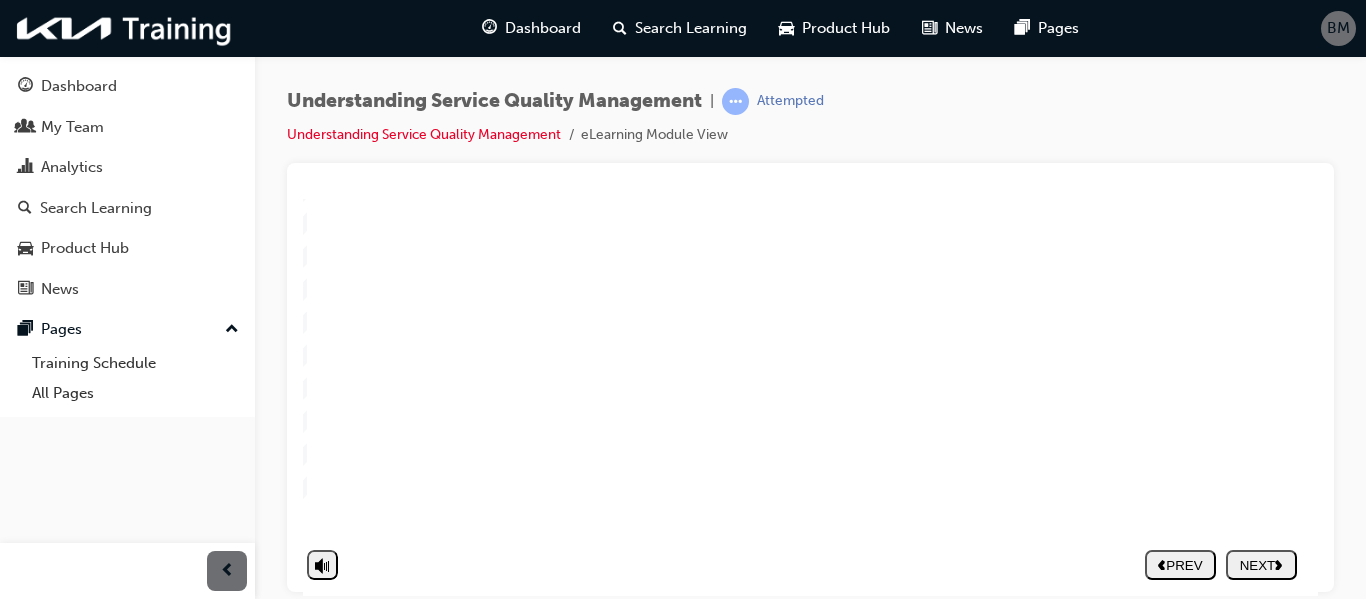 click on "NEXT" at bounding box center (1261, 564) 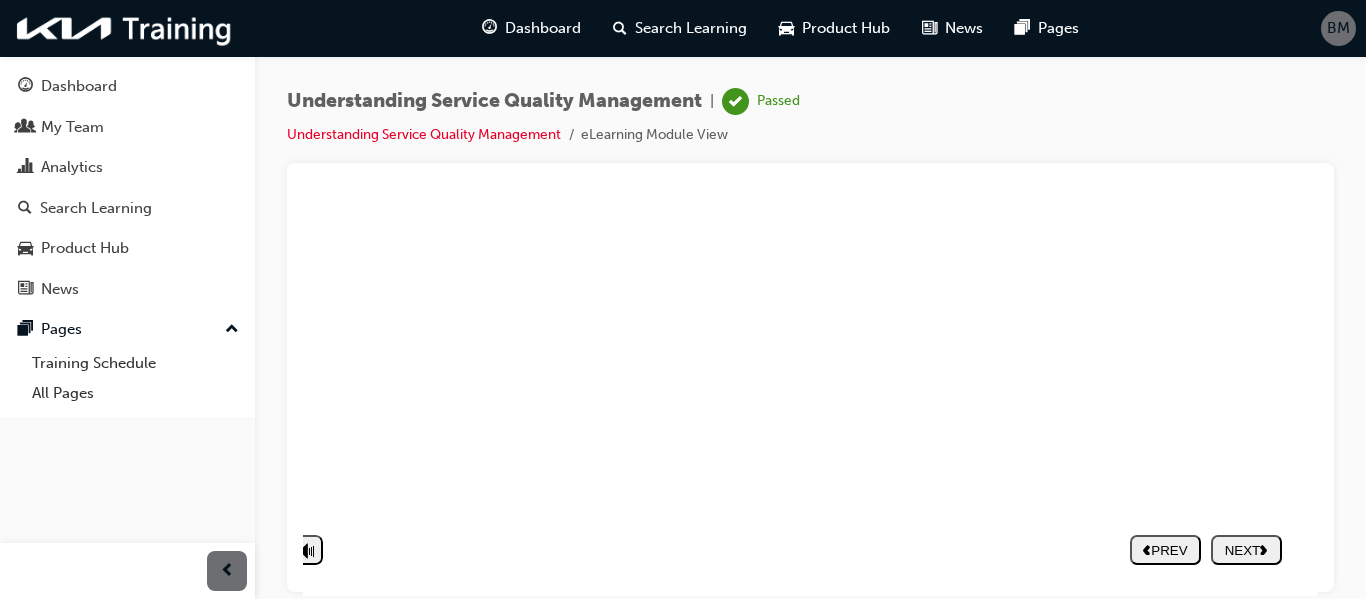 drag, startPoint x: 1624, startPoint y: 661, endPoint x: 1309, endPoint y: 465, distance: 371 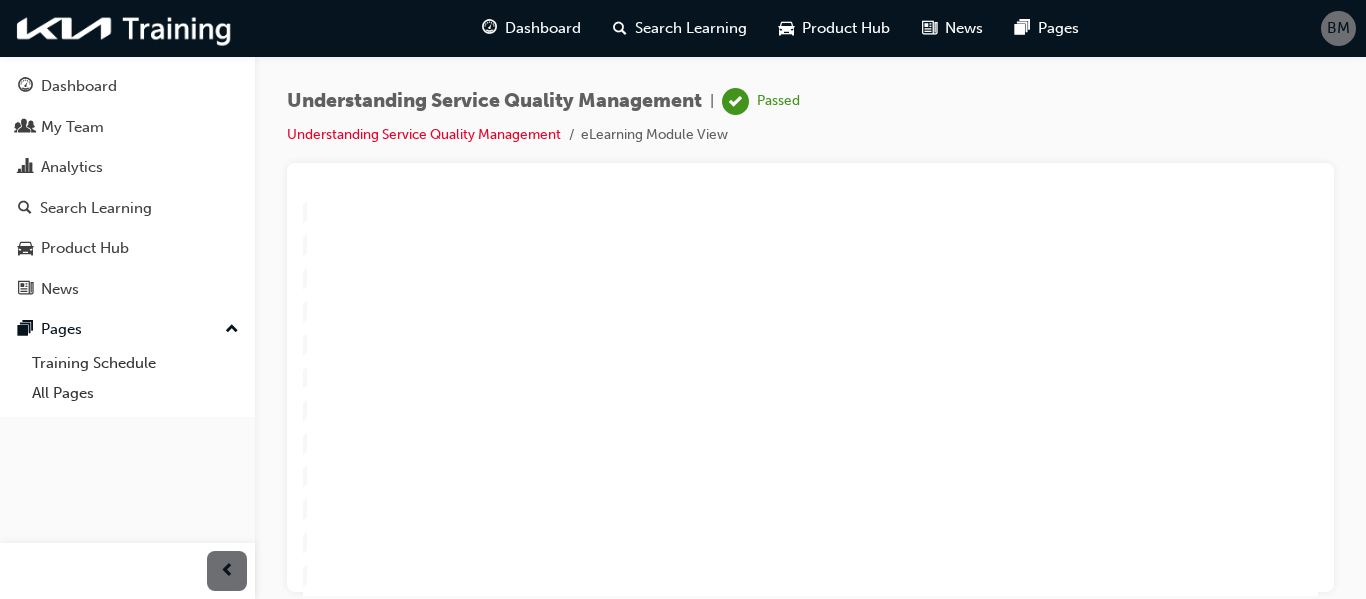 scroll, scrollTop: 323, scrollLeft: 20, axis: both 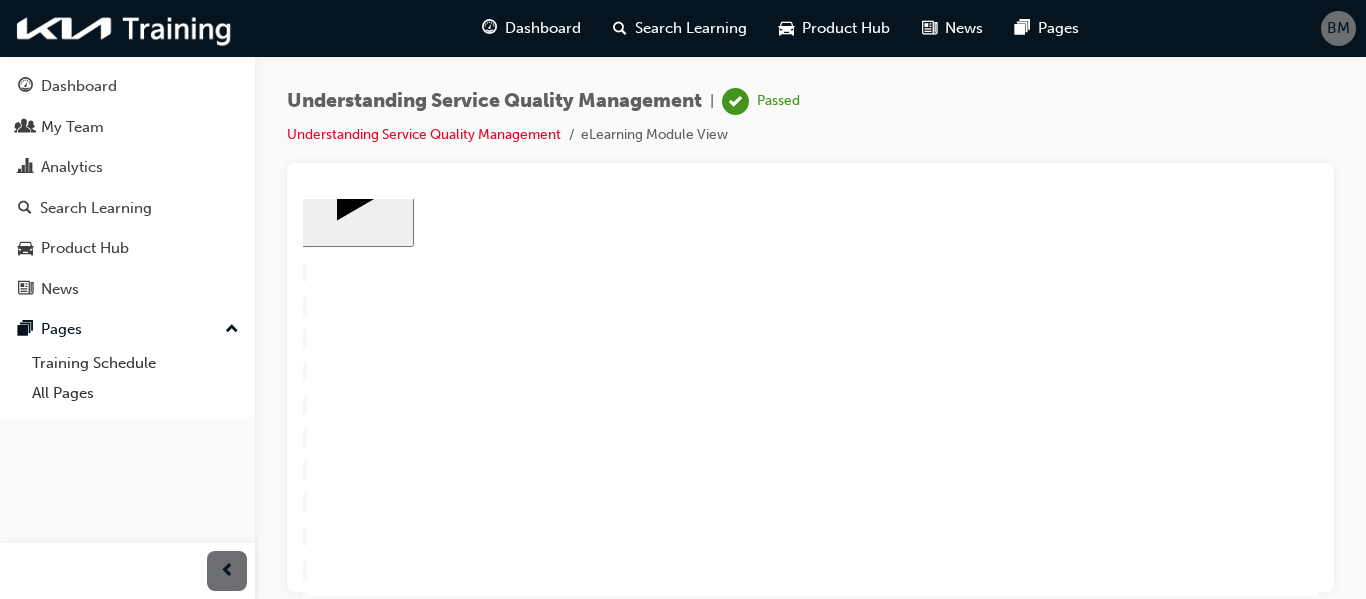 click at bounding box center (810, 377) 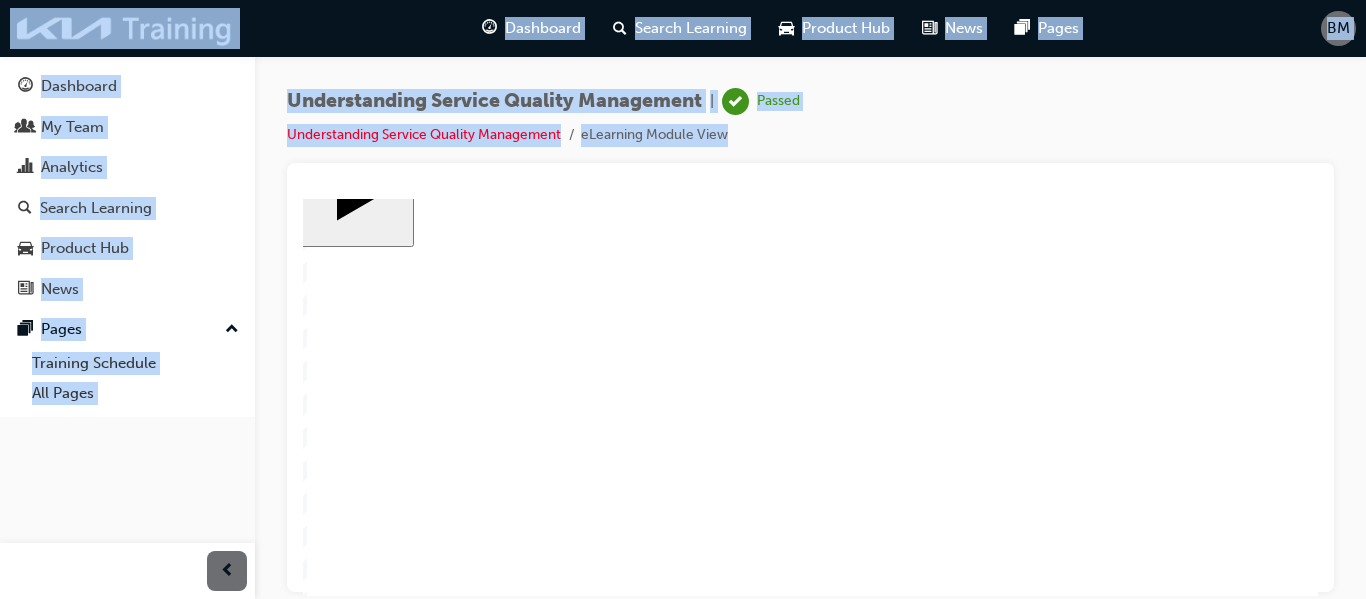 drag, startPoint x: 1622, startPoint y: 571, endPoint x: 1316, endPoint y: 423, distance: 339.91174 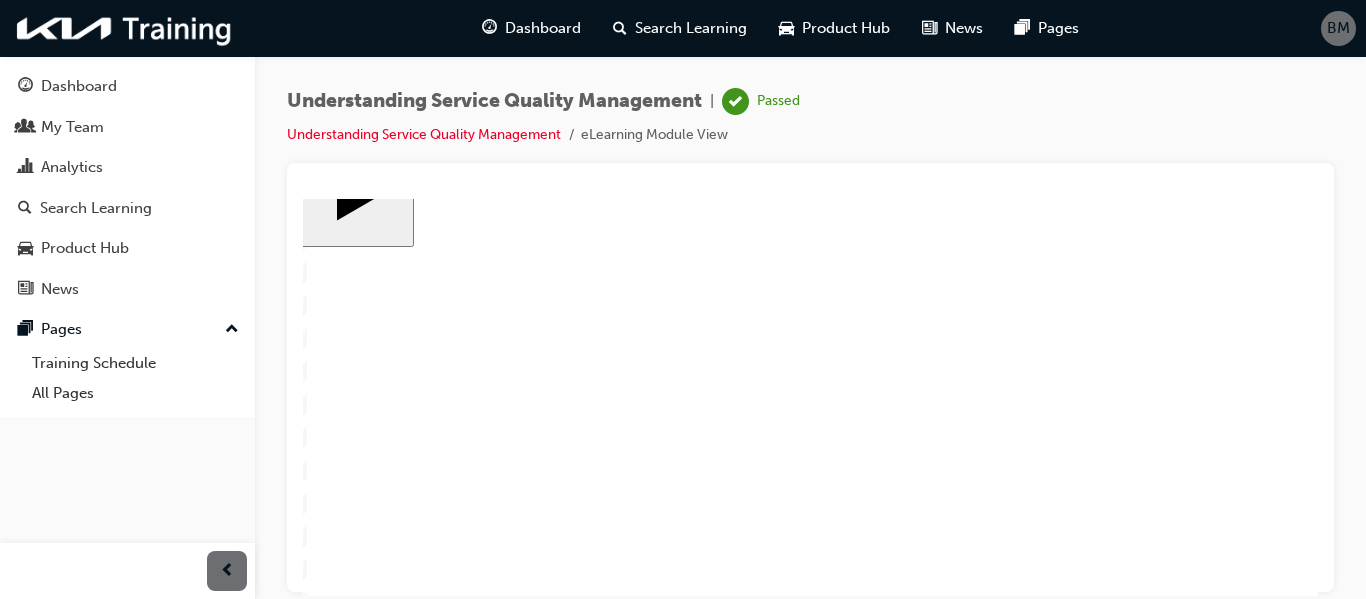 click 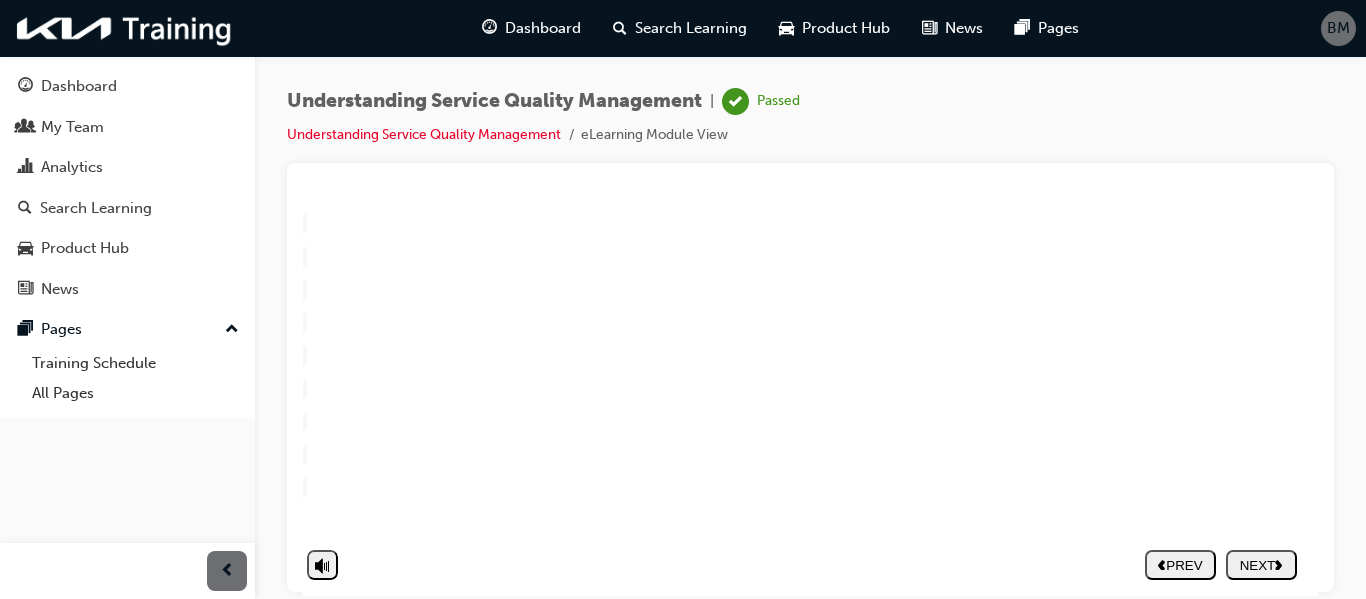 scroll, scrollTop: 323, scrollLeft: 20, axis: both 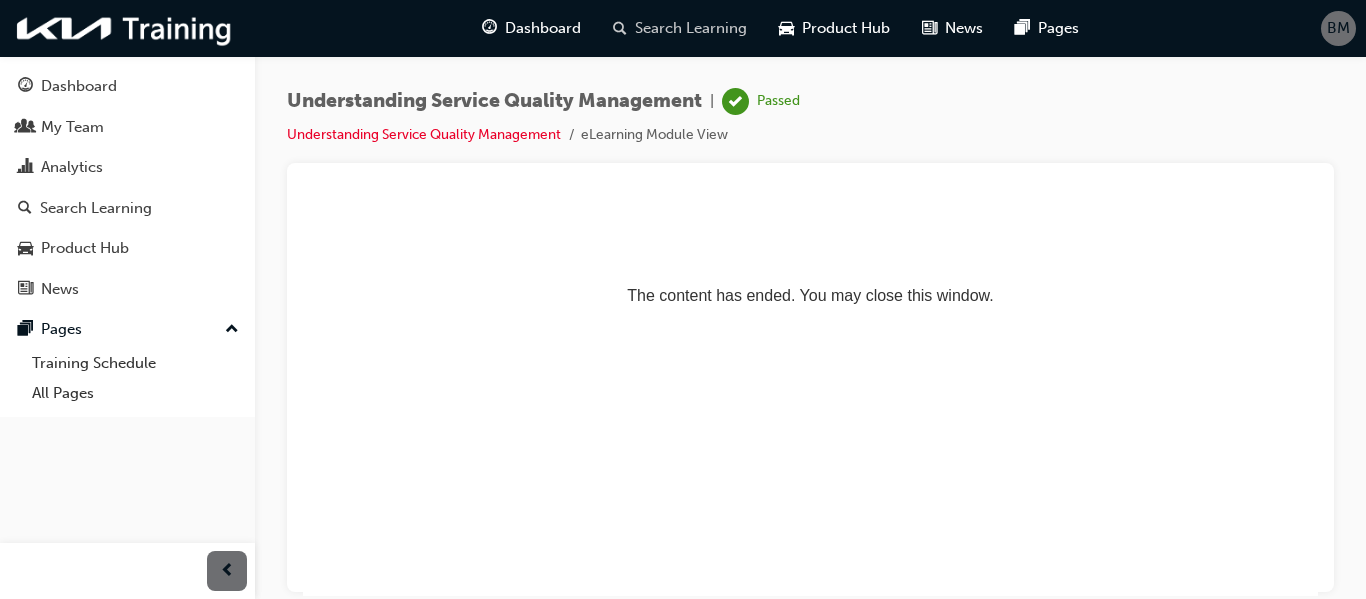 click on "Search Learning" at bounding box center (691, 28) 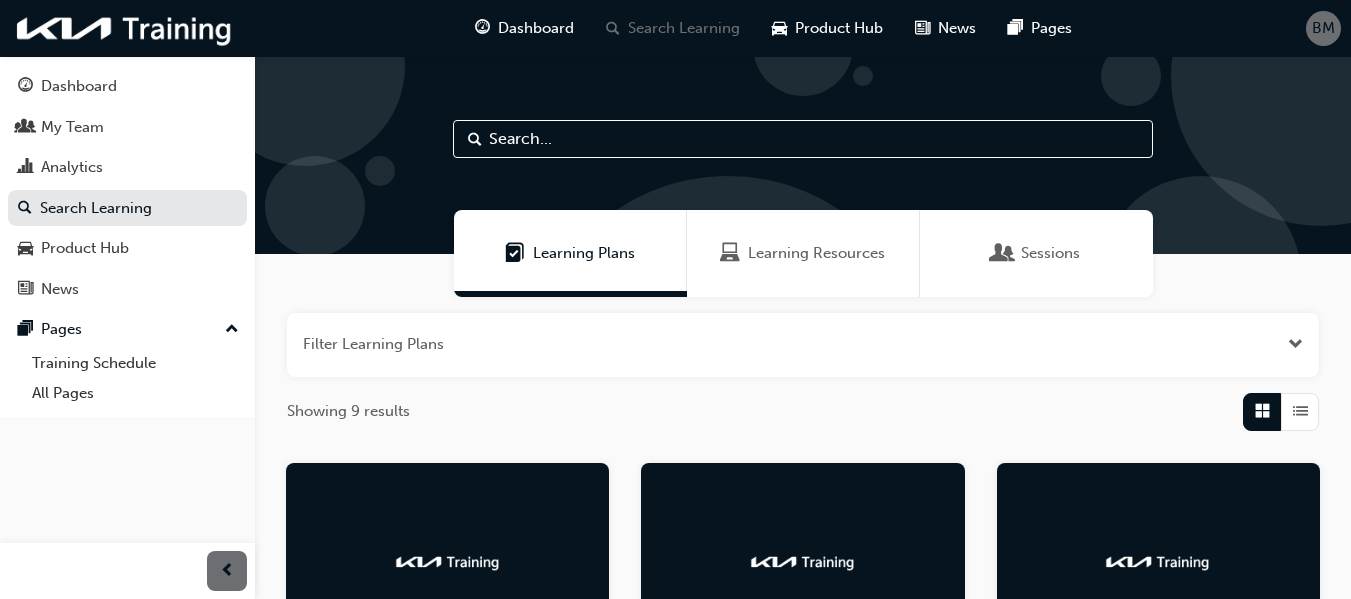 scroll, scrollTop: 100, scrollLeft: 0, axis: vertical 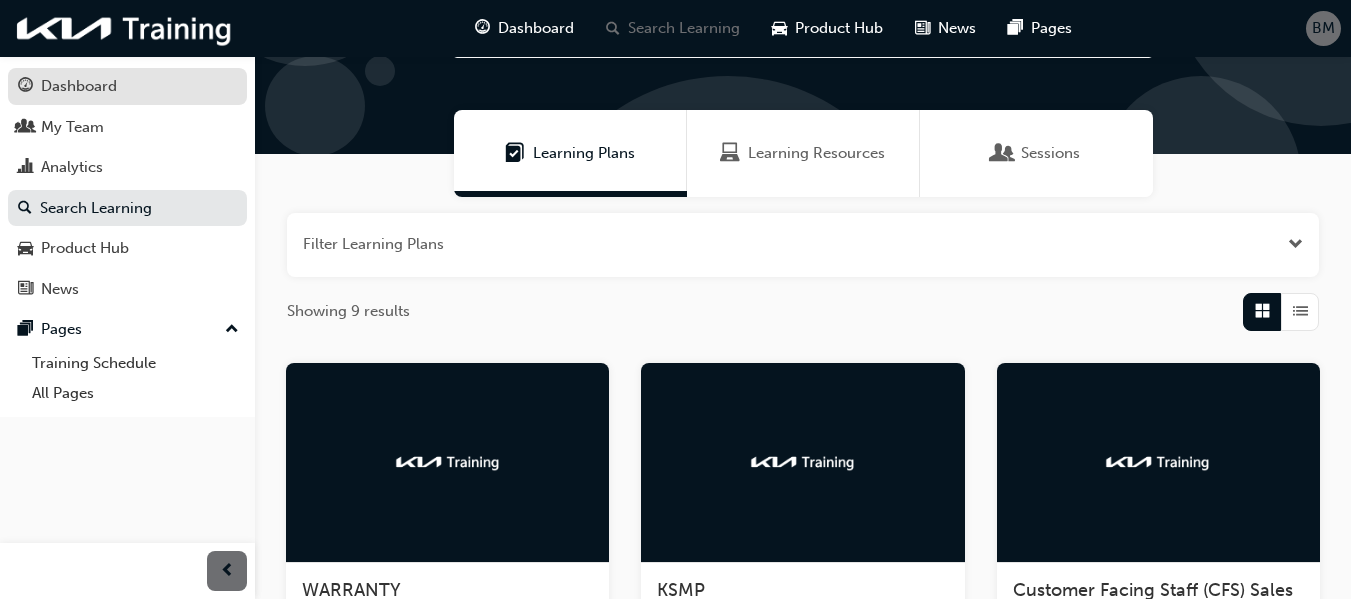 click on "Dashboard" at bounding box center [127, 86] 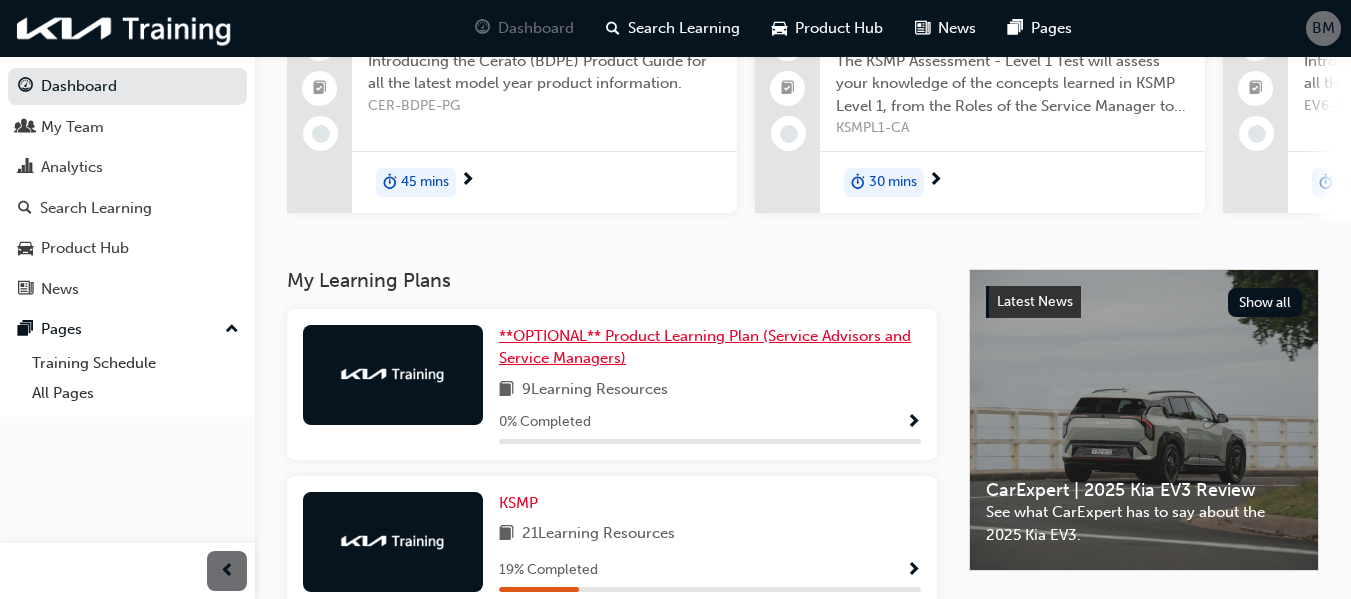 scroll, scrollTop: 300, scrollLeft: 0, axis: vertical 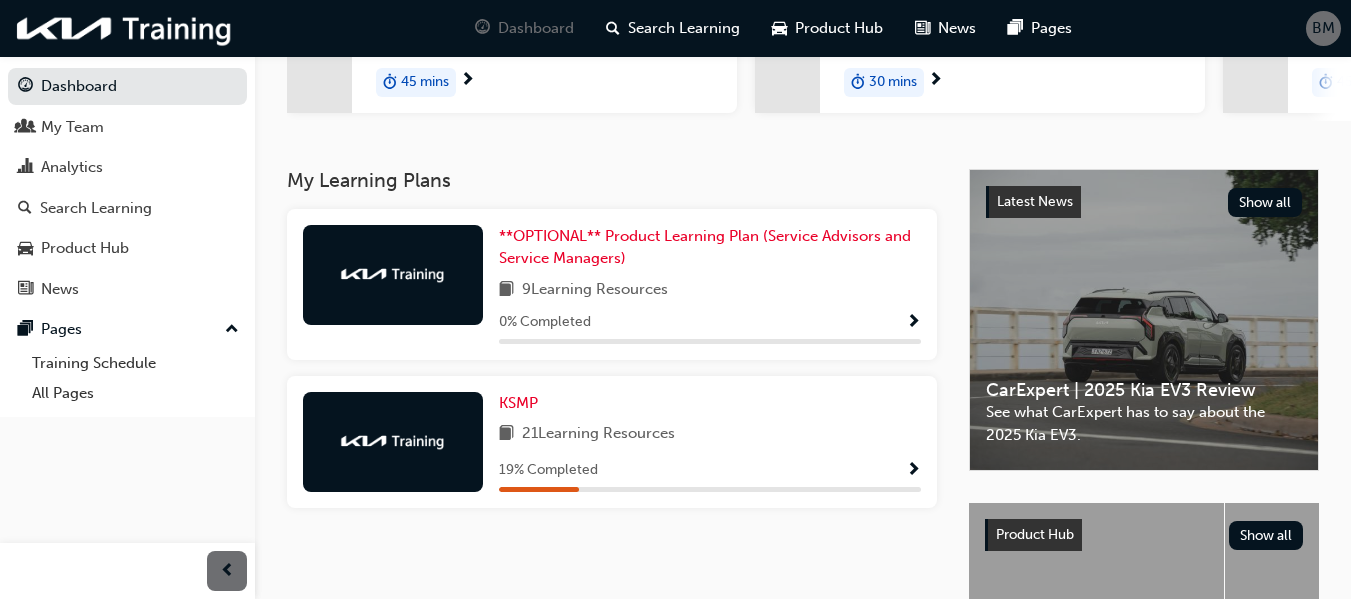 click on "21  Learning Resources" at bounding box center (598, 434) 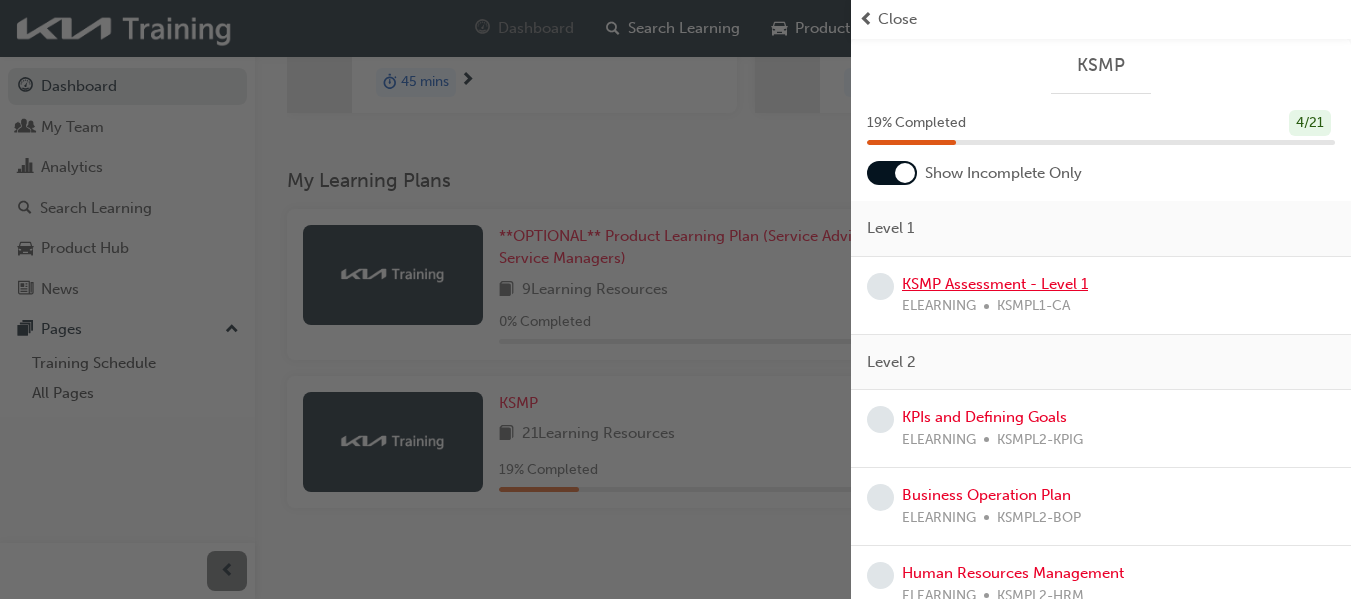 click on "KSMP Assessment - Level 1" at bounding box center (995, 284) 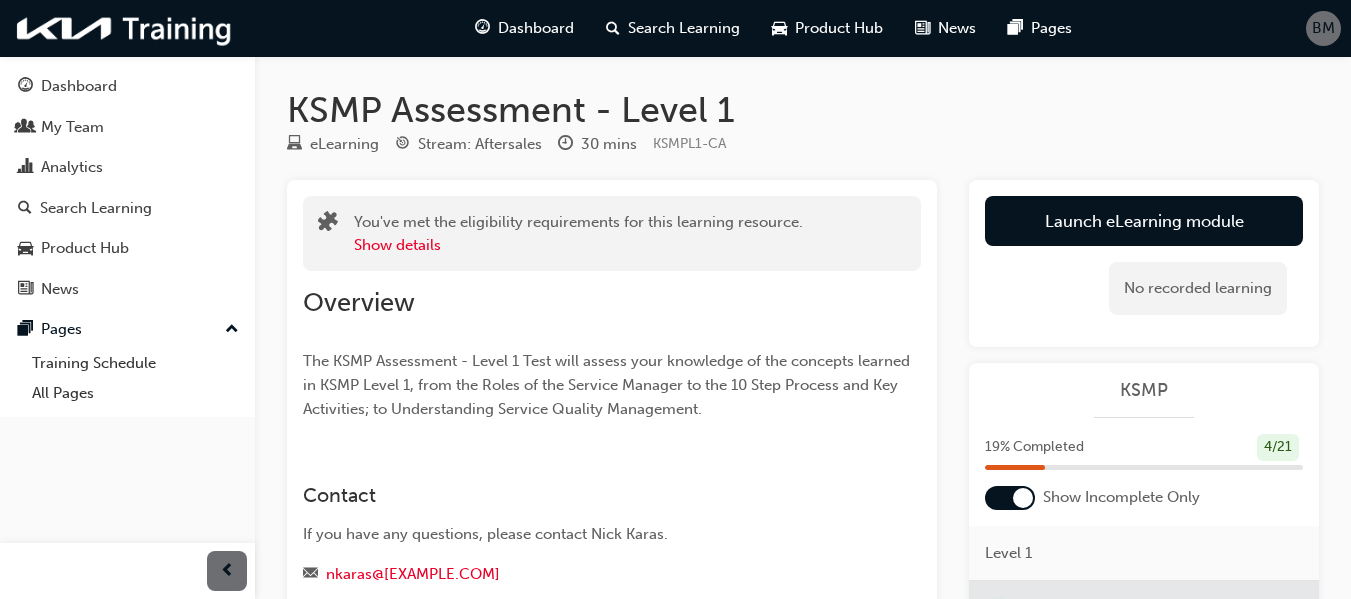scroll, scrollTop: 100, scrollLeft: 0, axis: vertical 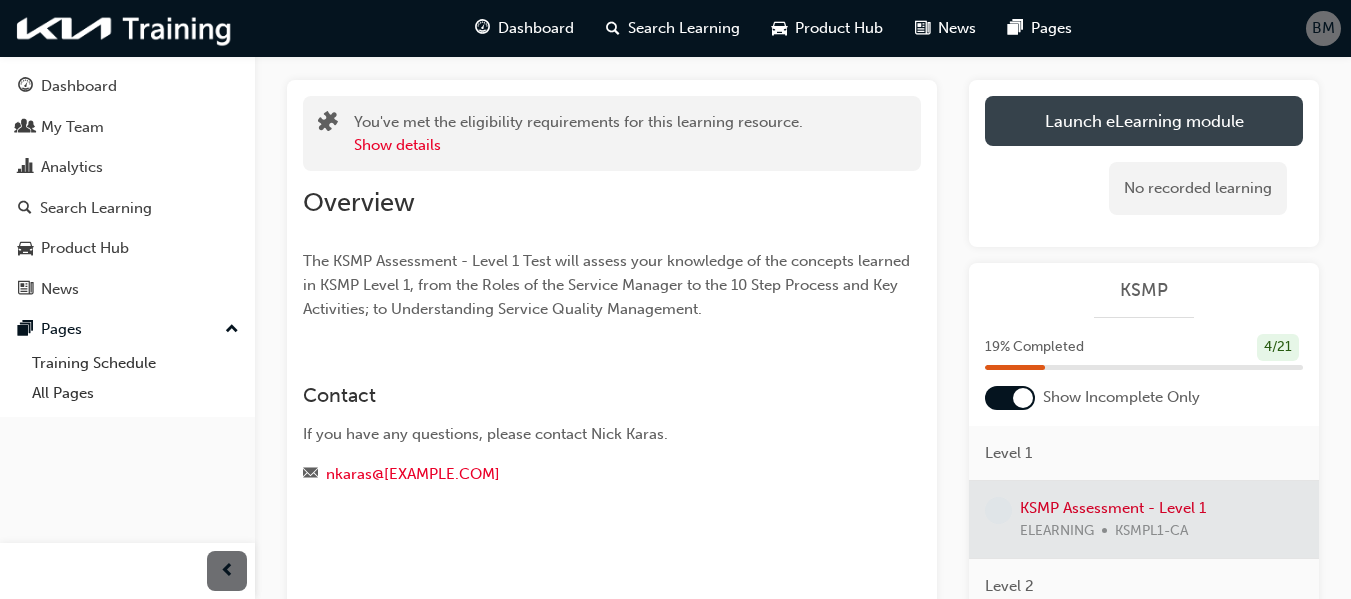click on "Launch eLearning module" at bounding box center [1144, 121] 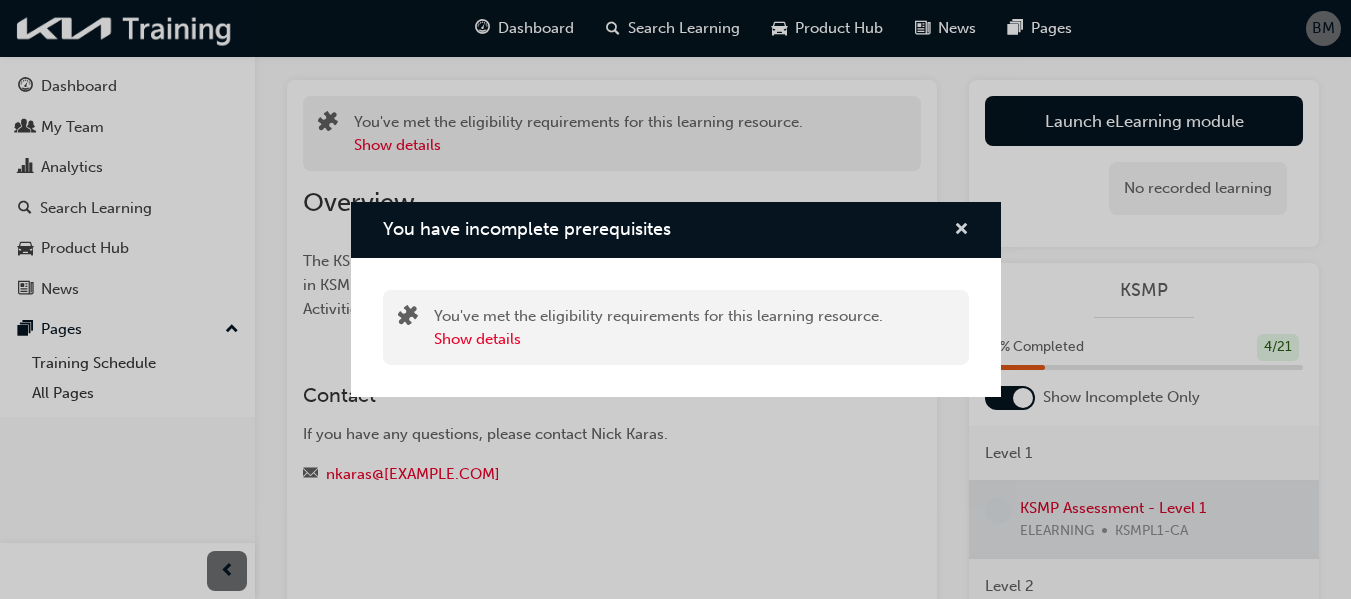 click at bounding box center [961, 231] 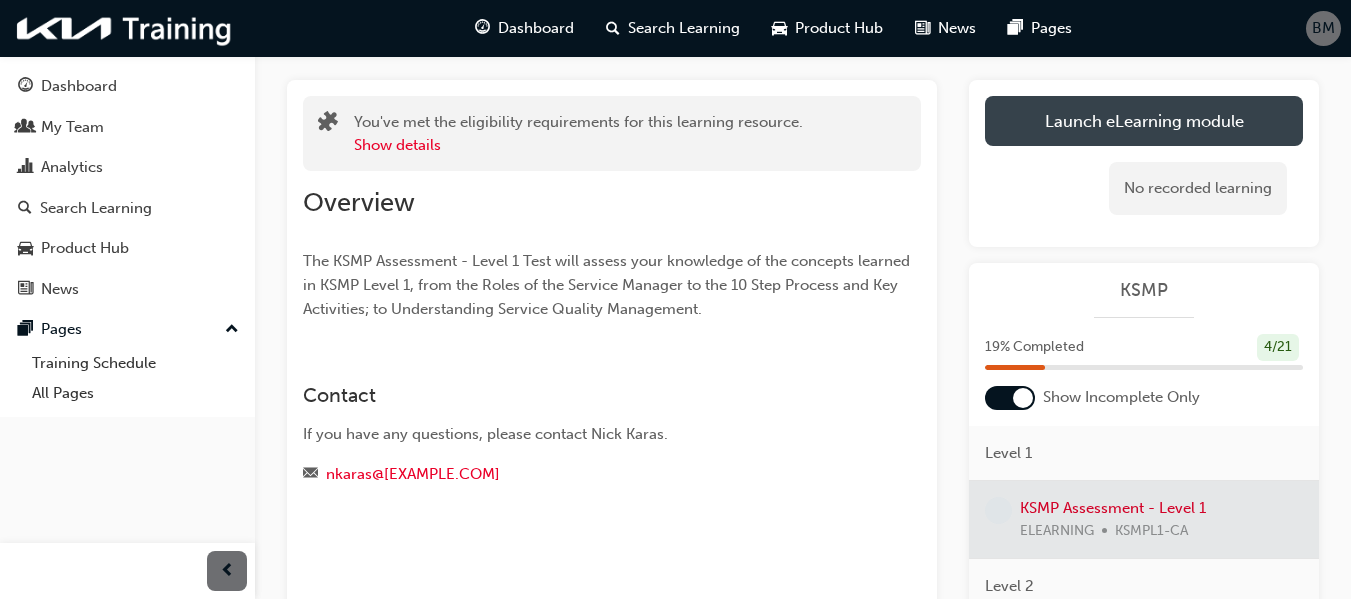 click on "Launch eLearning module" at bounding box center (1144, 121) 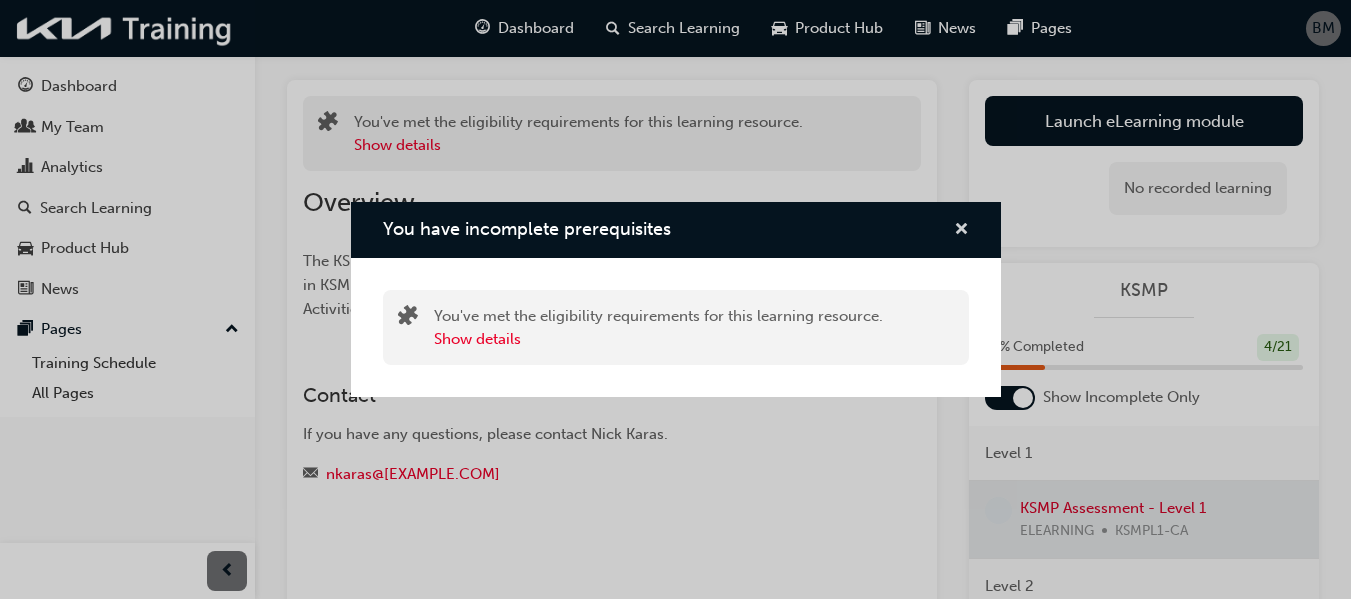 click at bounding box center (961, 231) 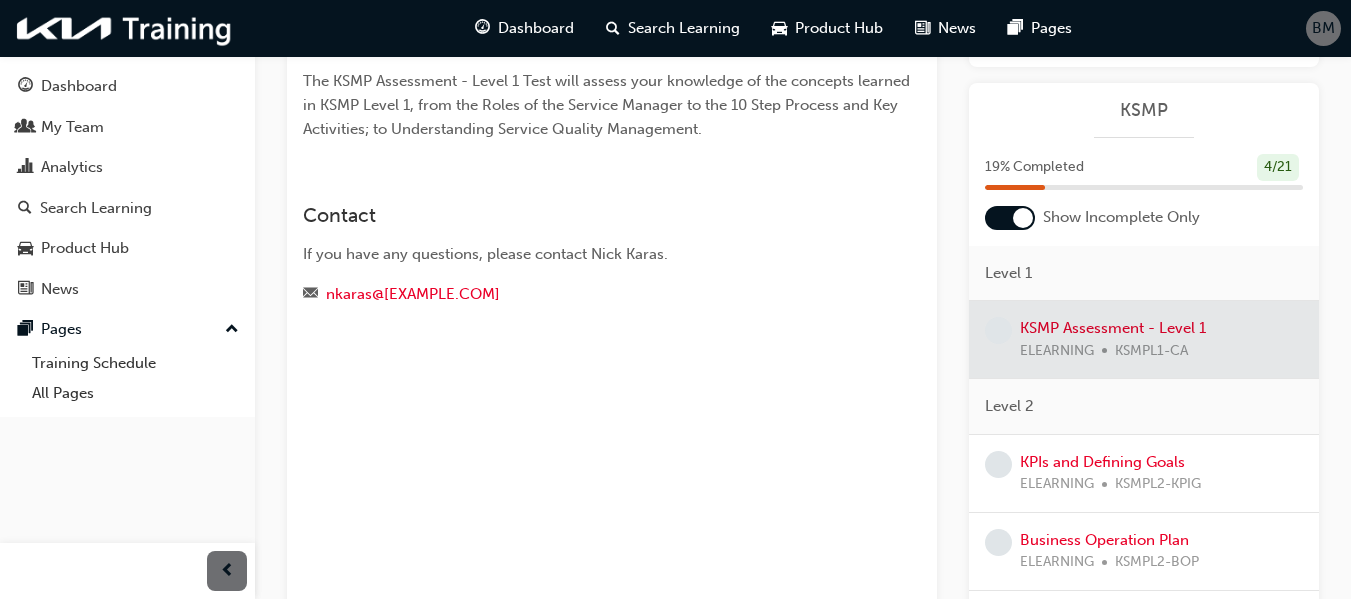 scroll, scrollTop: 300, scrollLeft: 0, axis: vertical 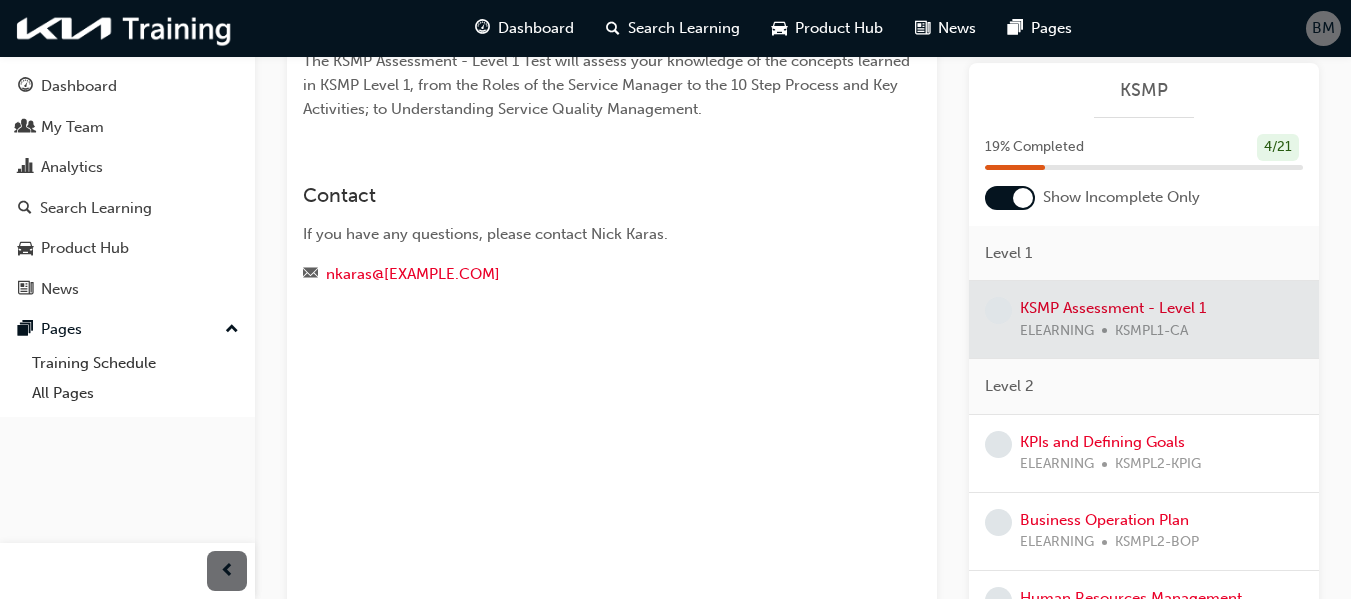 click on "KPIs and Defining Goals ELEARNING KSMPL2-KPIG" at bounding box center (1110, 453) 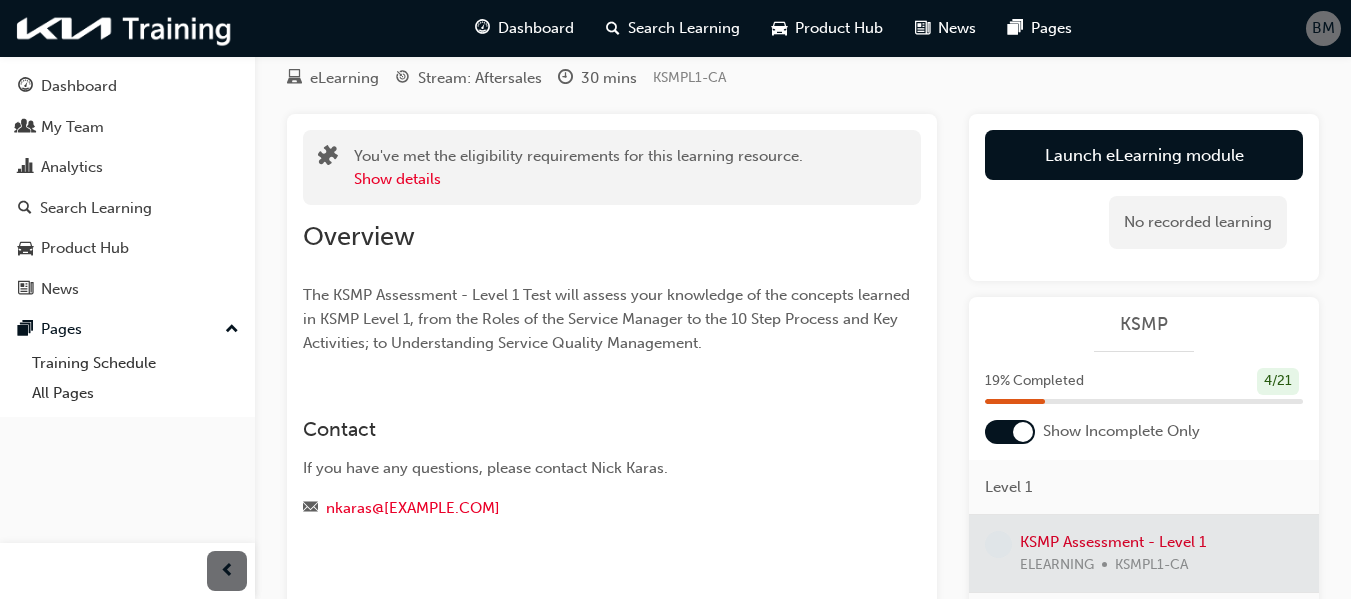 scroll, scrollTop: 100, scrollLeft: 0, axis: vertical 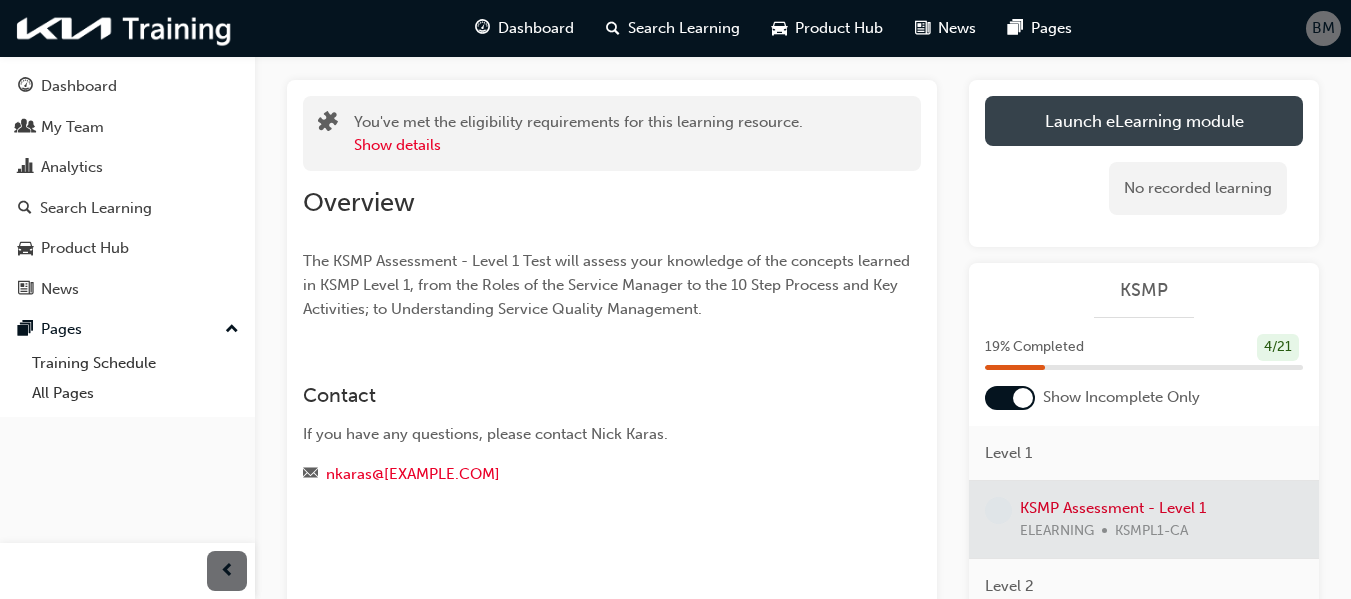 click on "Launch eLearning module" at bounding box center [1144, 121] 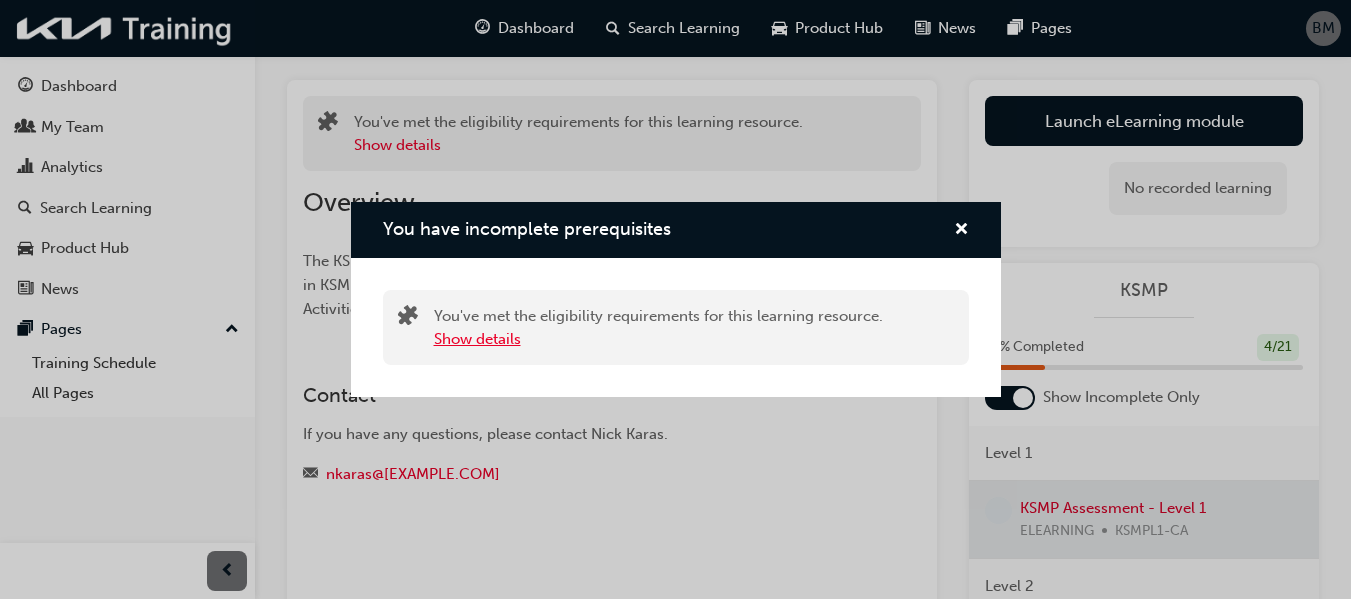 click on "Show details" at bounding box center [477, 339] 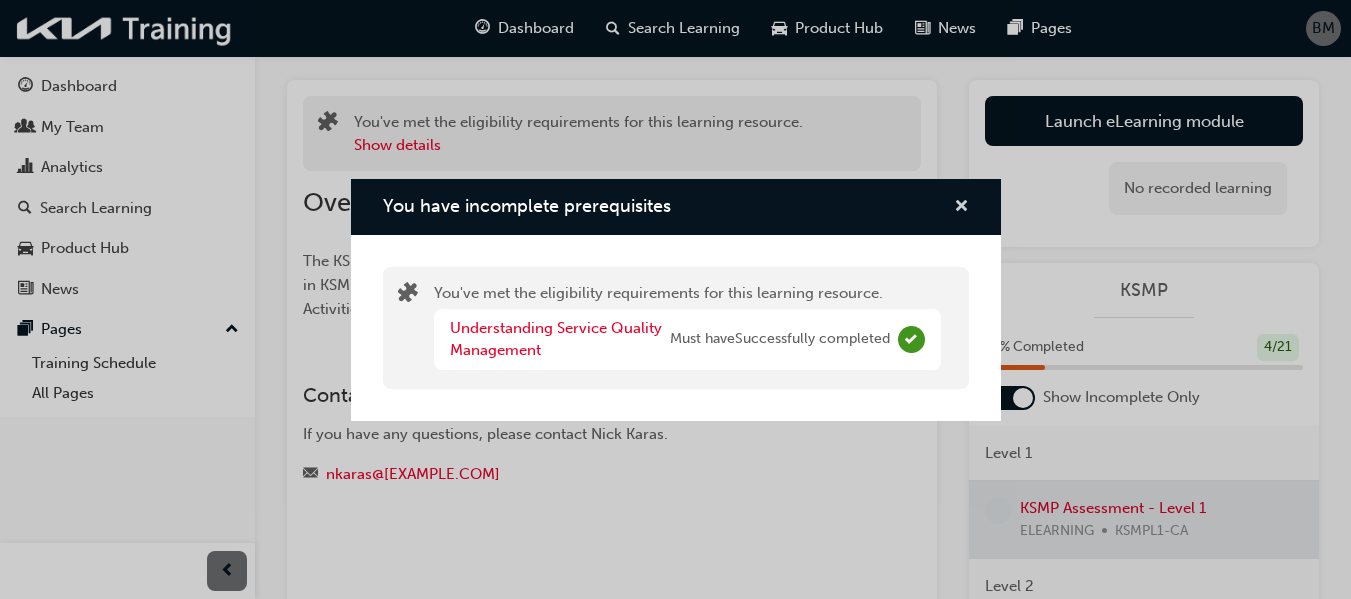click at bounding box center [961, 208] 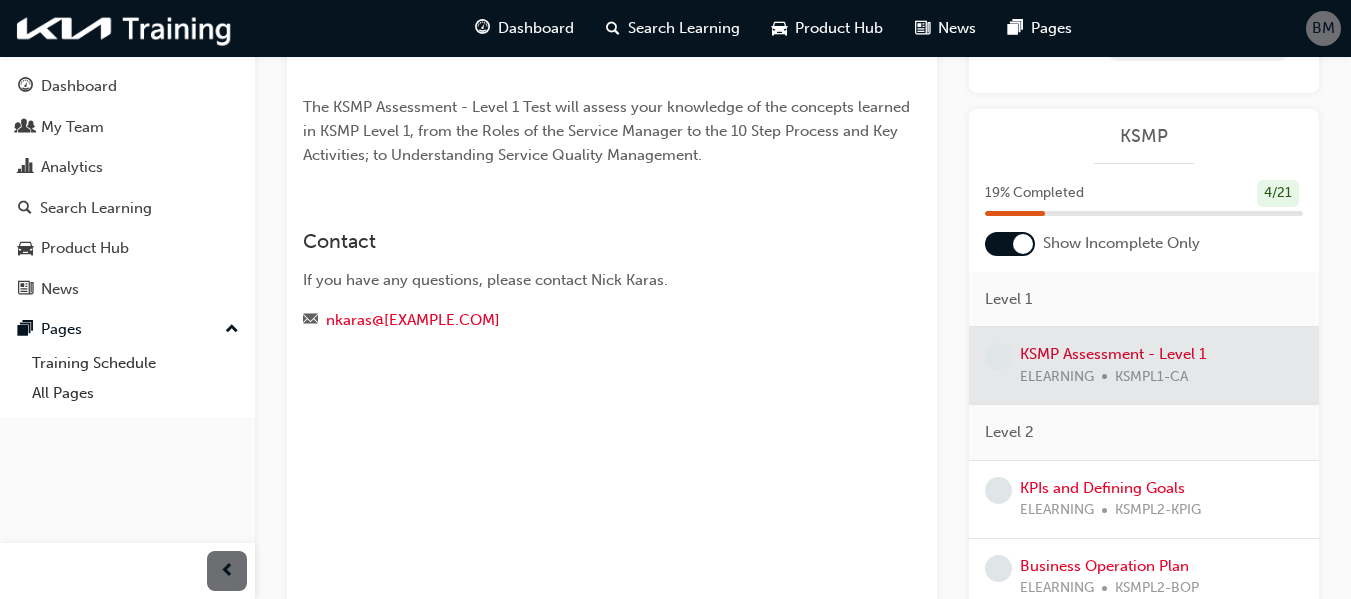 scroll, scrollTop: 241, scrollLeft: 0, axis: vertical 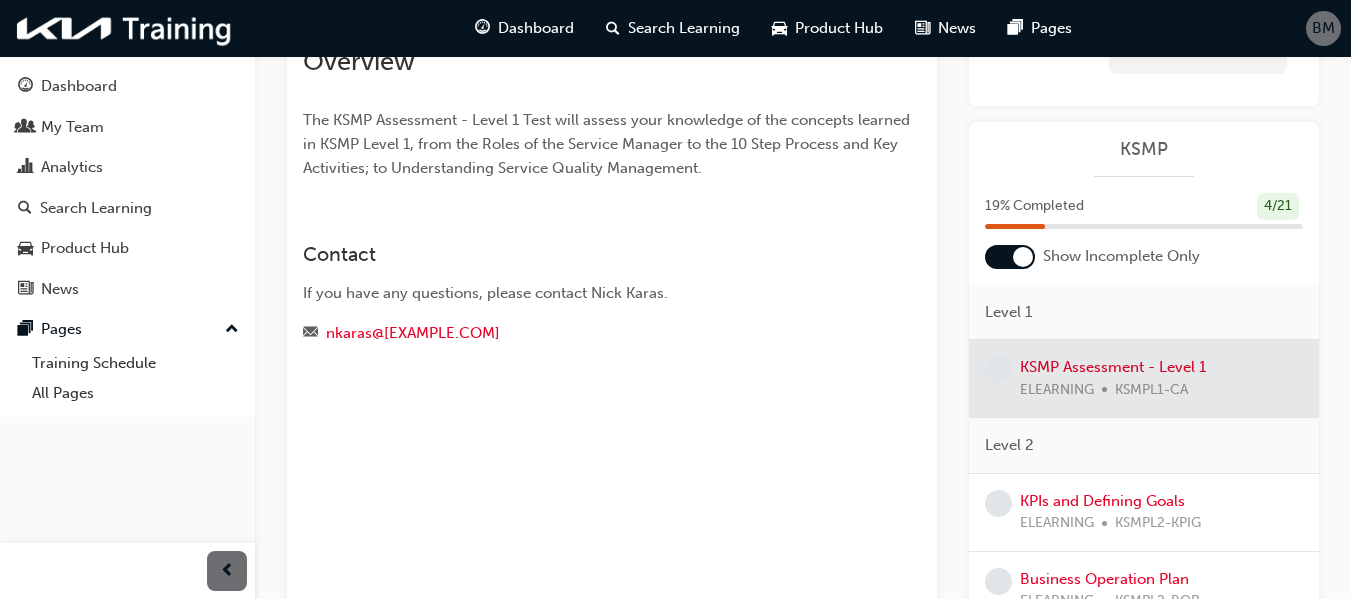 click at bounding box center (1144, 378) 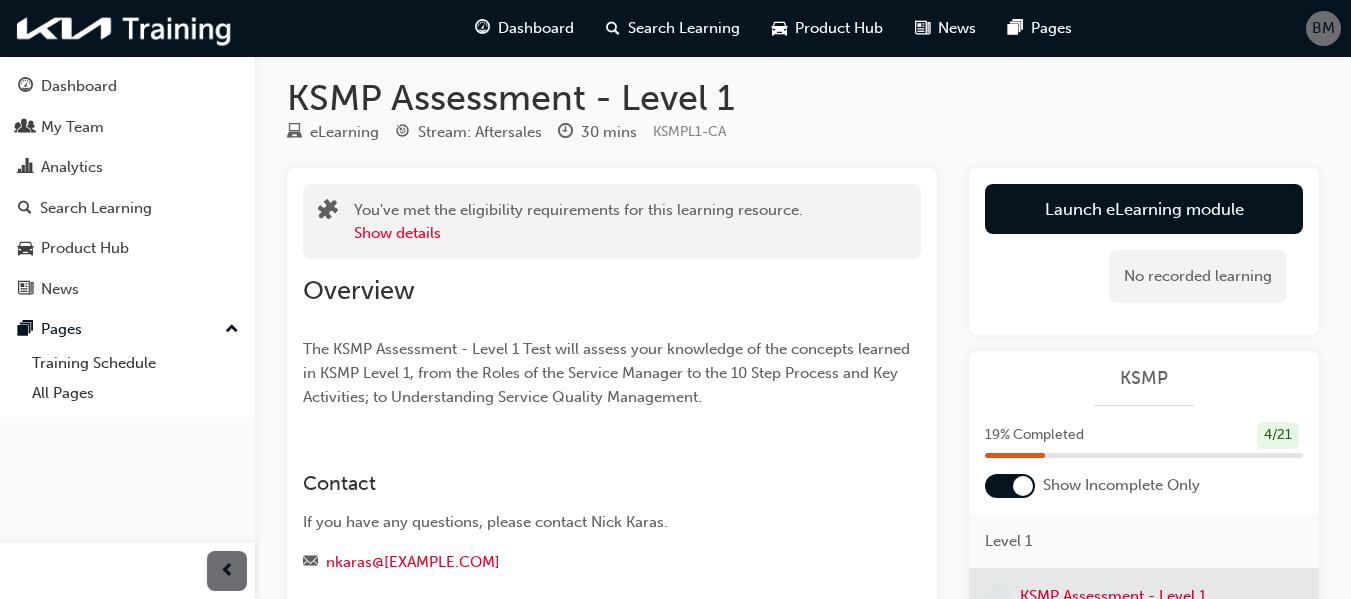 scroll, scrollTop: 0, scrollLeft: 0, axis: both 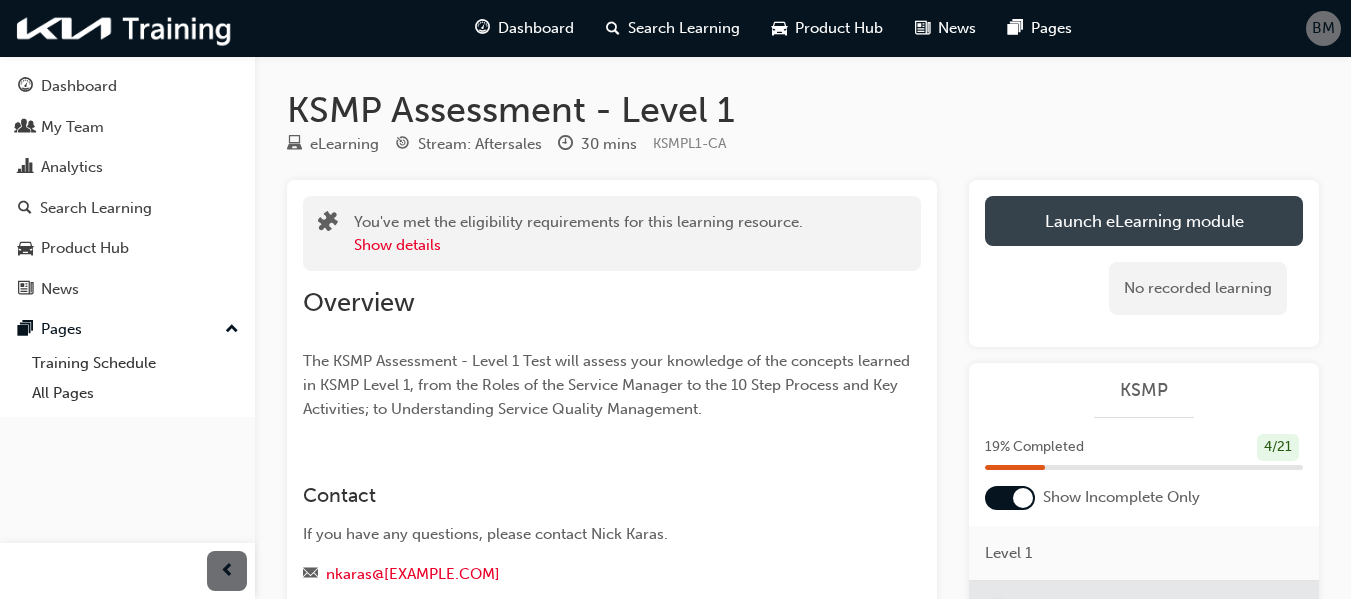 click on "Launch eLearning module" at bounding box center [1144, 221] 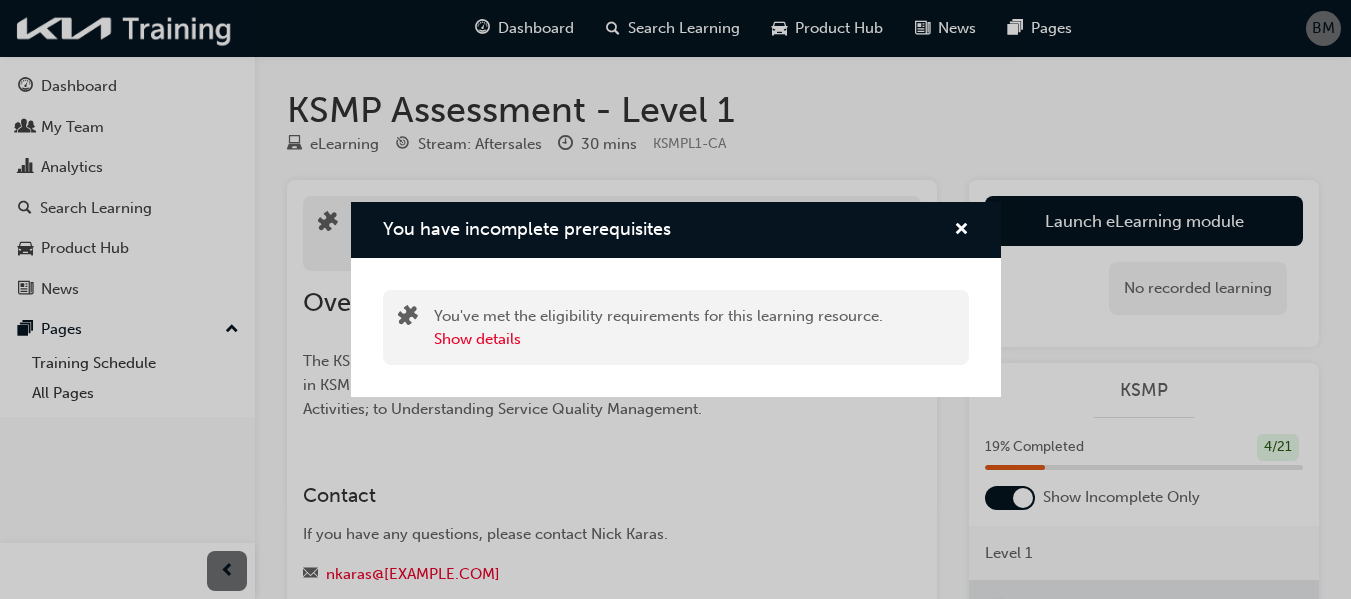 click on "You have incomplete prerequisites You've met the eligibility requirements for this learning resource. Show details" at bounding box center [675, 299] 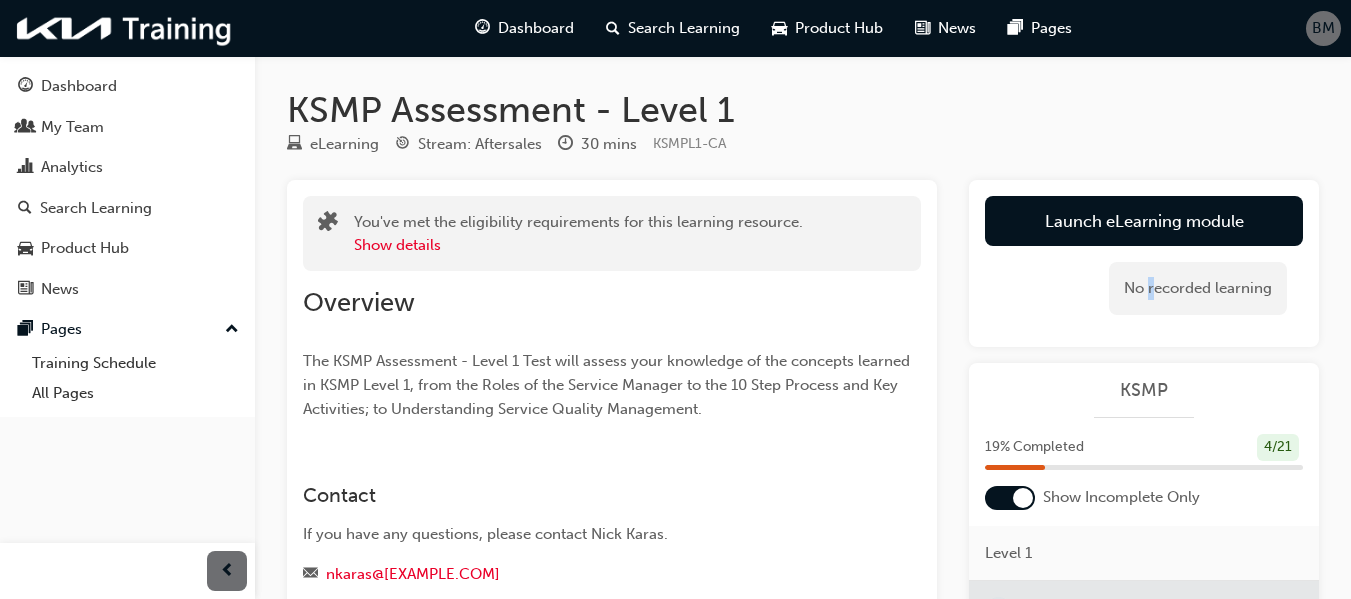 click on "No recorded learning" at bounding box center [1198, 288] 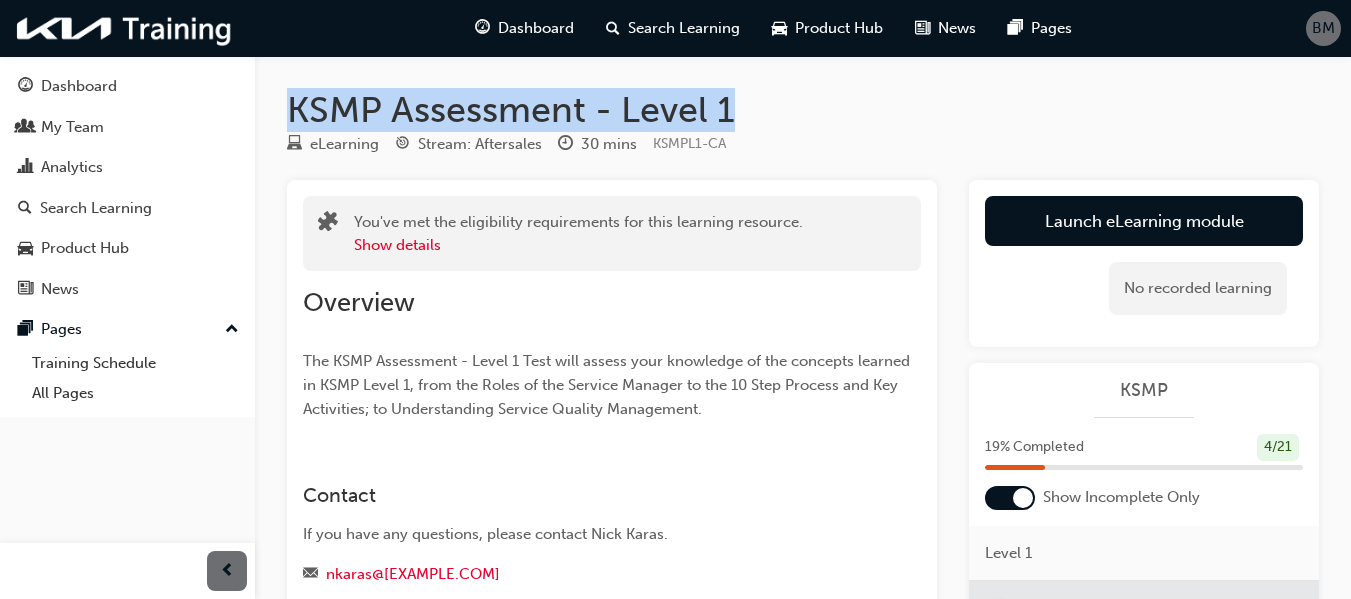 drag, startPoint x: 760, startPoint y: 105, endPoint x: 287, endPoint y: 109, distance: 473.0169 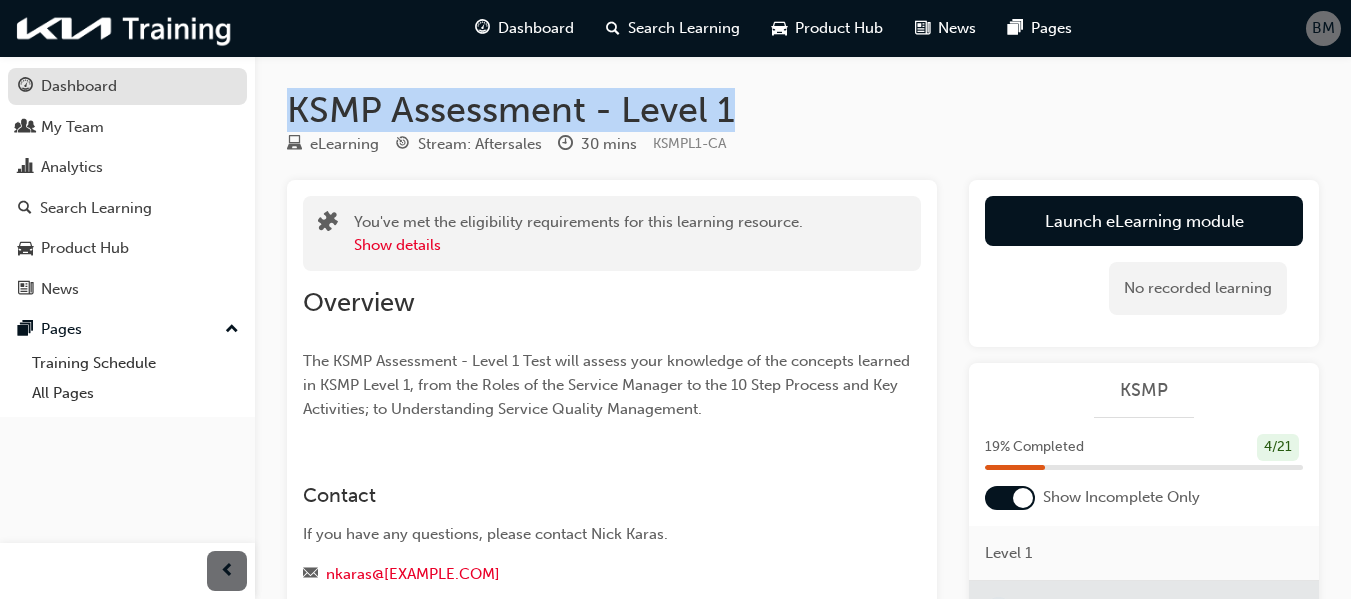 click on "Dashboard" at bounding box center (79, 86) 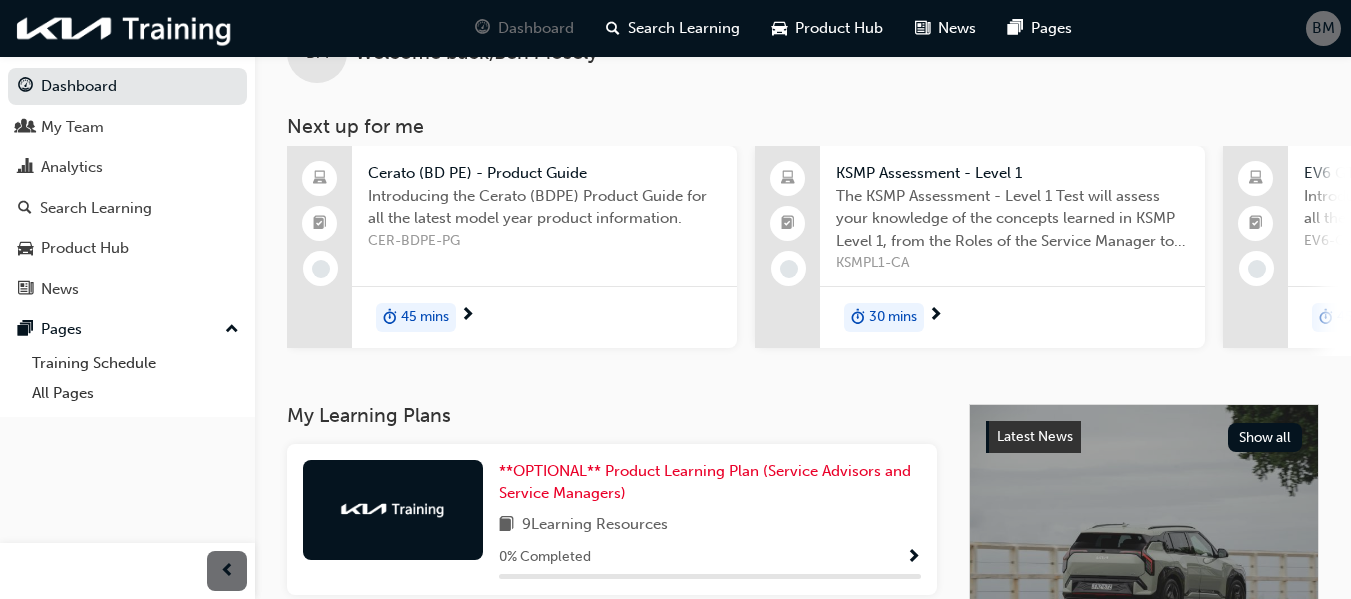 scroll, scrollTop: 100, scrollLeft: 0, axis: vertical 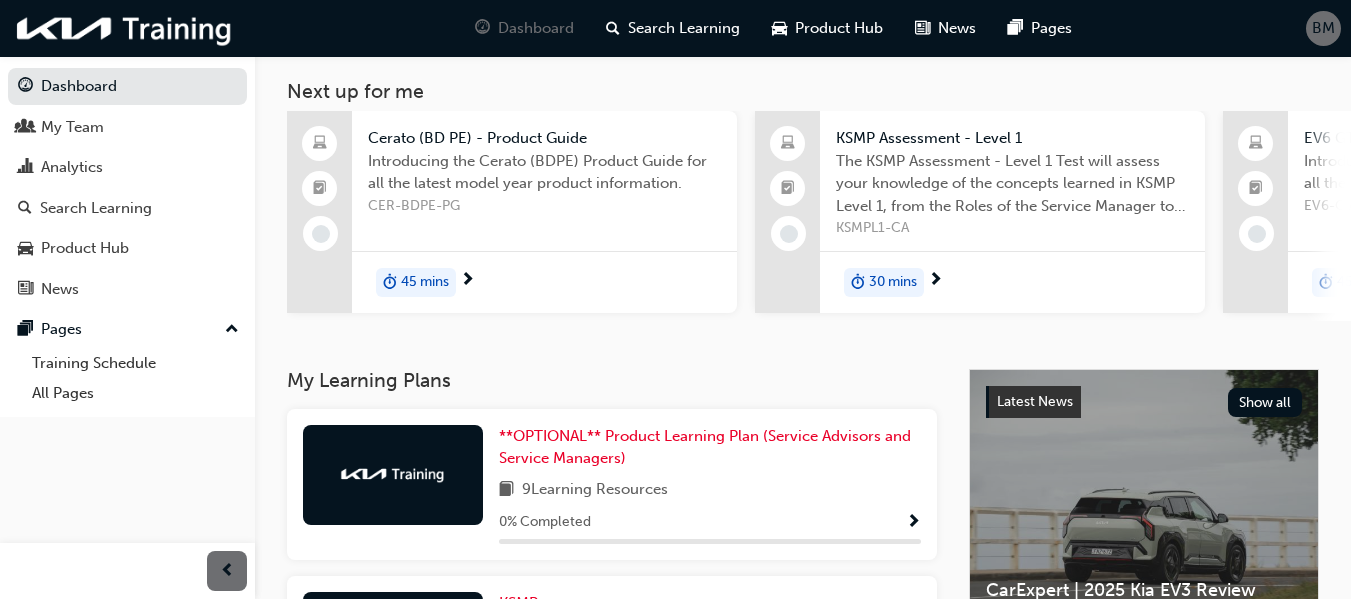 click on "30 mins" at bounding box center [893, 282] 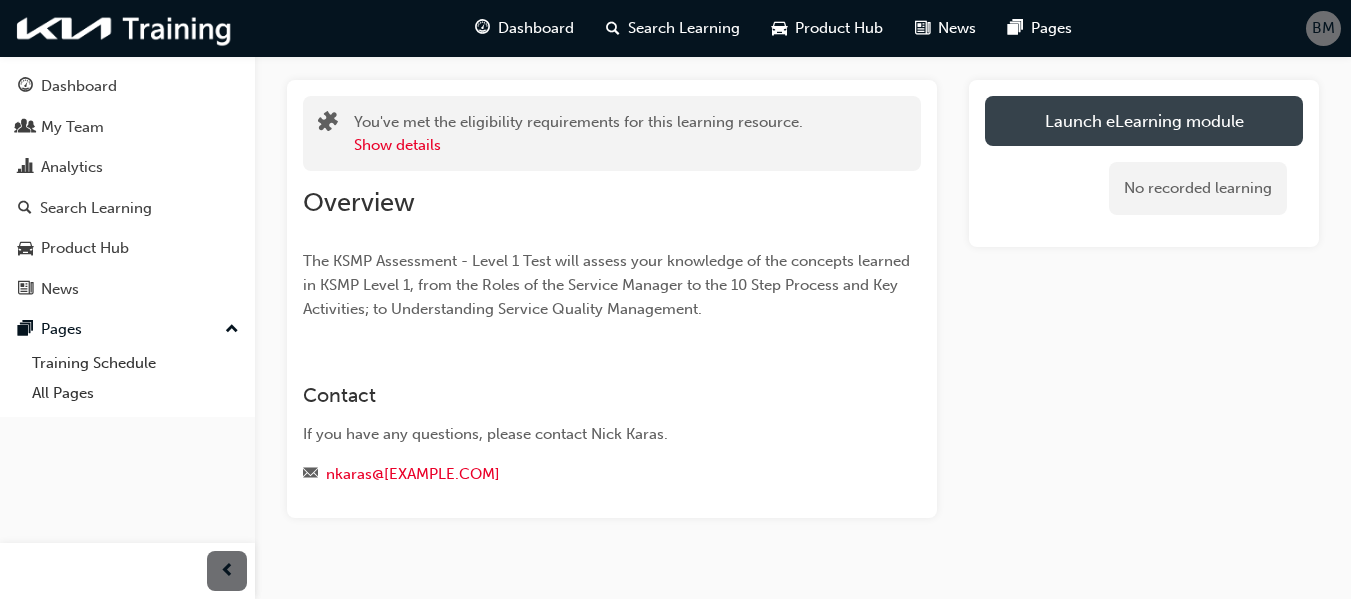click on "Launch eLearning module" at bounding box center [1144, 121] 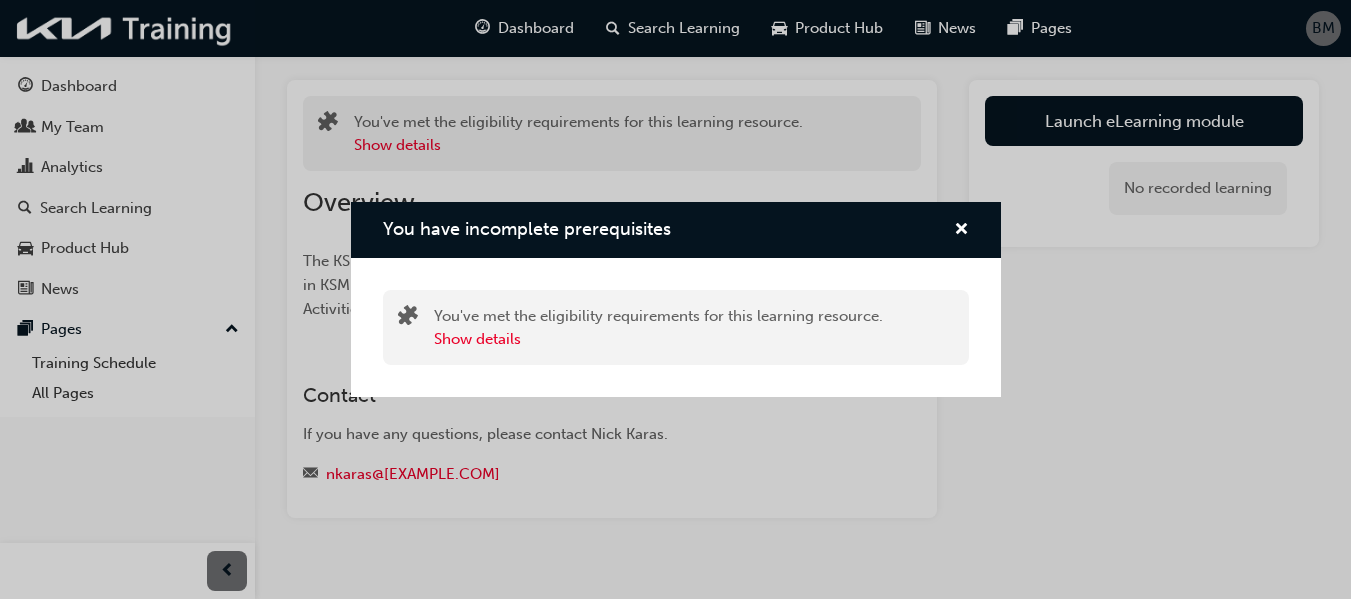 click on "You have incomplete prerequisites You've met the eligibility requirements for this learning resource. Show details" at bounding box center [675, 299] 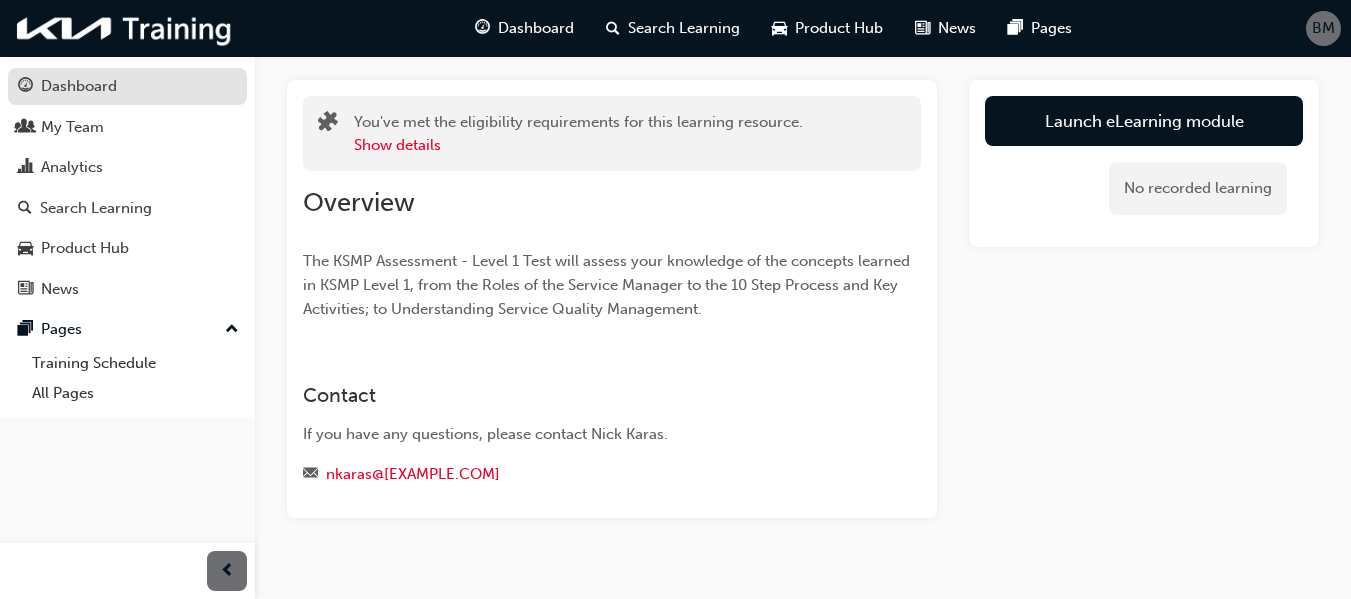 click on "Dashboard" at bounding box center (79, 86) 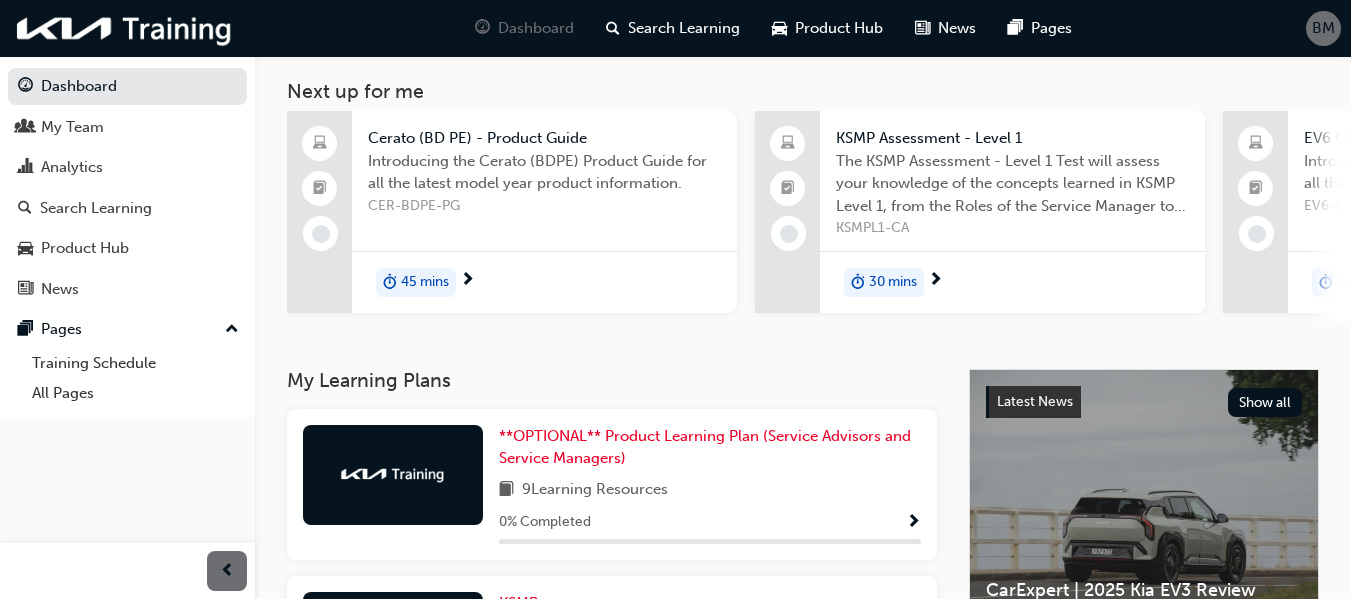 click on "The KSMP Assessment - Level 1 Test will assess your knowledge of the concepts learned in KSMP Level 1, from the Roles of the Service Manager to the 10 Step Process and Key Activities; to Understanding Service Quality Management." at bounding box center [1012, 184] 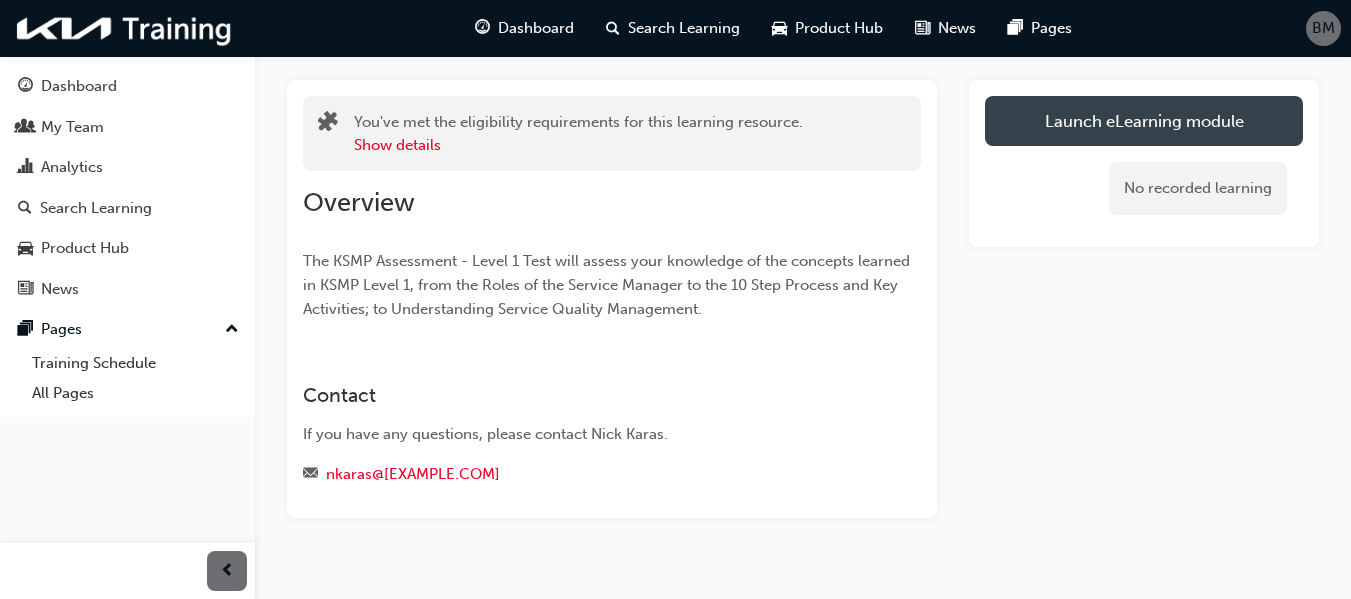 click on "Launch eLearning module" at bounding box center (1144, 121) 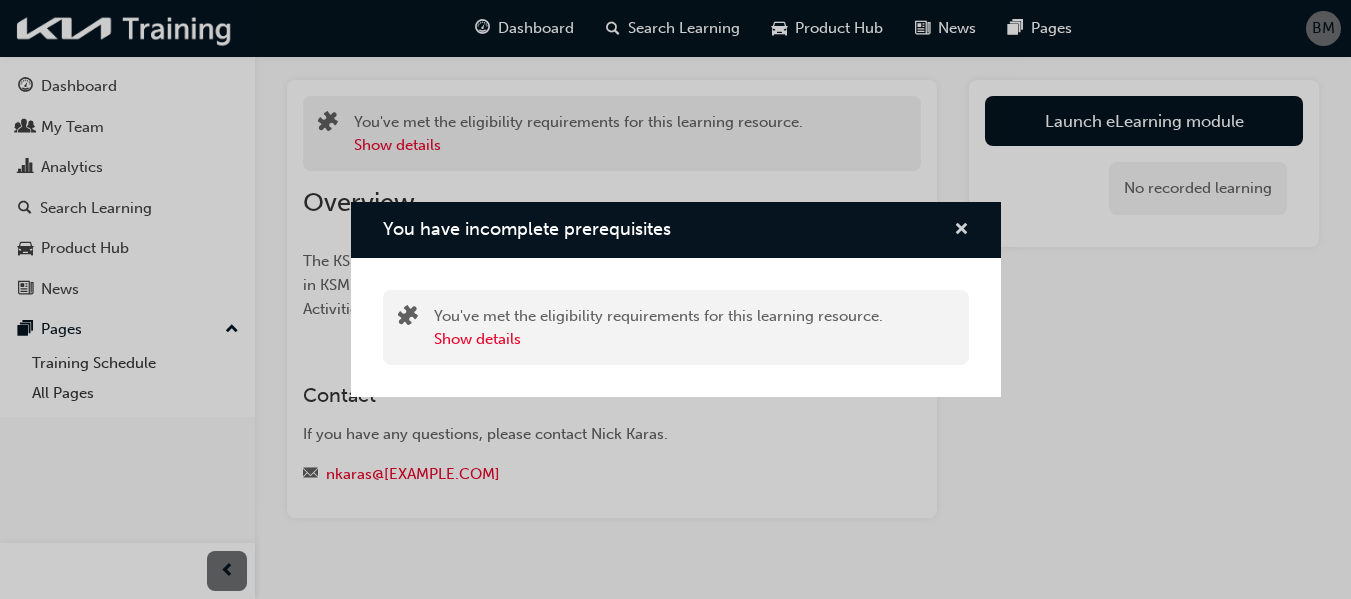 click at bounding box center [961, 231] 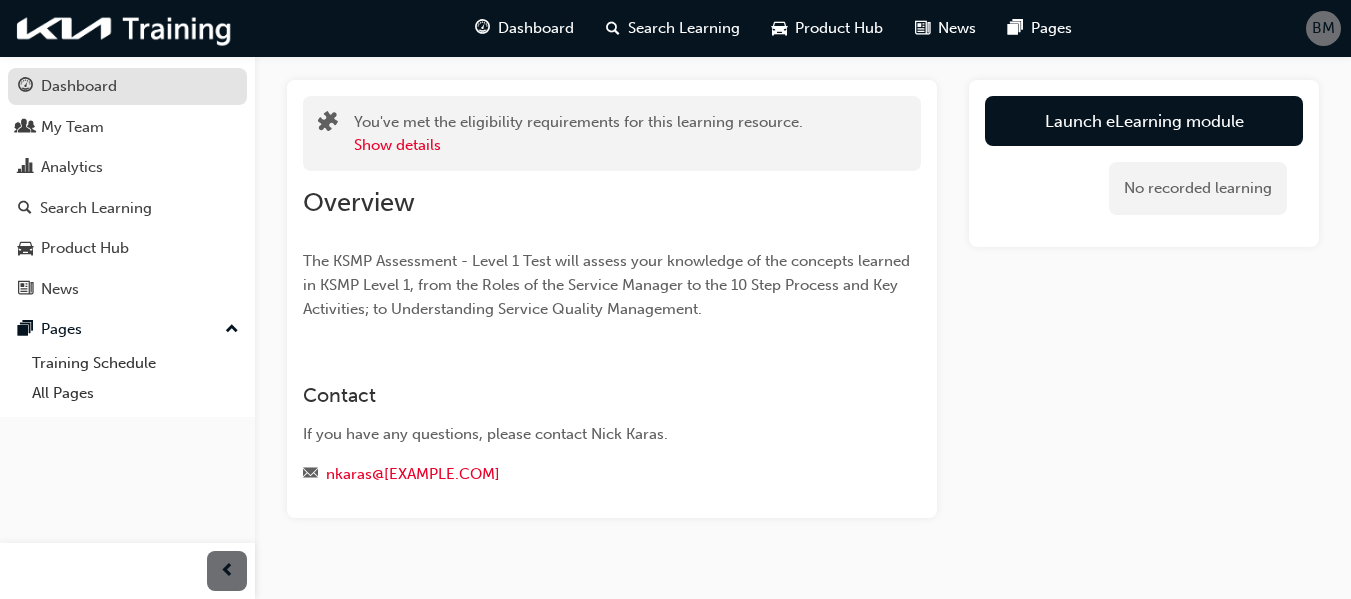 click on "Dashboard" at bounding box center (79, 86) 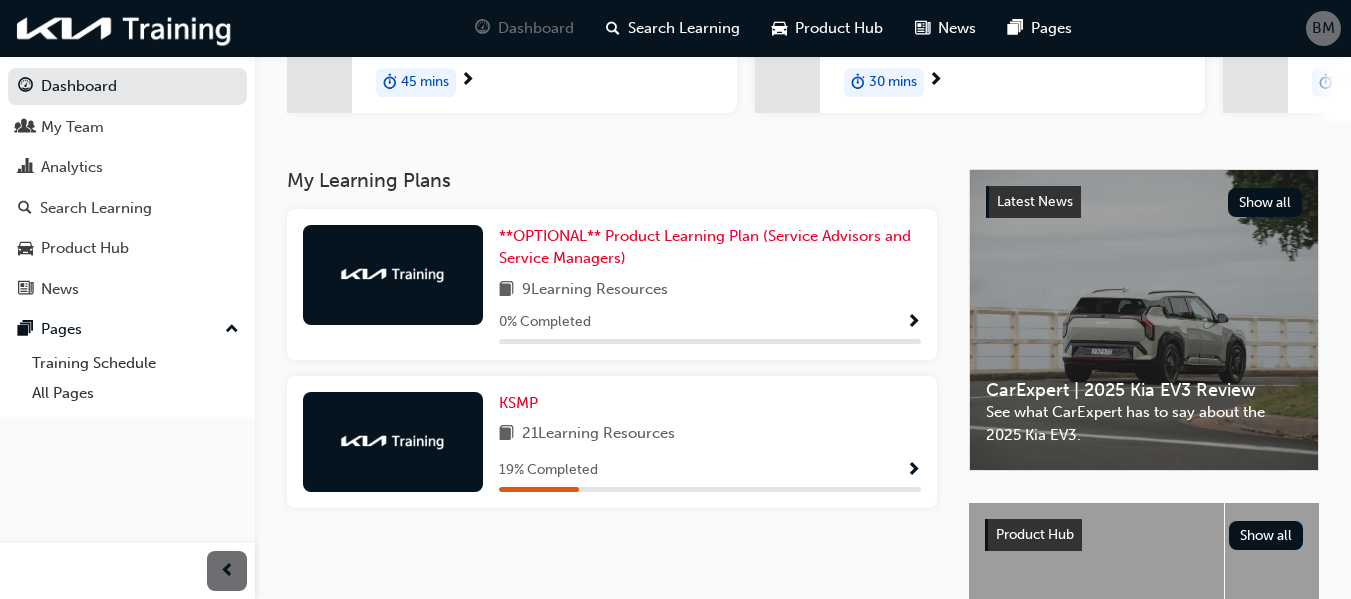 scroll, scrollTop: 400, scrollLeft: 0, axis: vertical 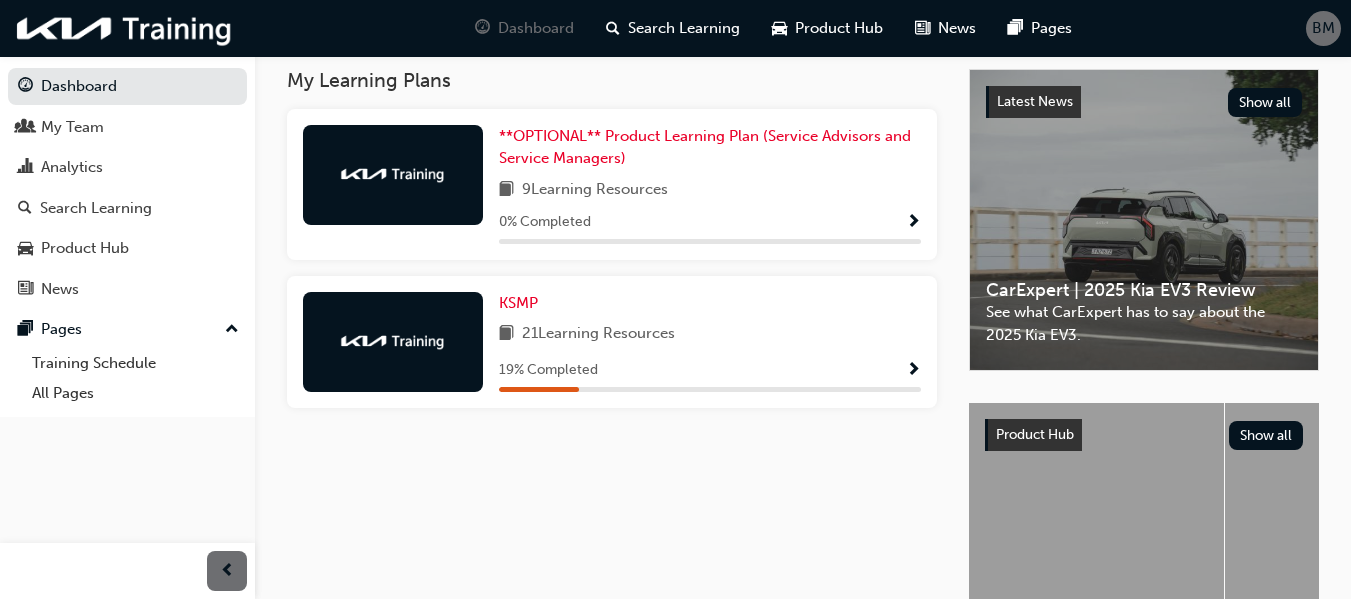 click on "KSMP" at bounding box center (710, 303) 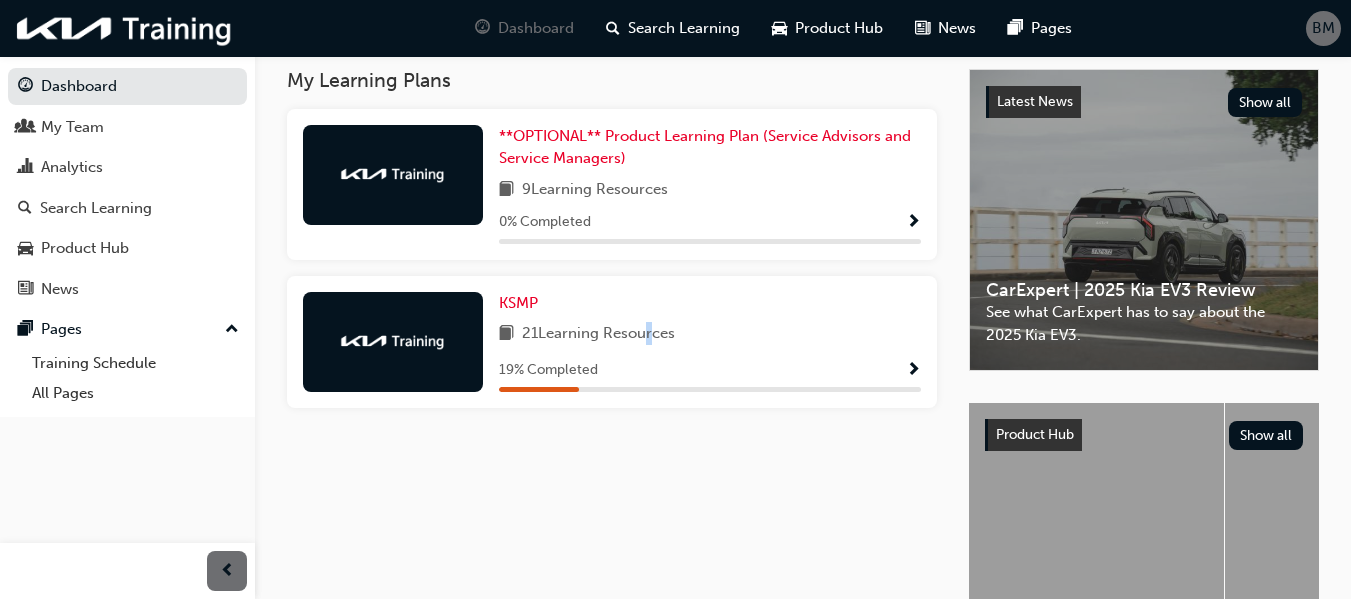 click on "21  Learning Resources" at bounding box center (598, 334) 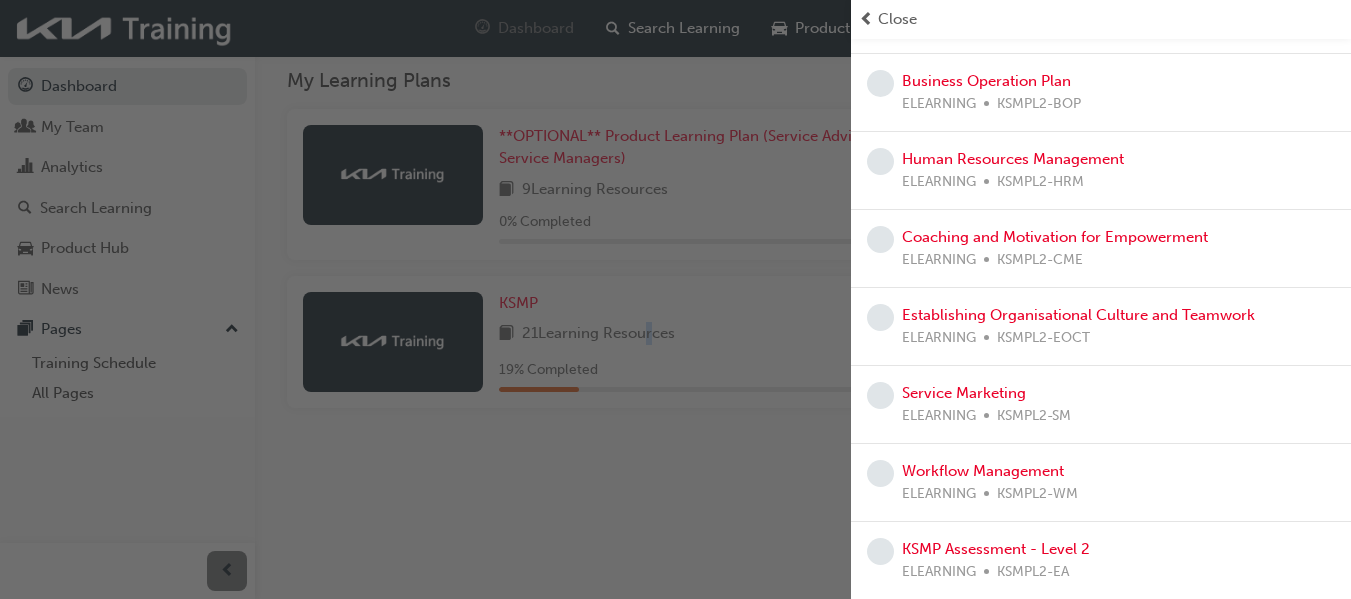 scroll, scrollTop: 295, scrollLeft: 0, axis: vertical 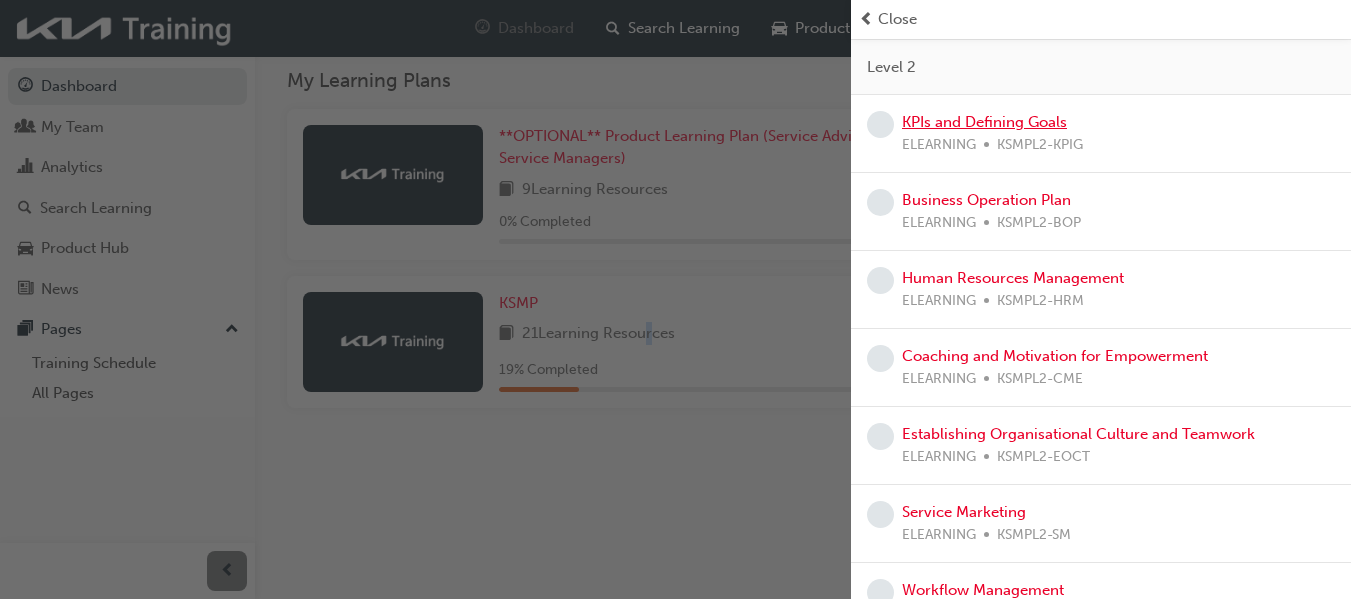 click on "KPIs and Defining Goals" at bounding box center (984, 122) 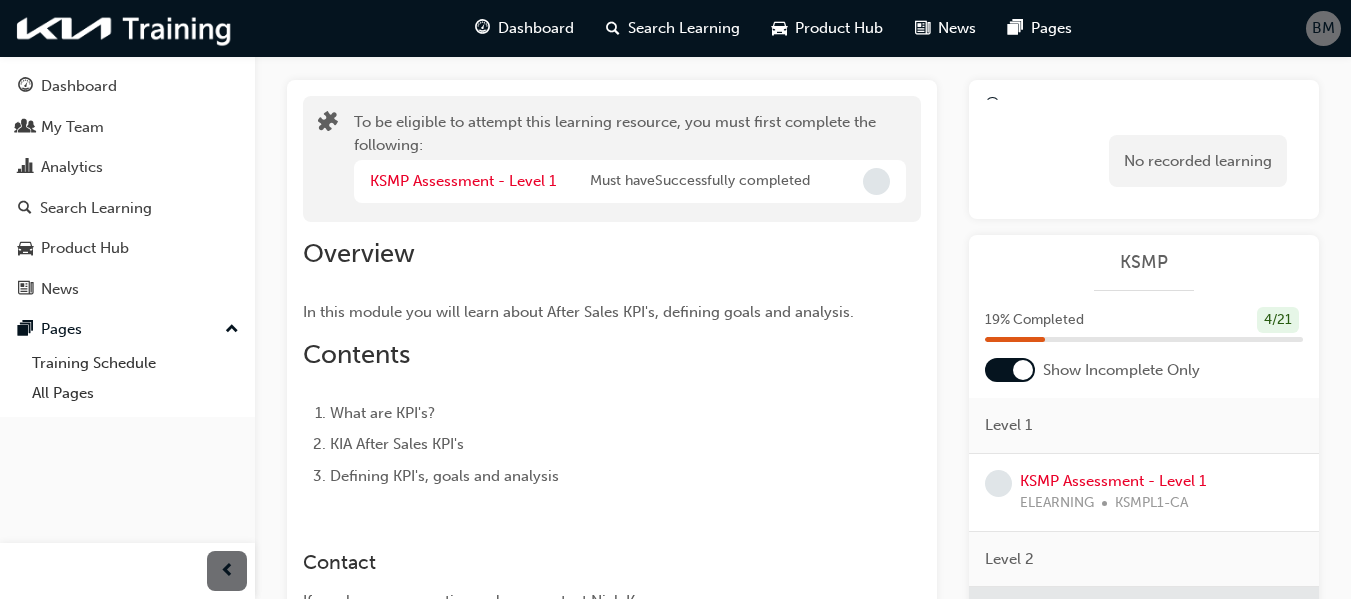 scroll, scrollTop: 0, scrollLeft: 0, axis: both 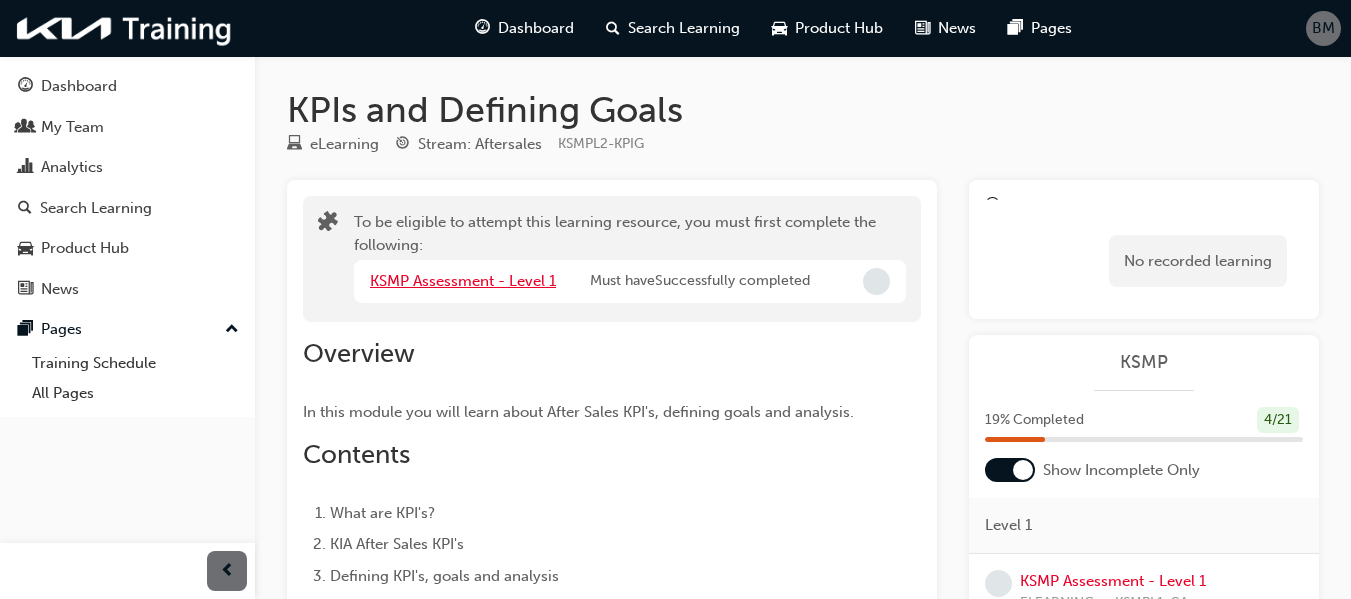 click on "KSMP Assessment - Level 1" at bounding box center (463, 281) 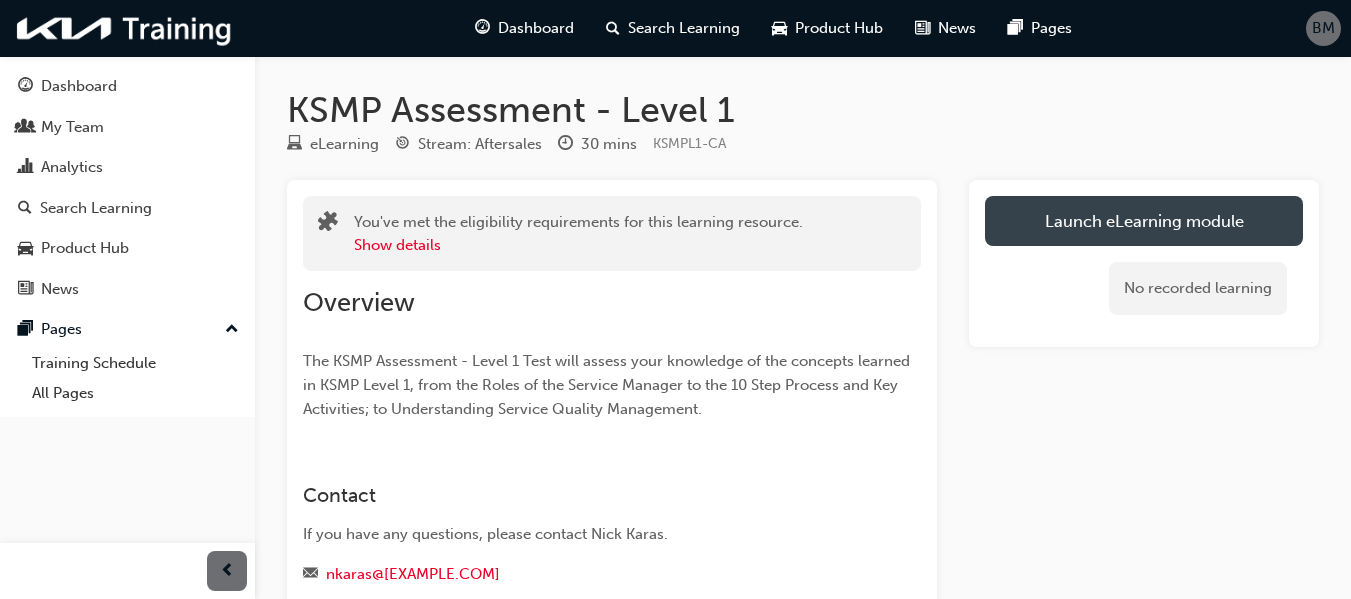 click on "Launch eLearning module" at bounding box center [1144, 221] 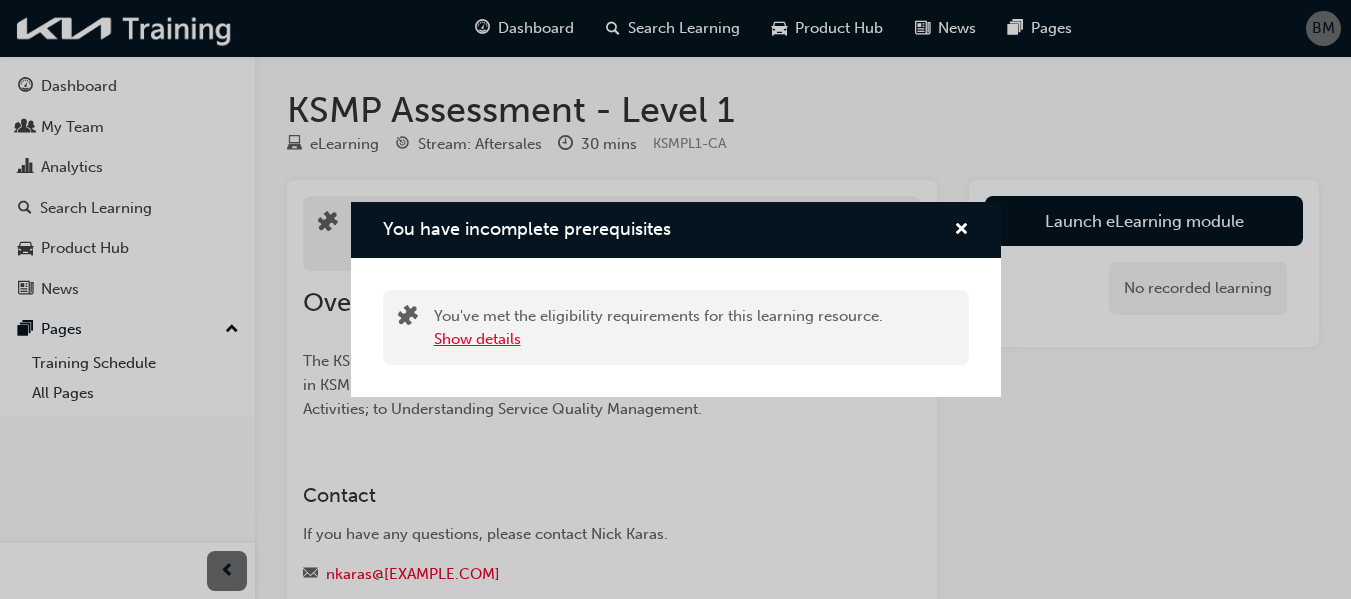 click on "Show details" at bounding box center [477, 339] 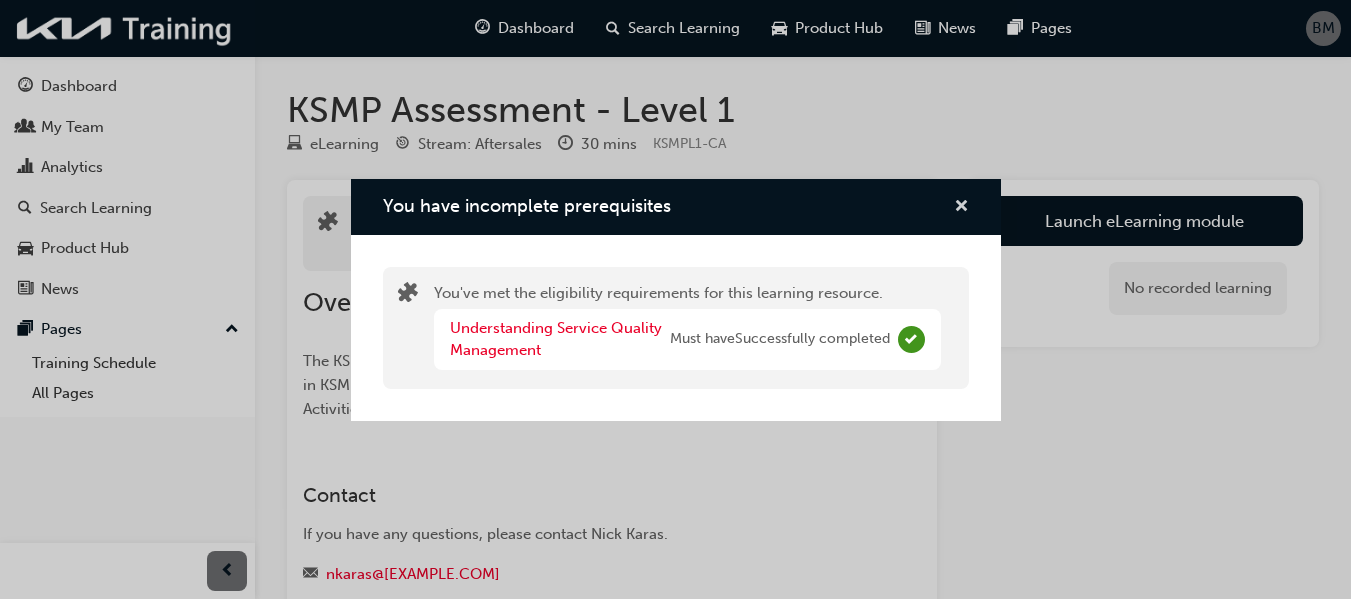 click at bounding box center [961, 208] 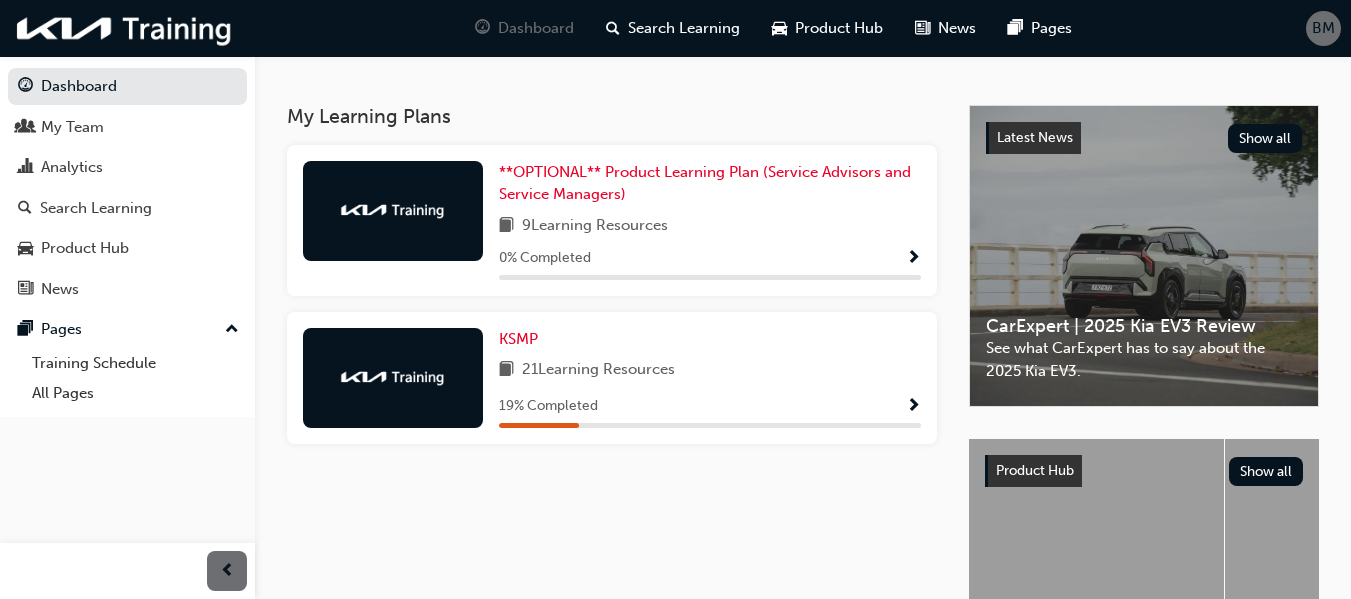 scroll, scrollTop: 400, scrollLeft: 0, axis: vertical 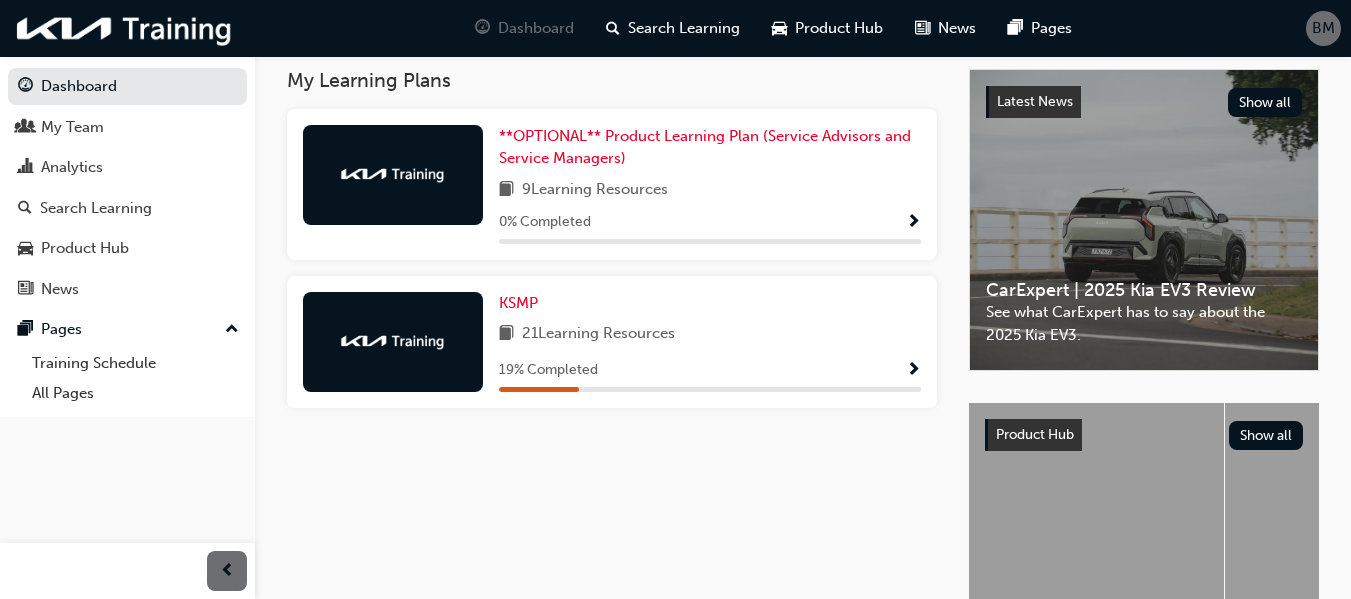 click on "21  Learning Resources" at bounding box center (598, 334) 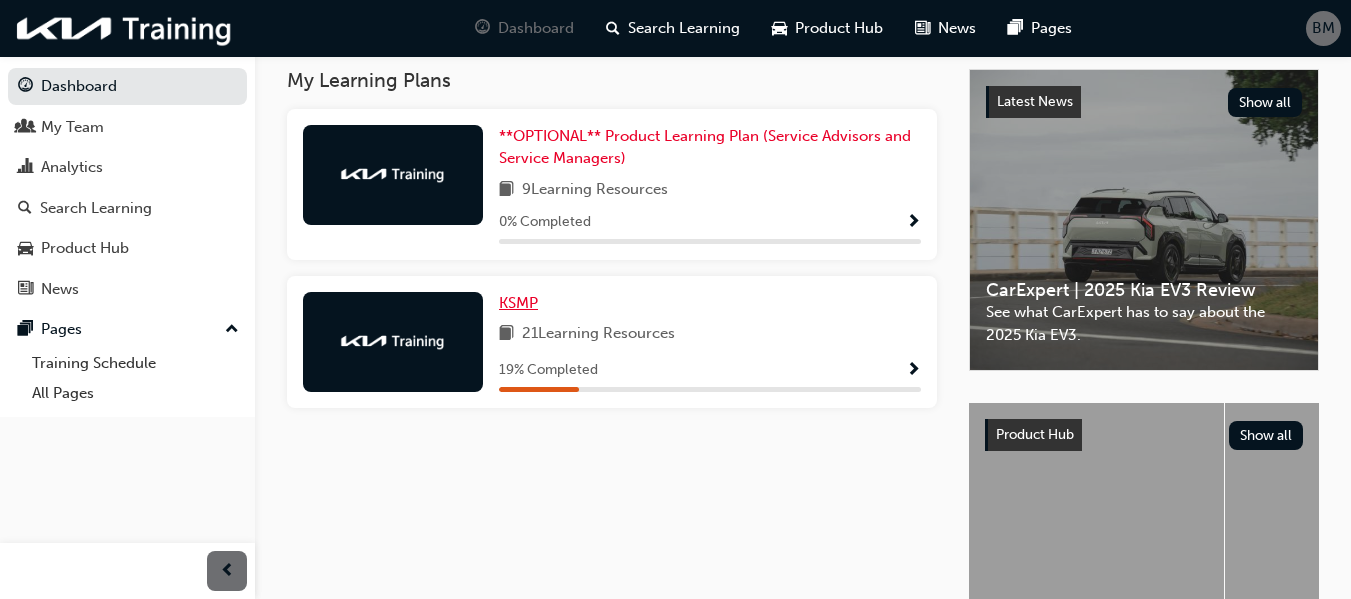 click on "KSMP" at bounding box center [518, 303] 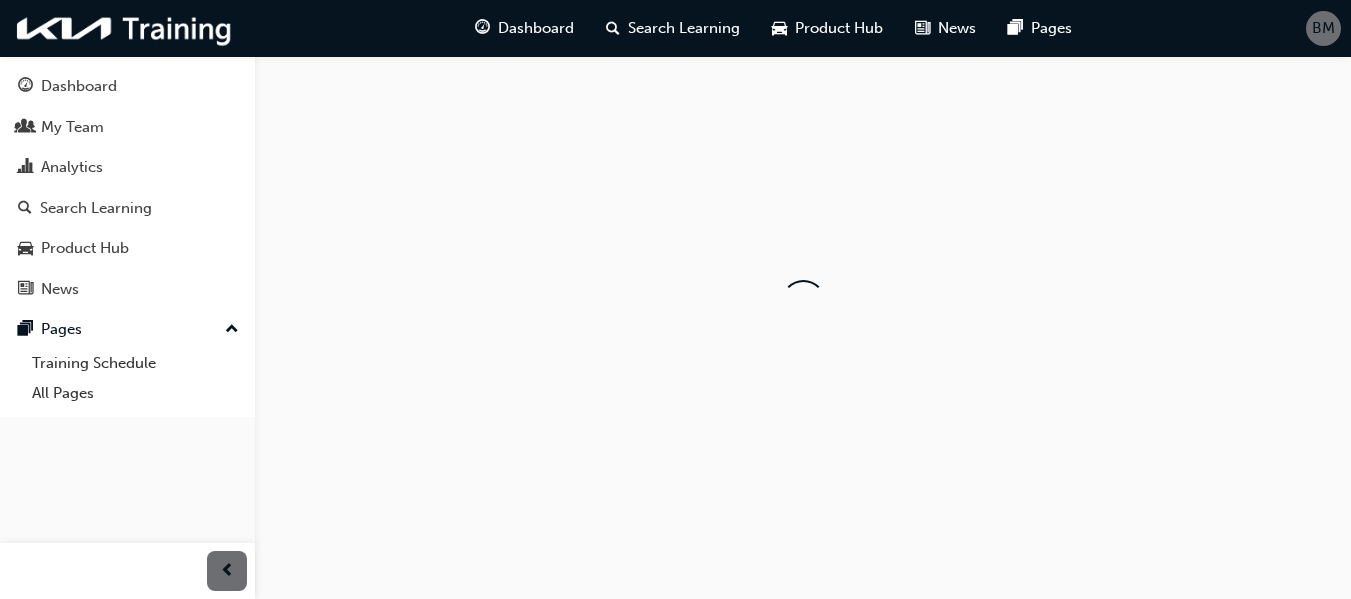 scroll, scrollTop: 0, scrollLeft: 0, axis: both 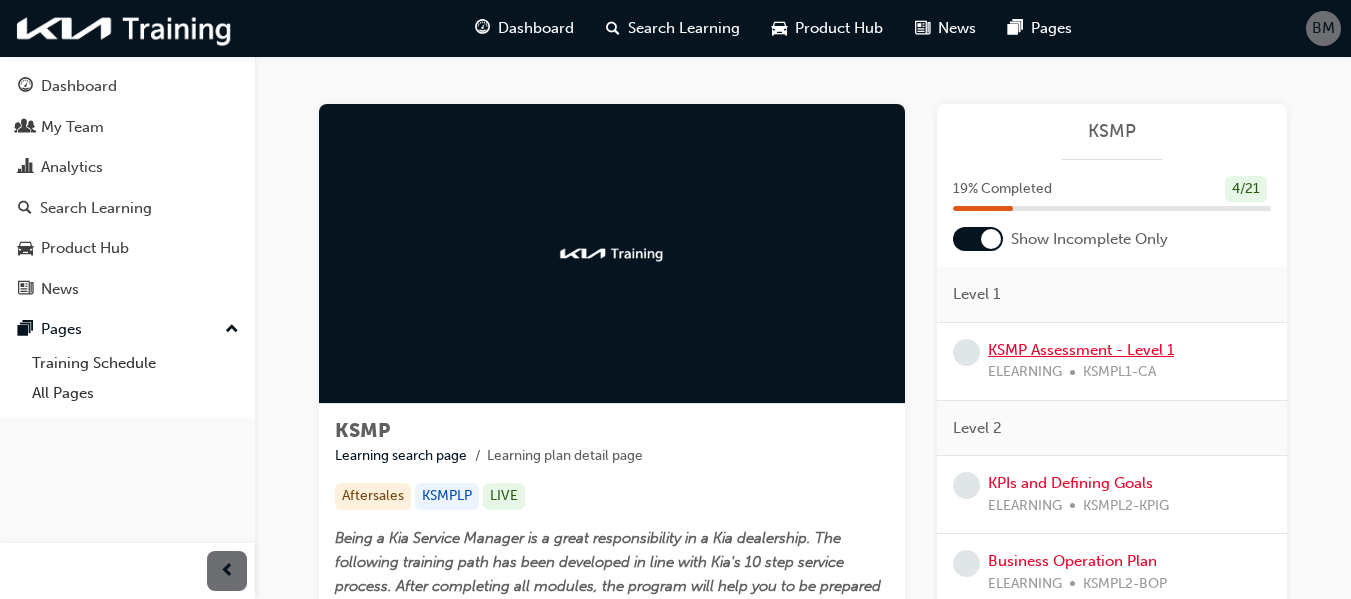 click on "KSMP Assessment - Level 1" at bounding box center [1081, 350] 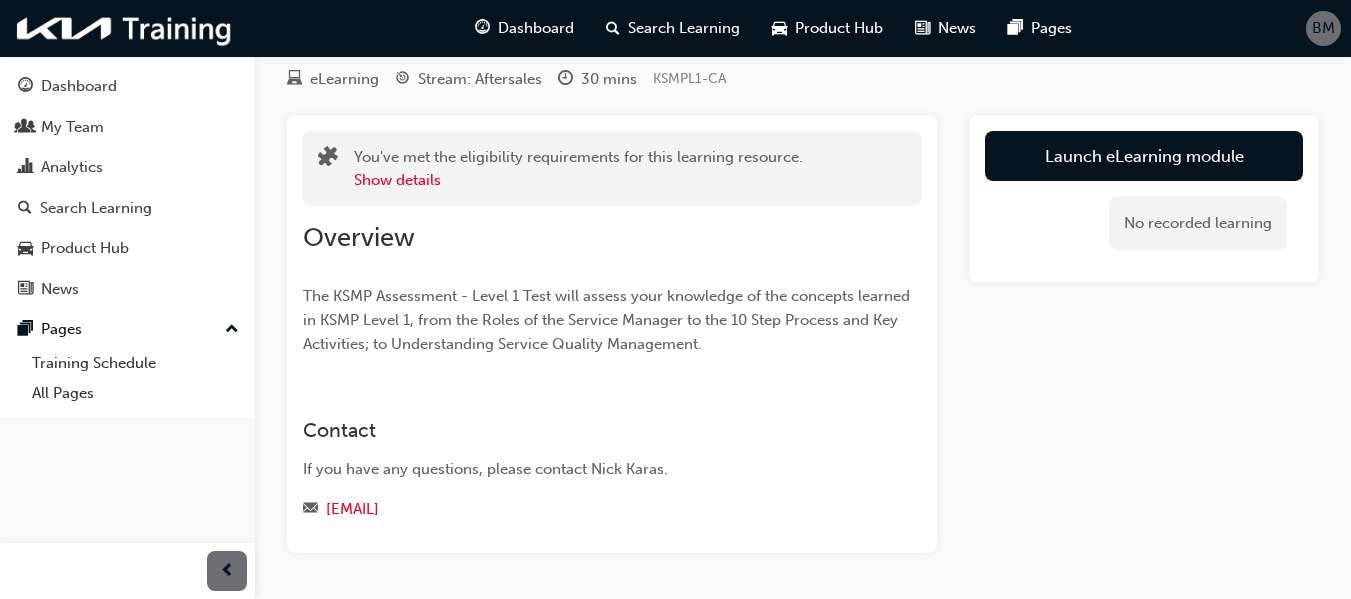 scroll, scrollTop: 100, scrollLeft: 0, axis: vertical 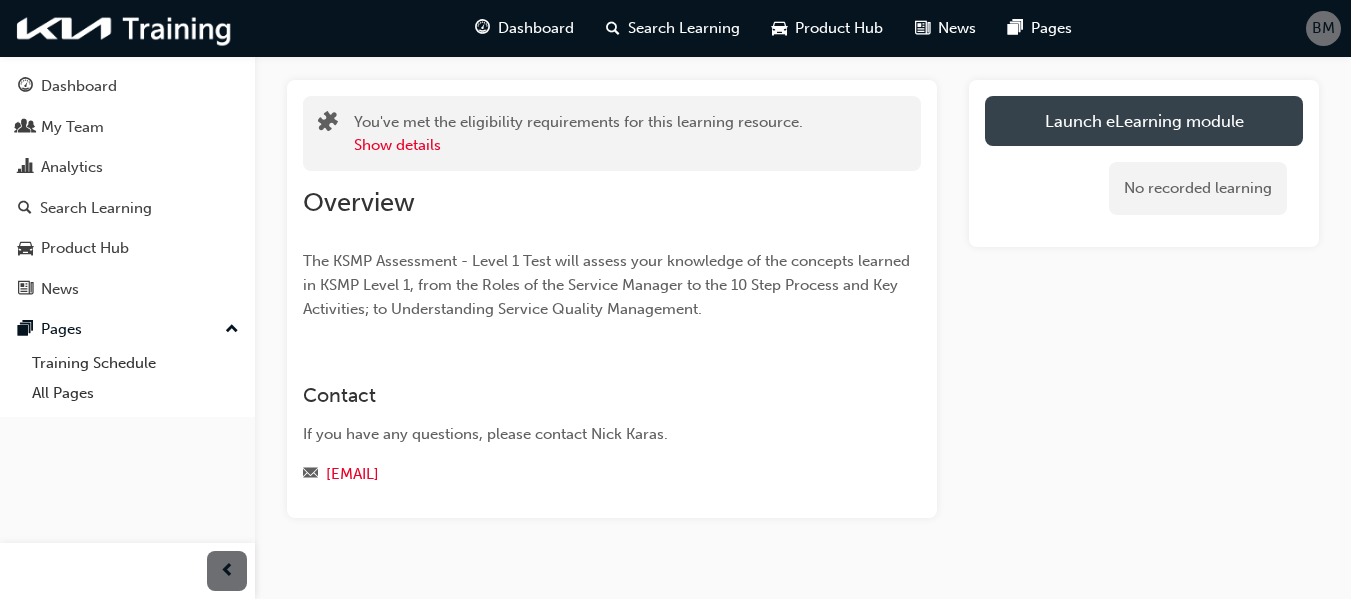 click on "Launch eLearning module" at bounding box center [1144, 121] 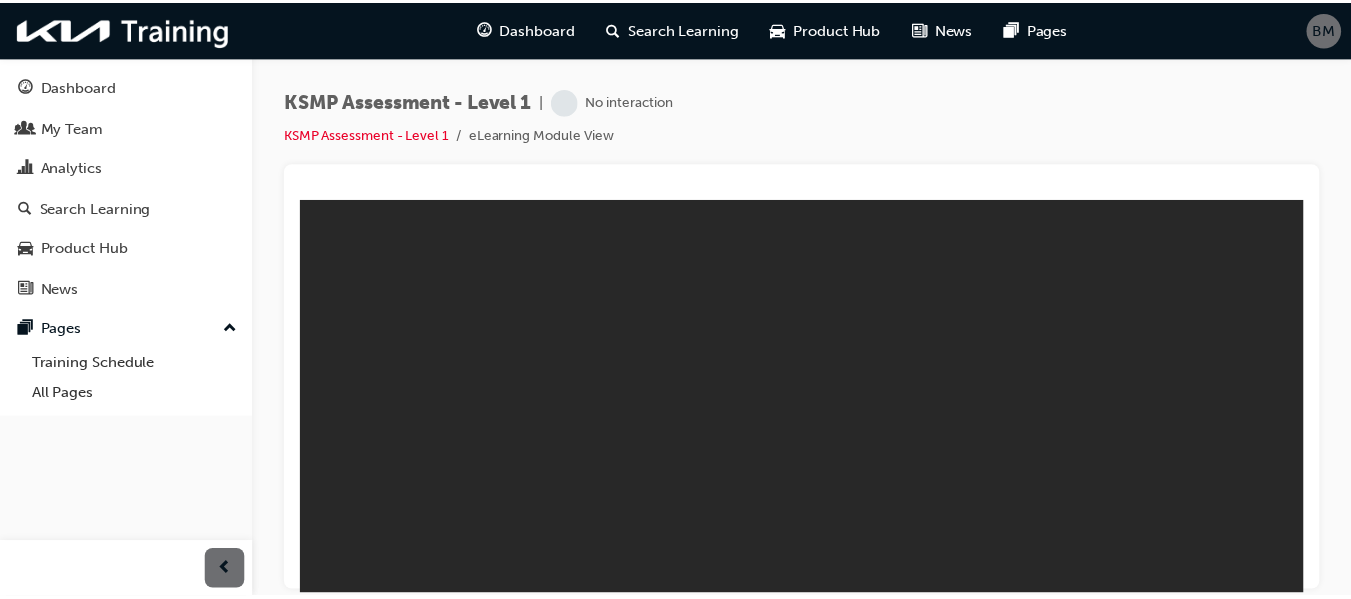 scroll, scrollTop: 0, scrollLeft: 0, axis: both 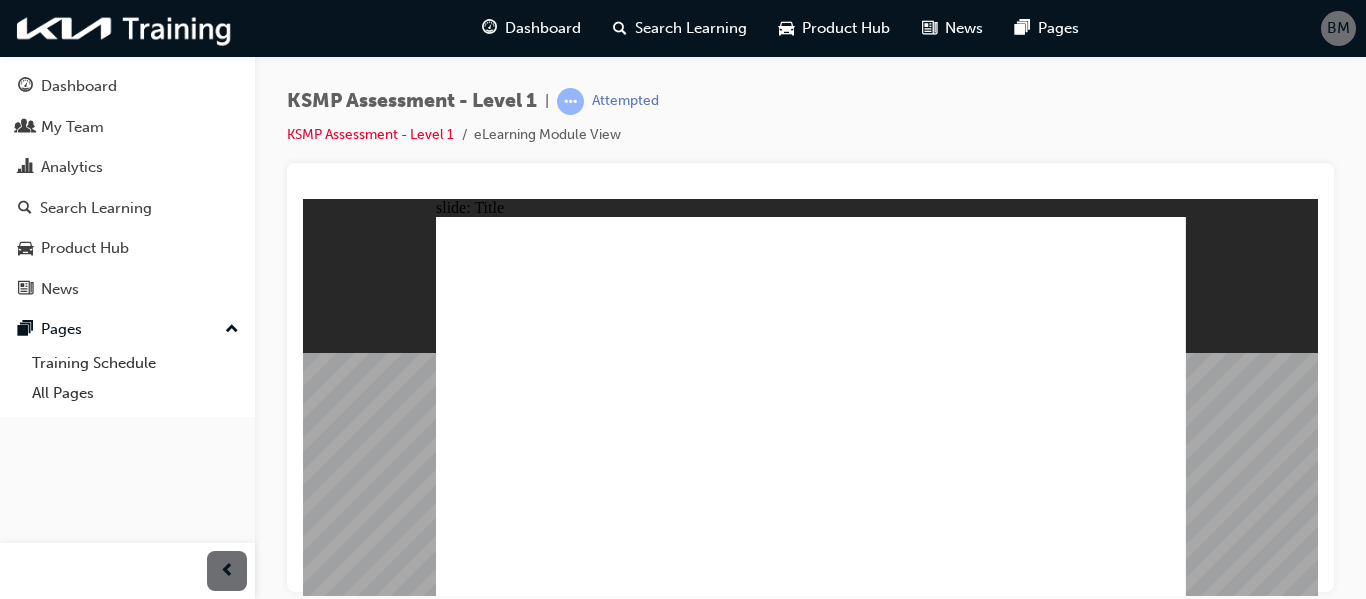 click 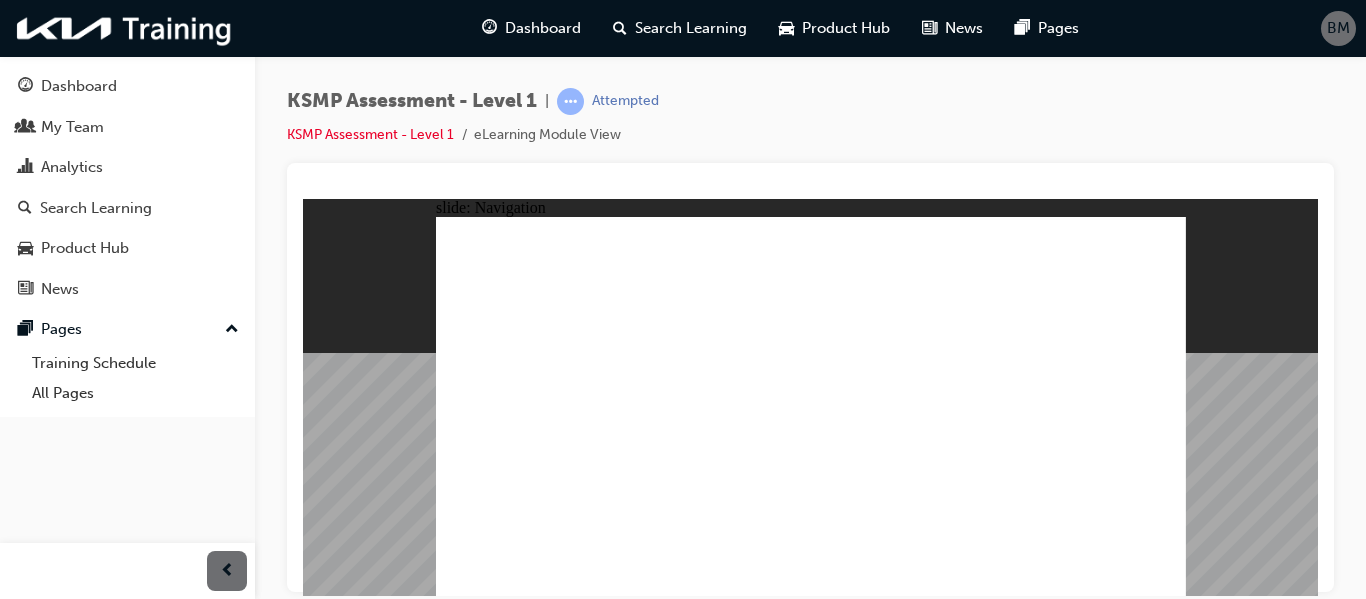 click 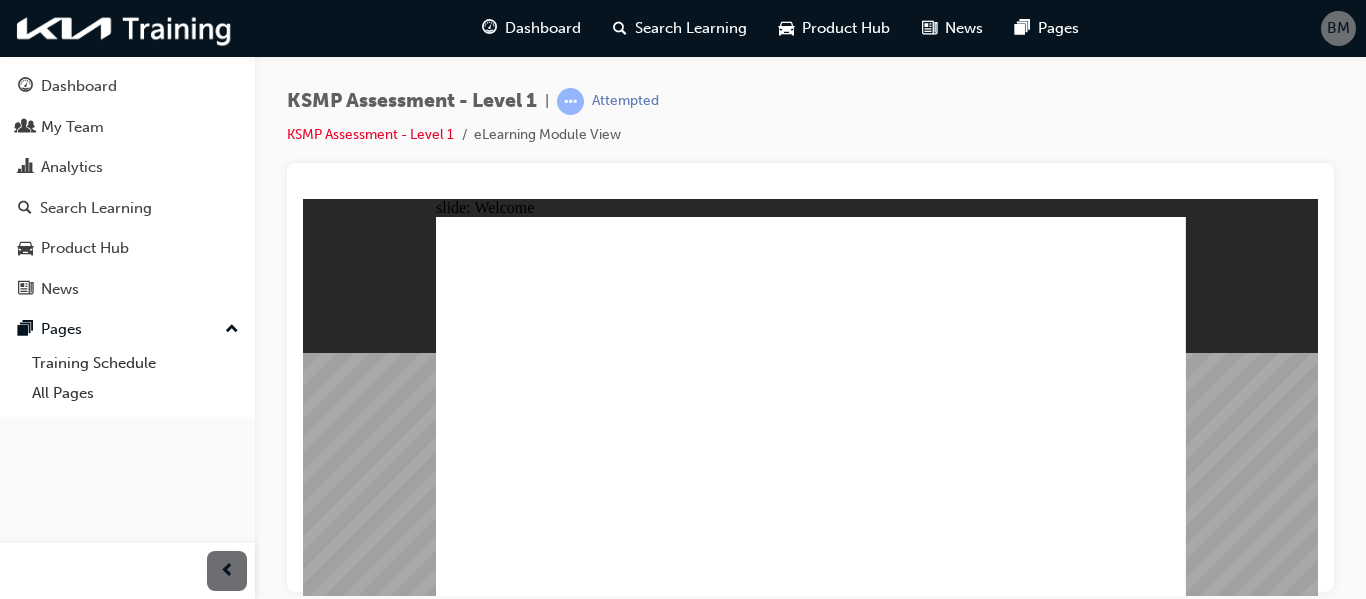 click 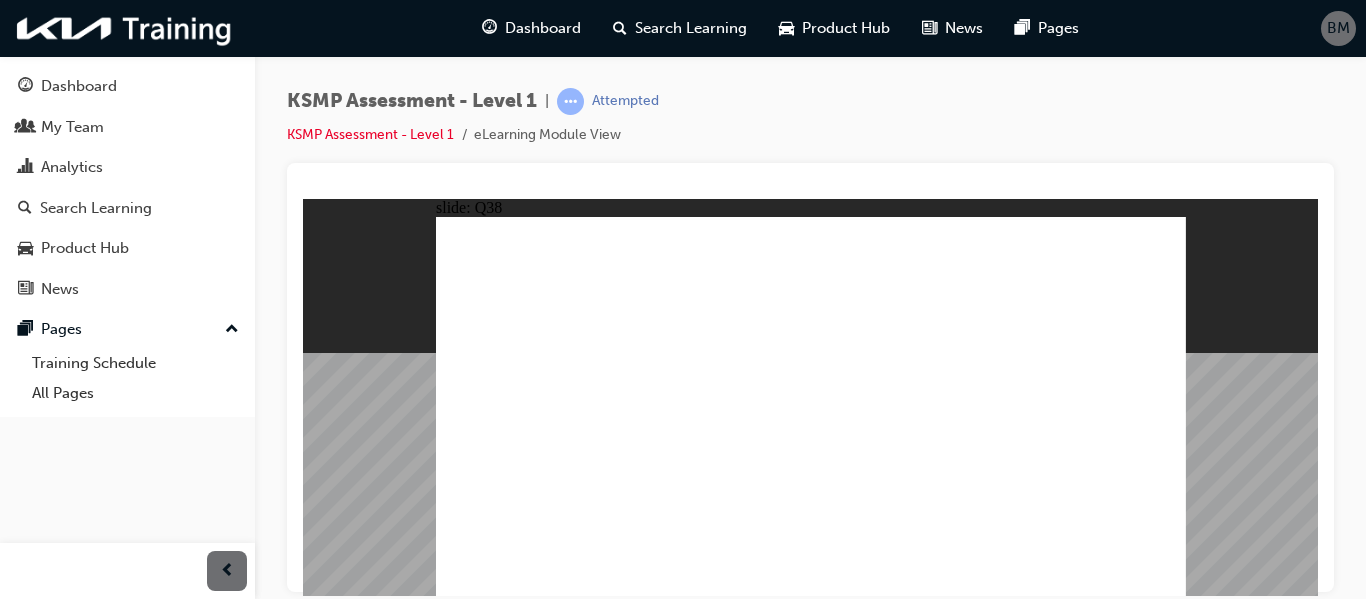 click 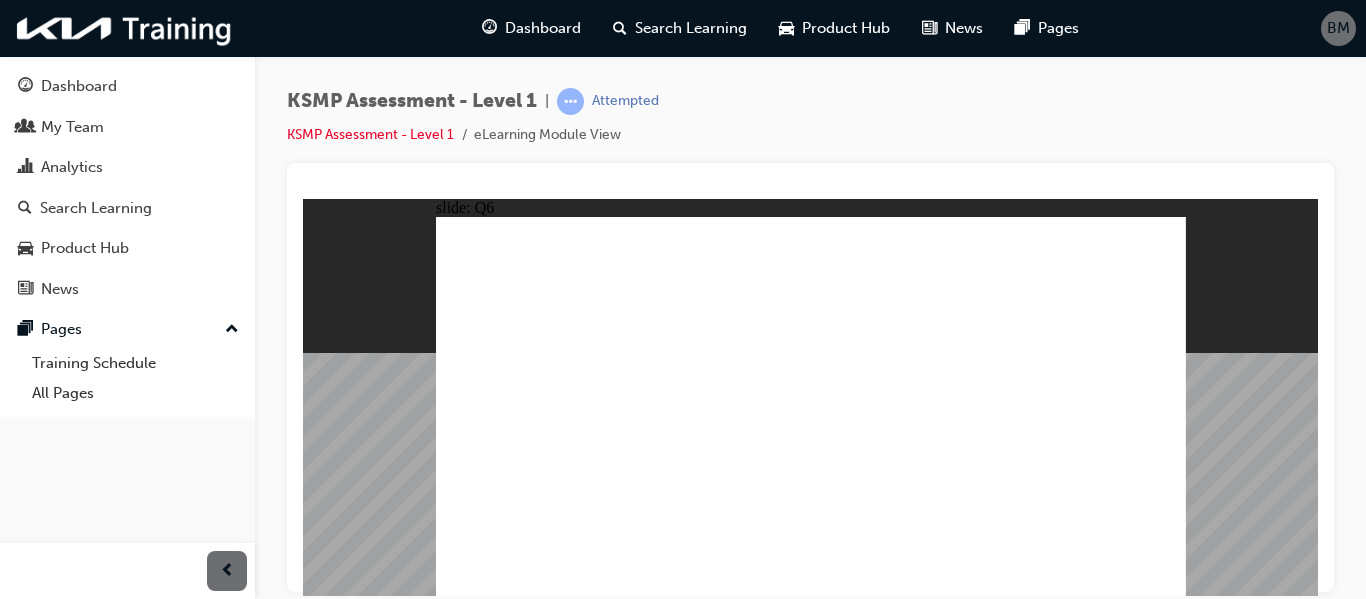 click 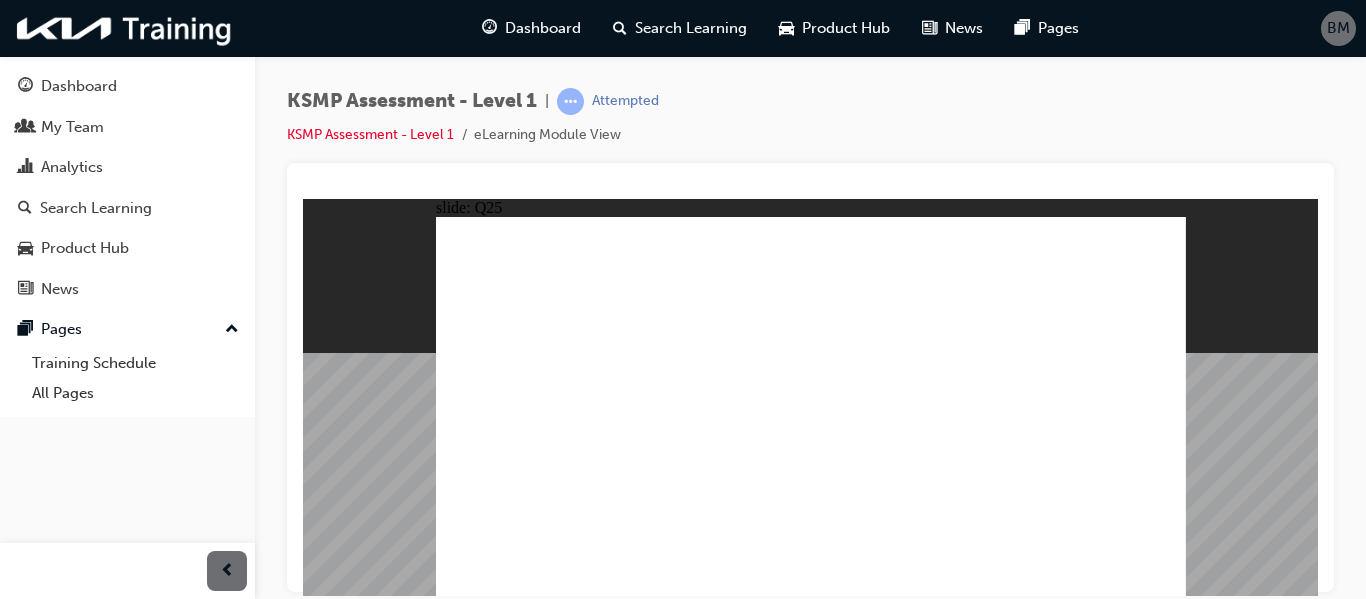 click 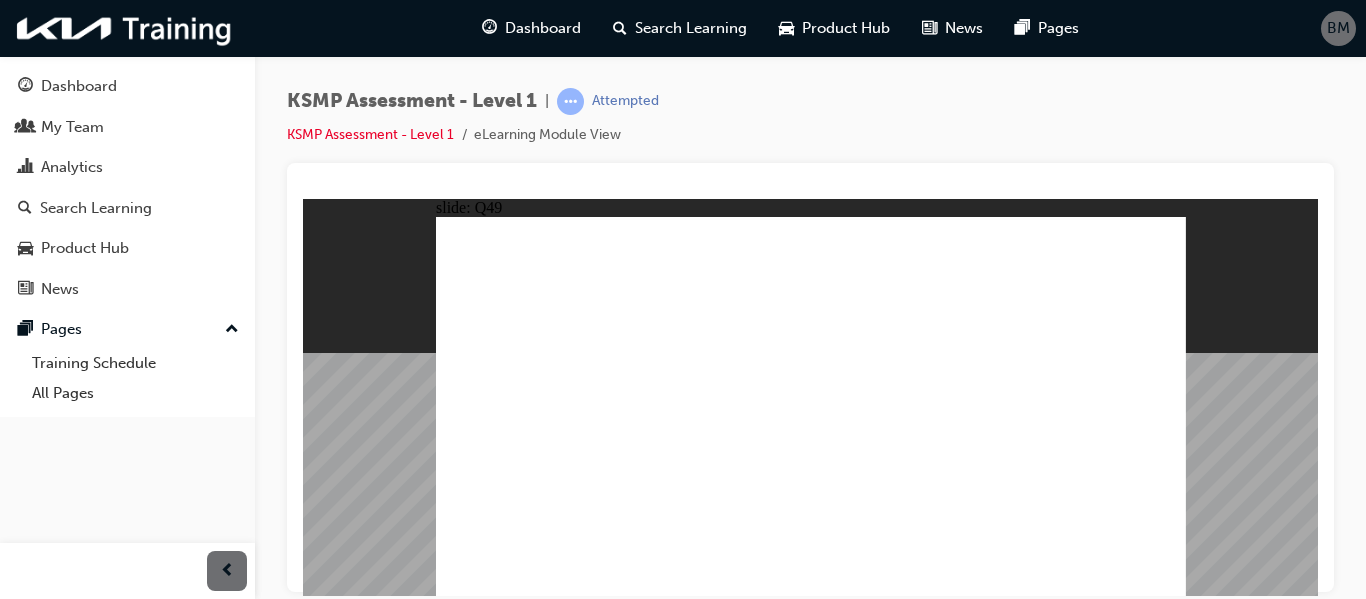 click 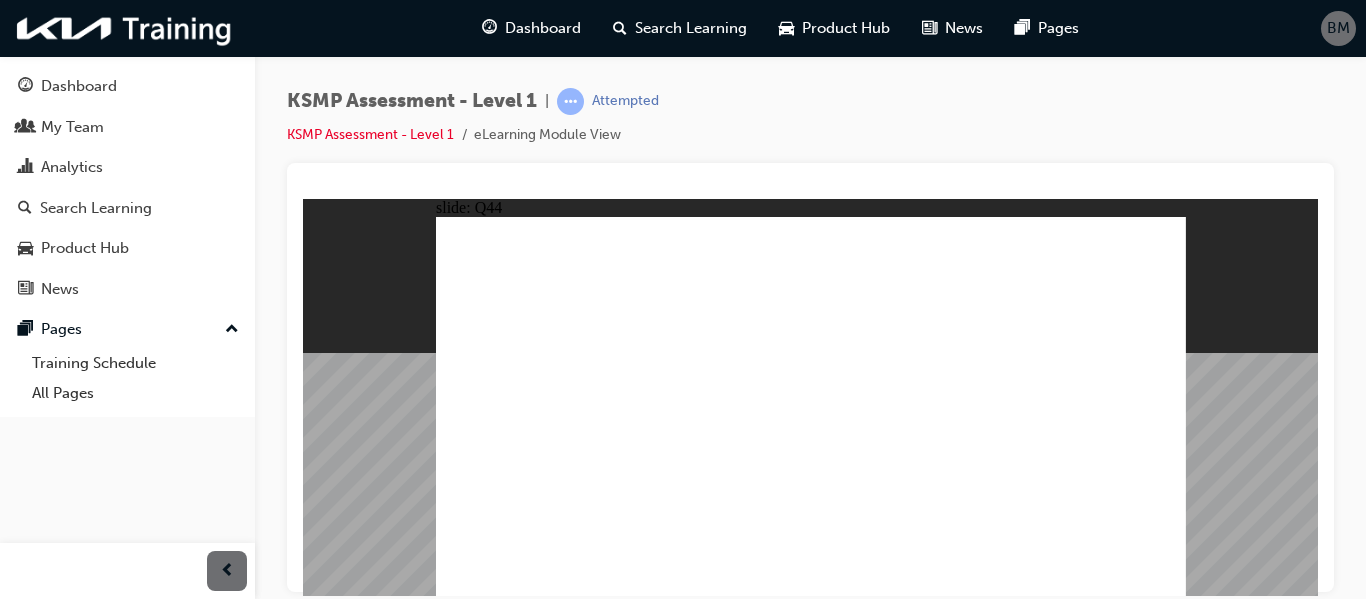 click at bounding box center [811, 1337] 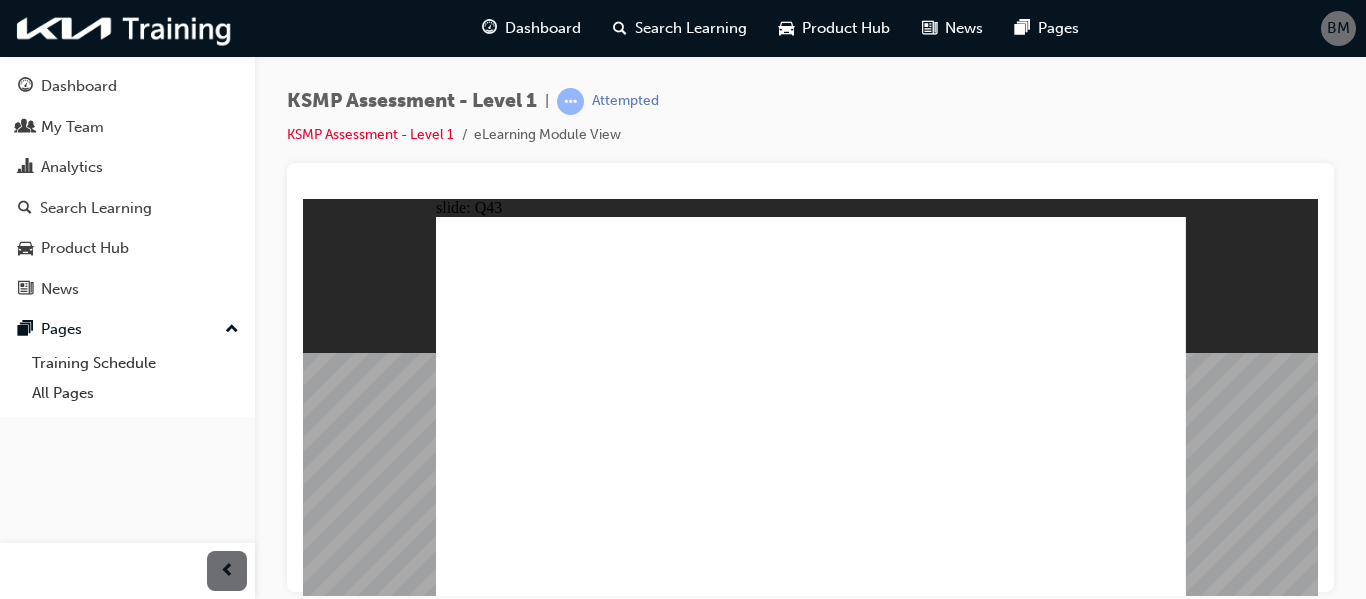 click 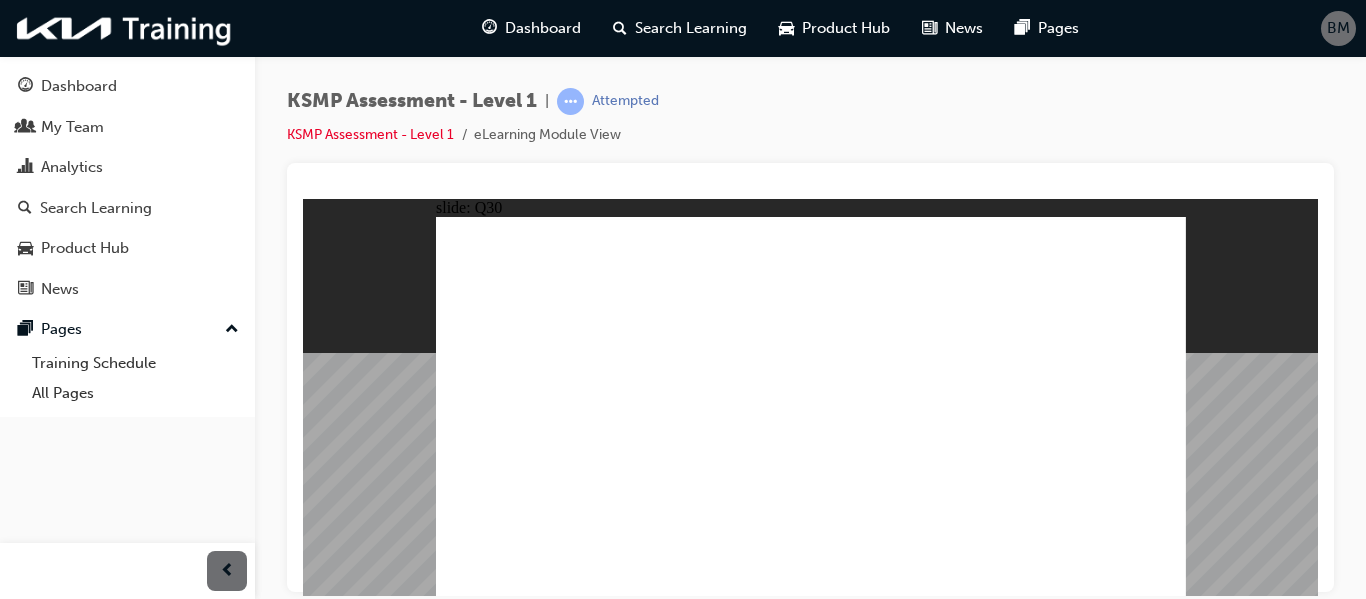 click 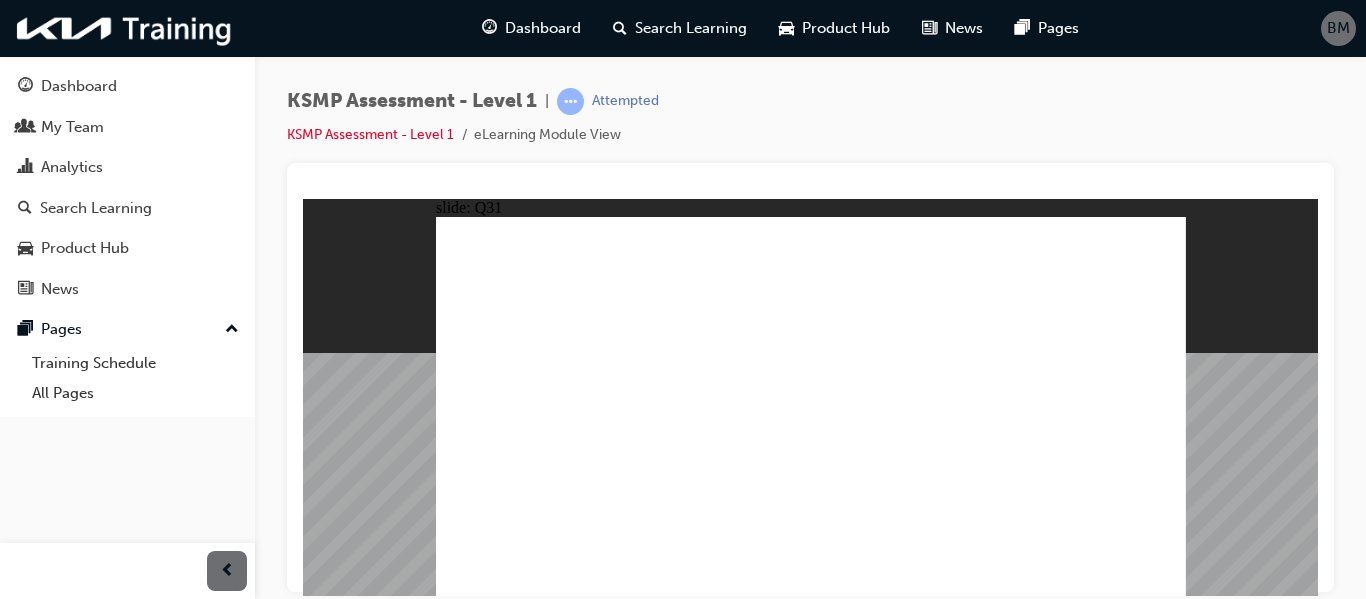 click 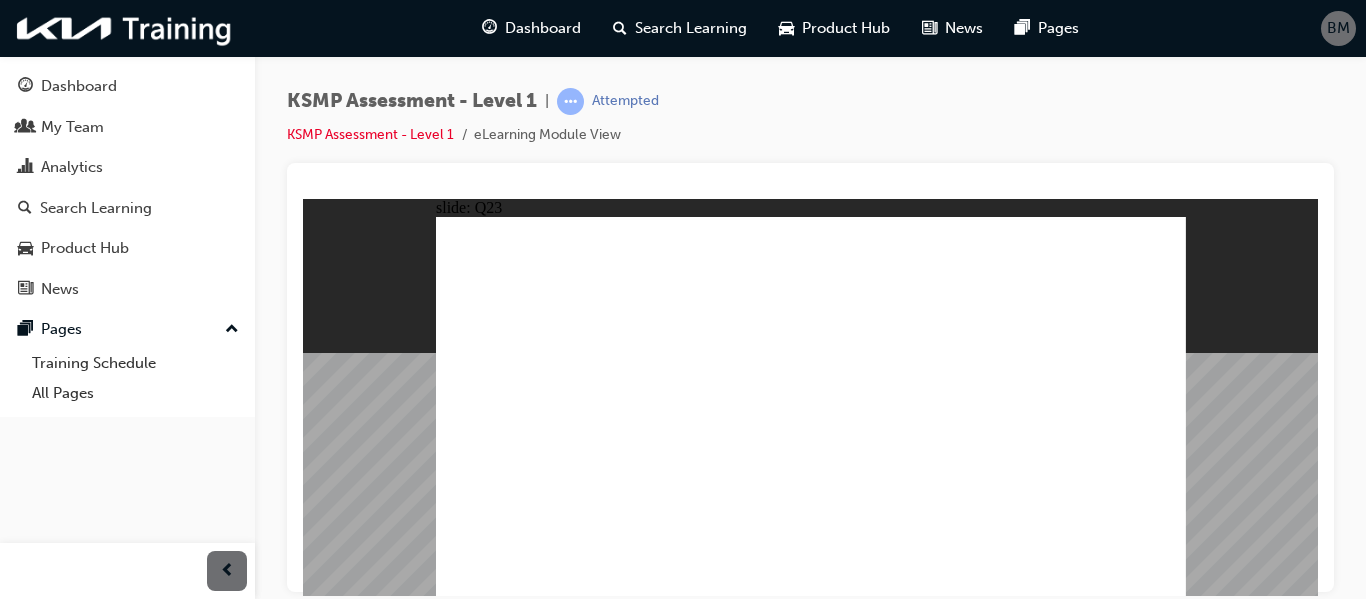 click 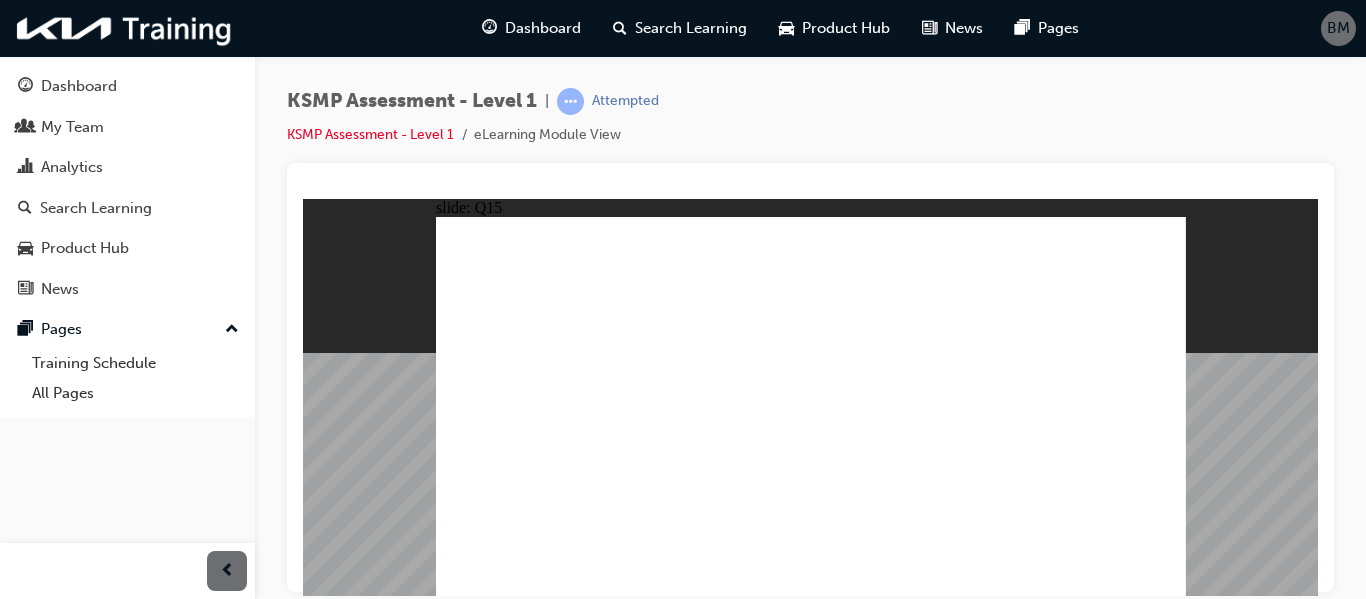 click at bounding box center (811, 1337) 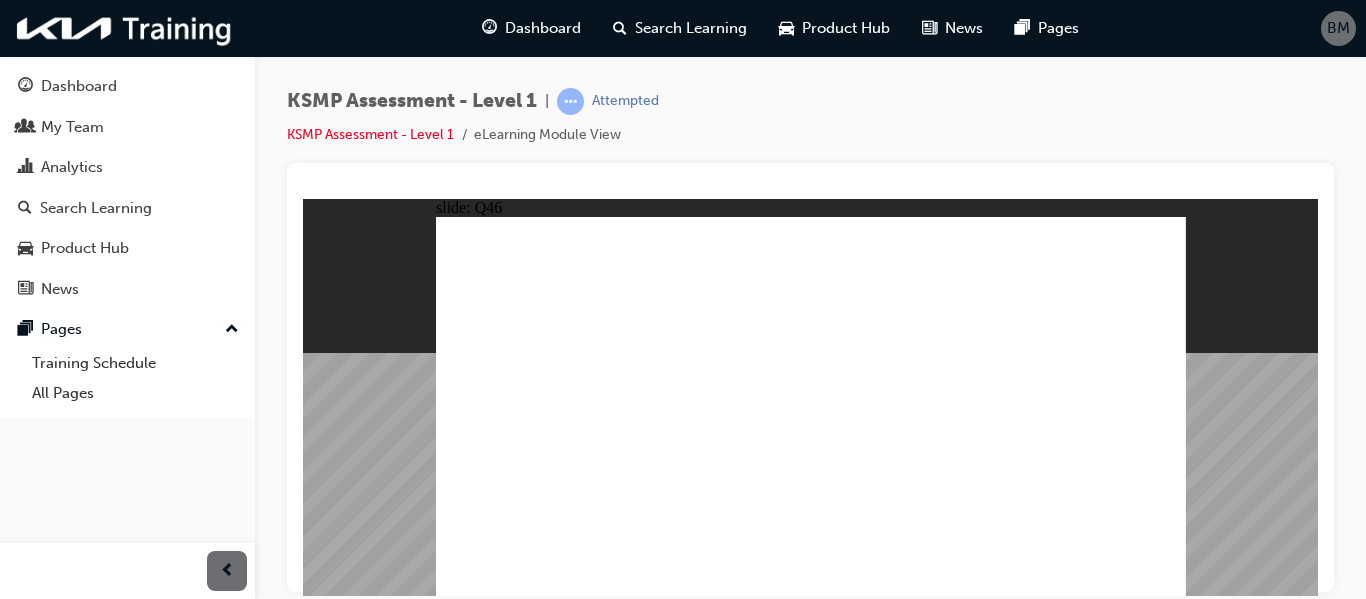 click 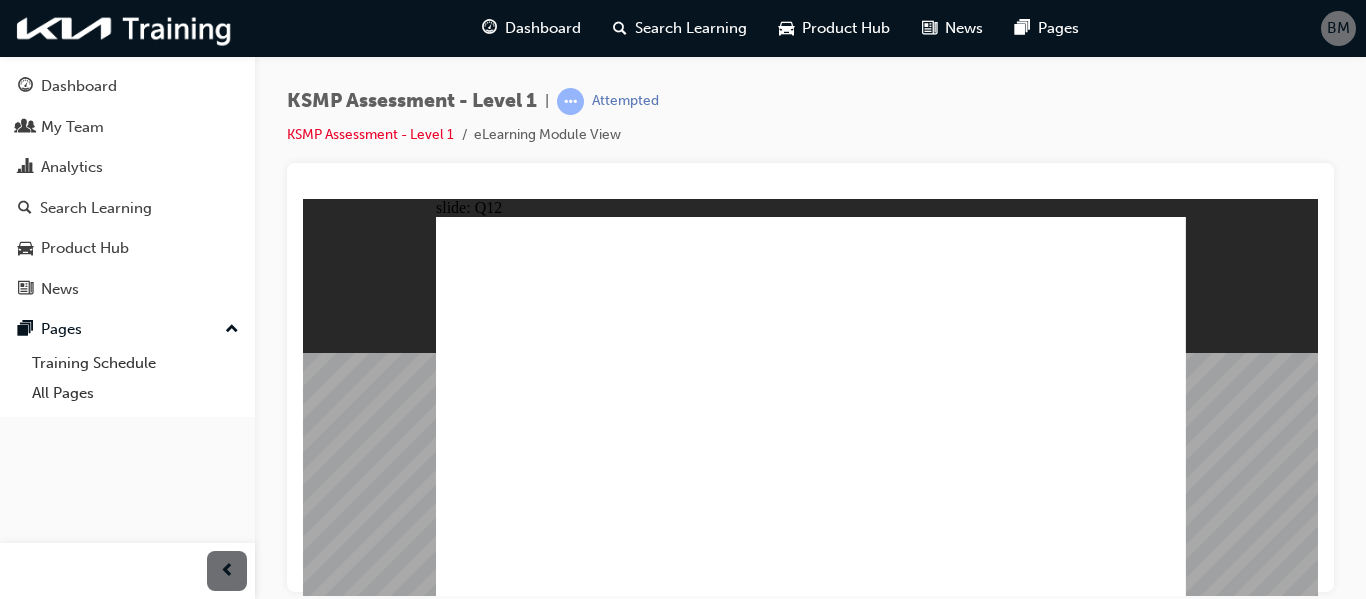 click 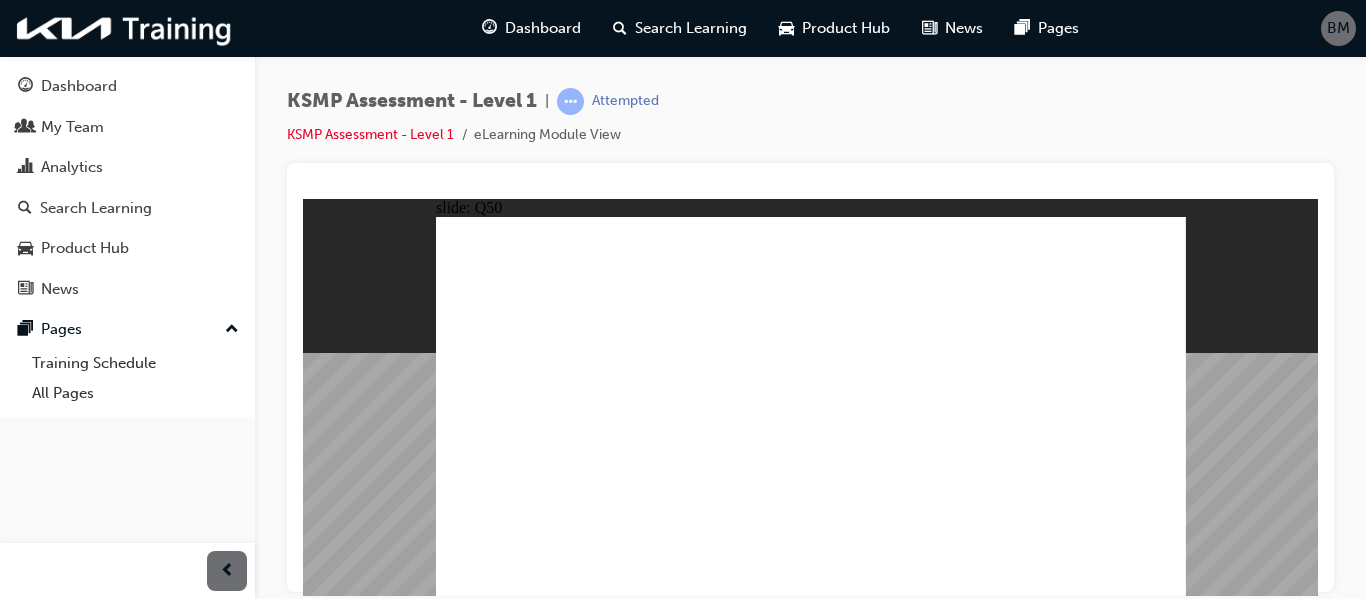 click 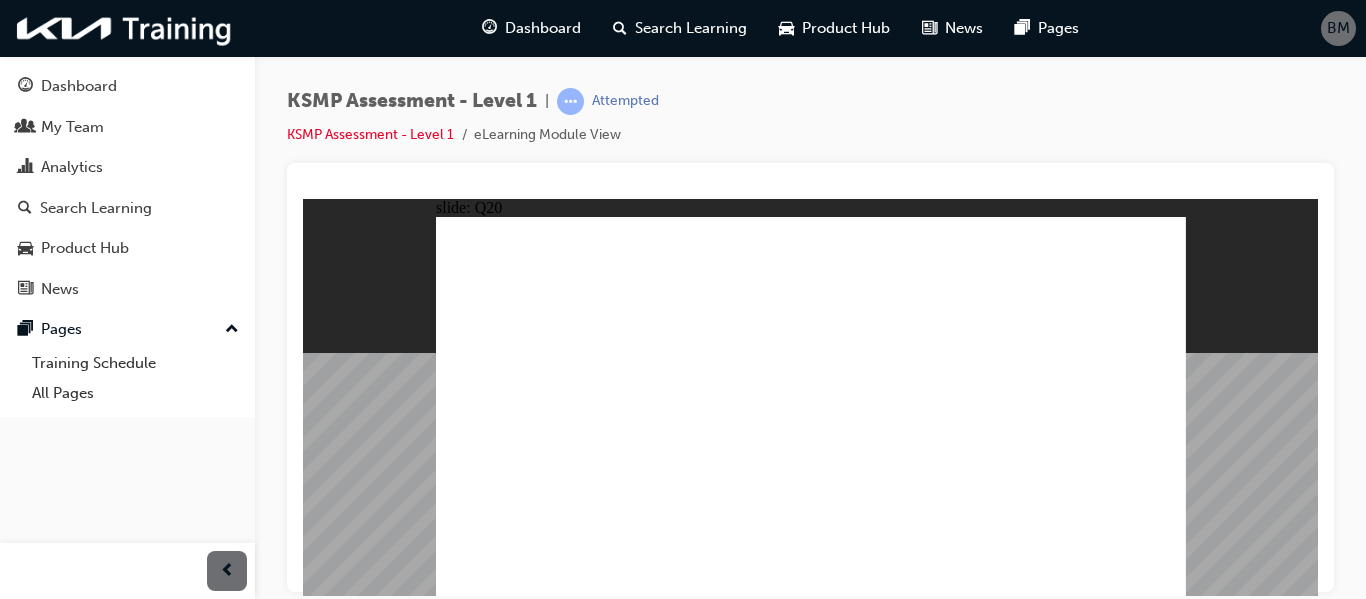 click at bounding box center (811, 1337) 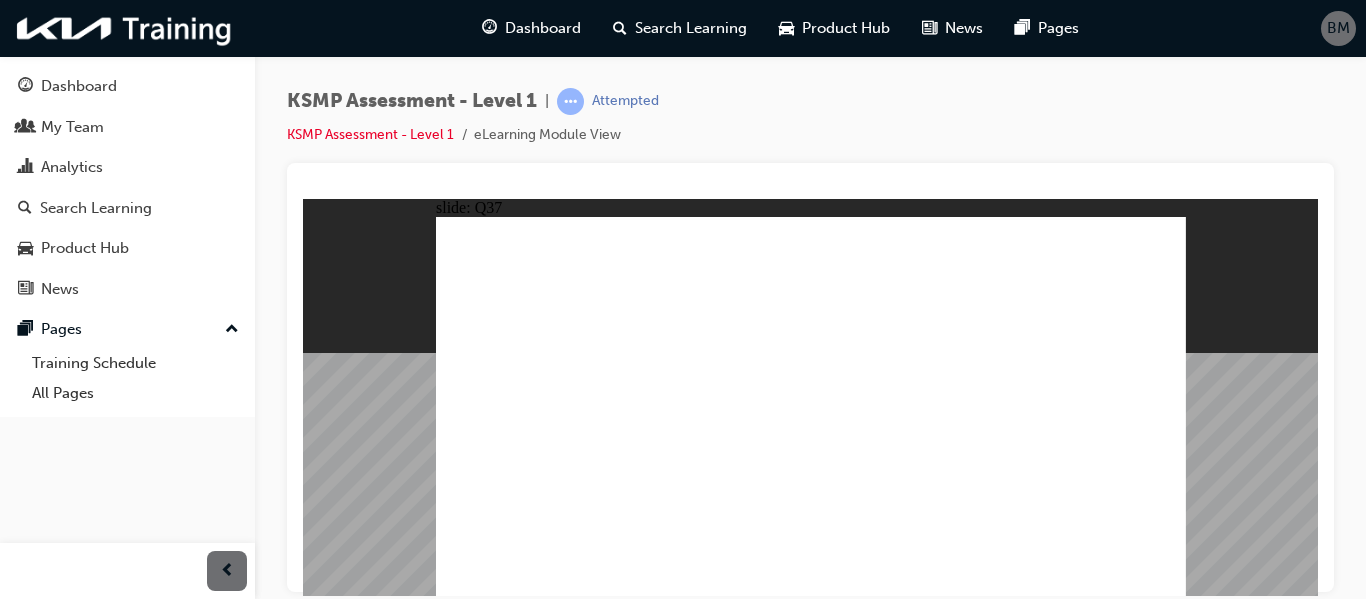 click 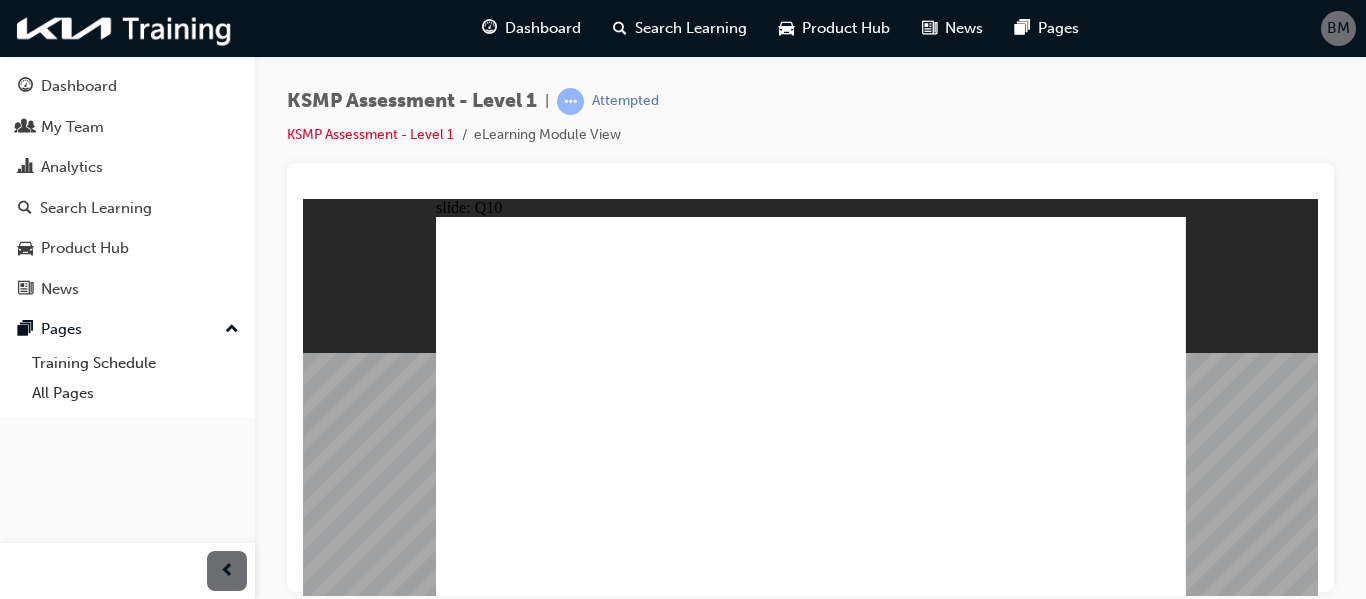 click 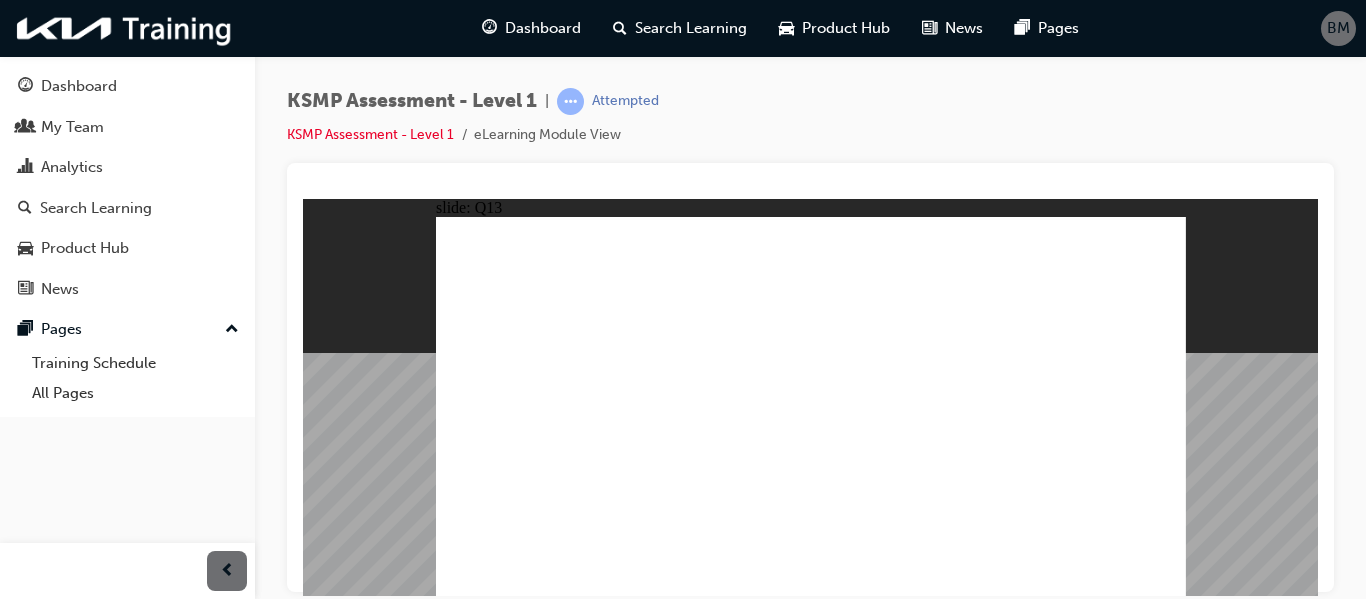 click 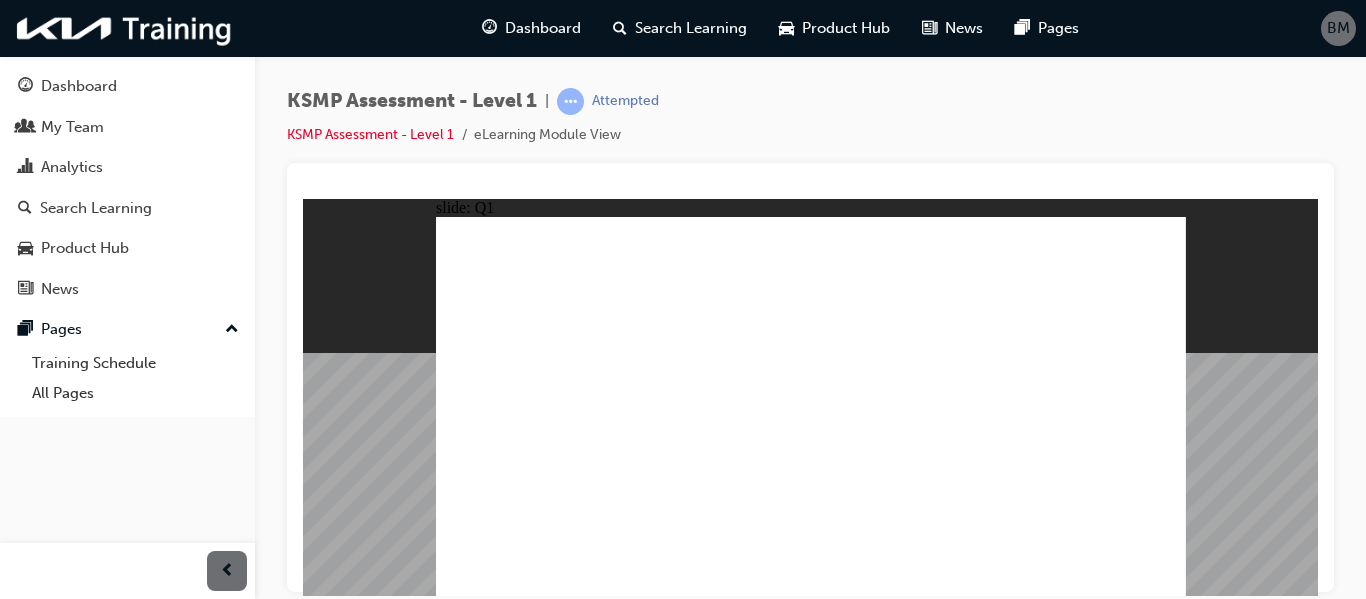 click 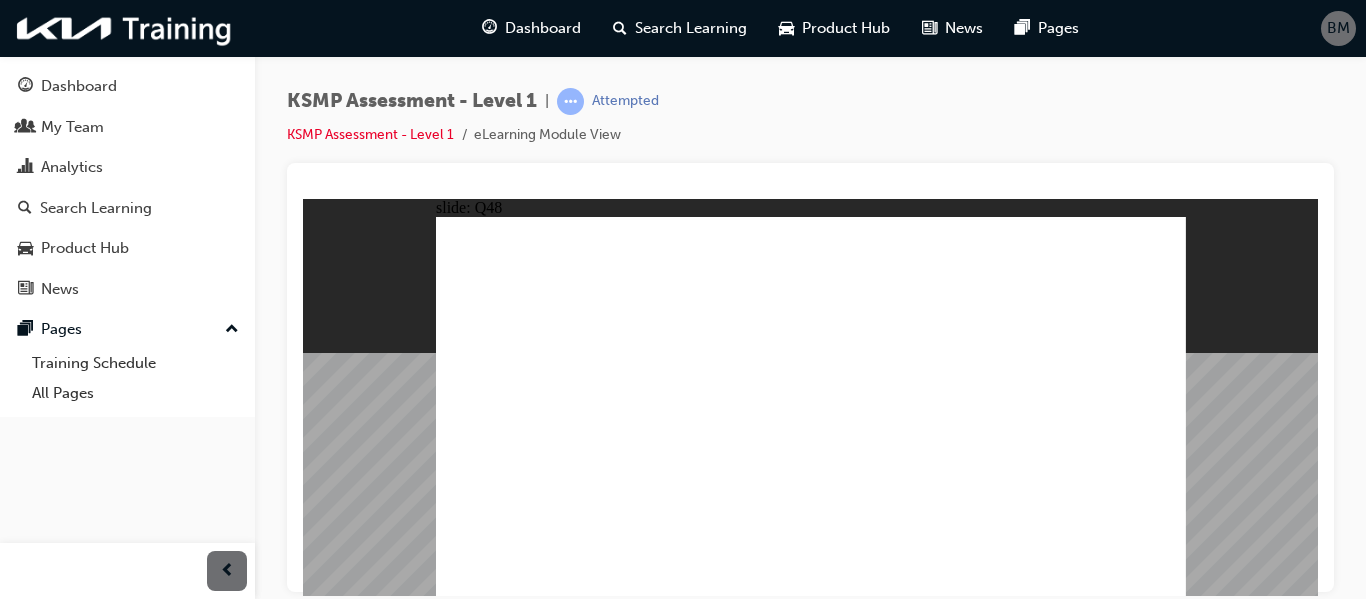 click 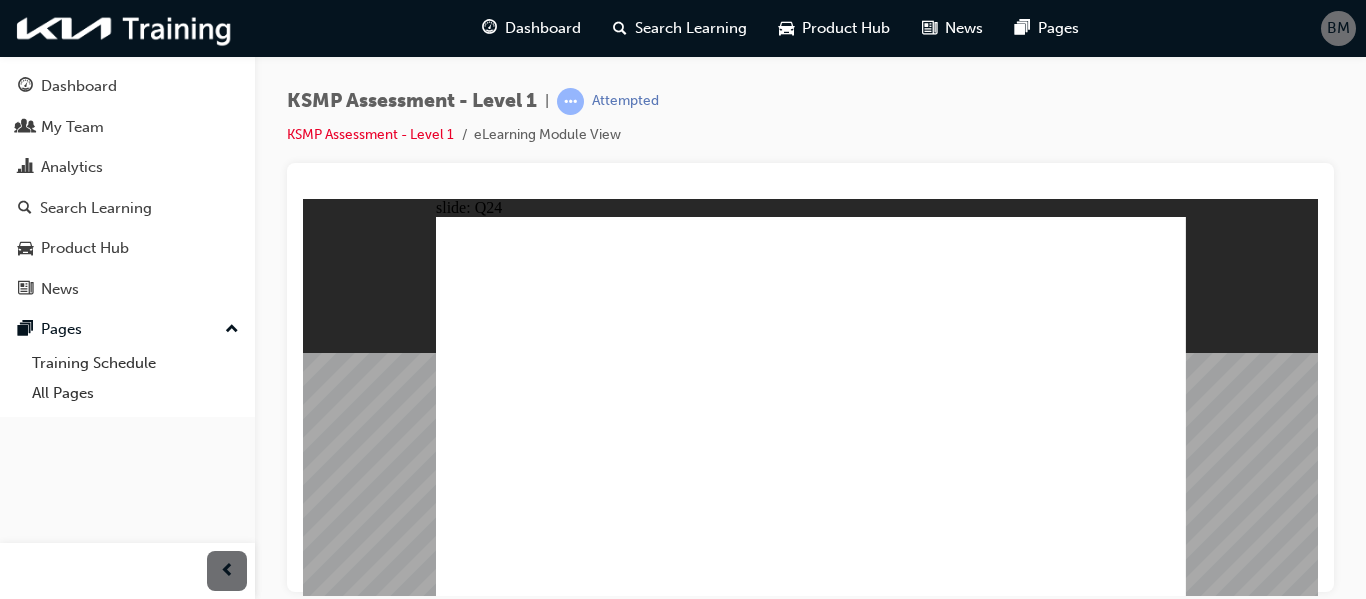 click 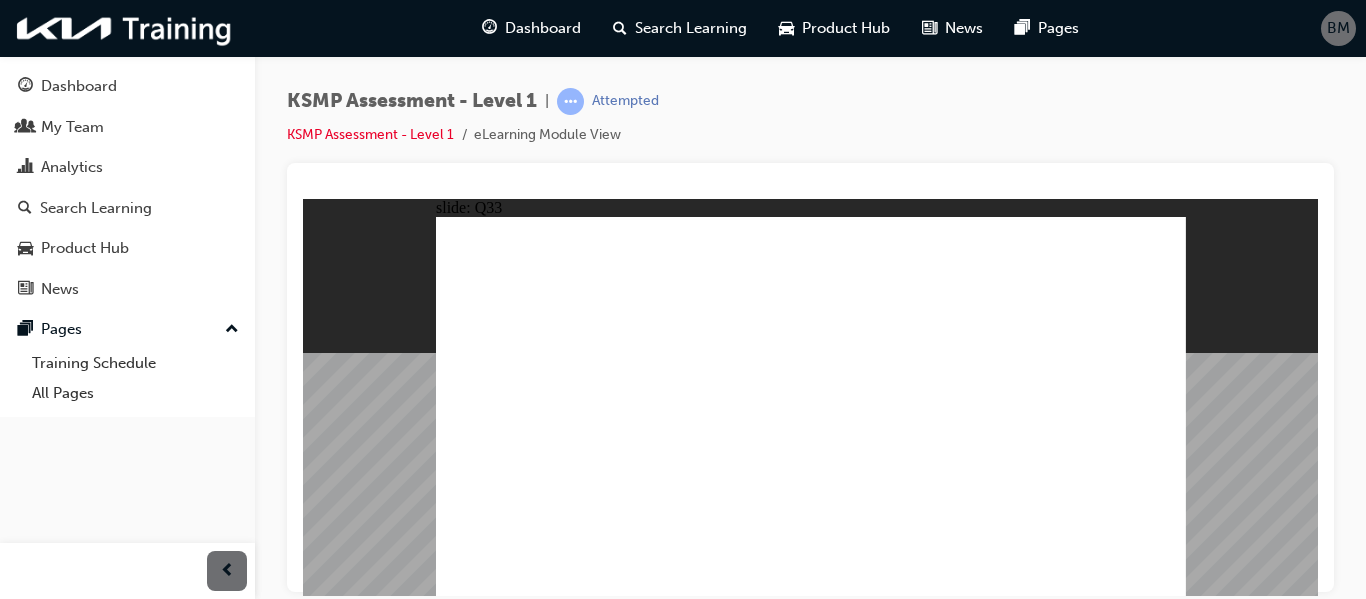 click 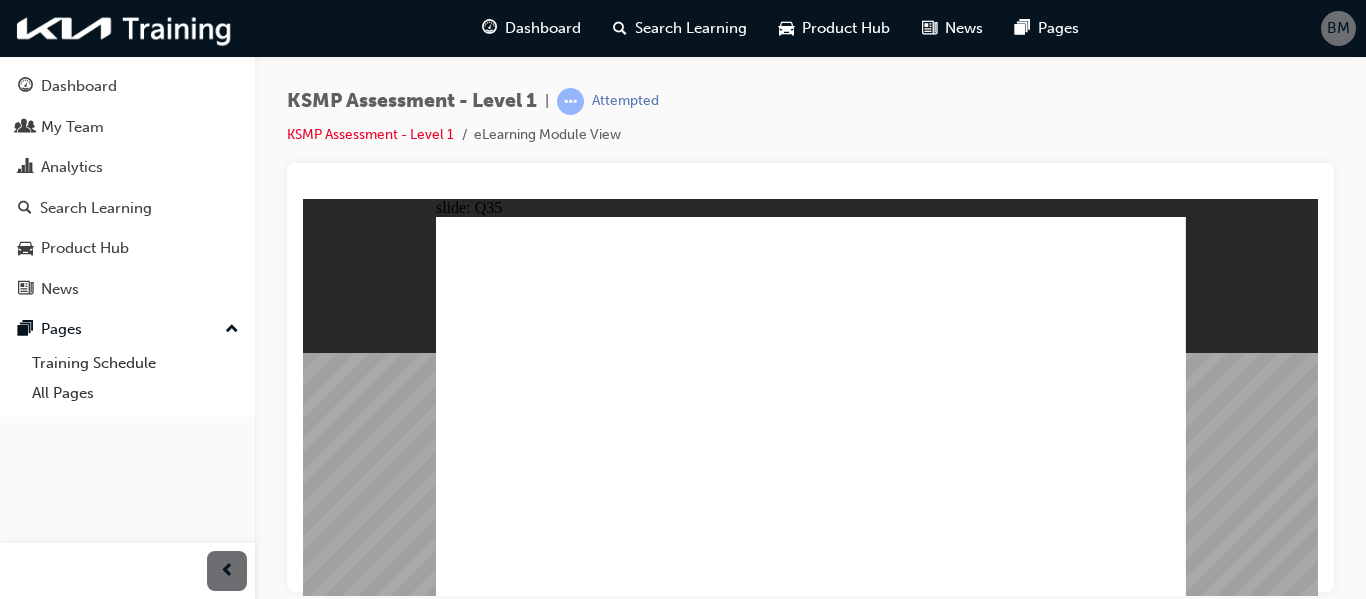 click 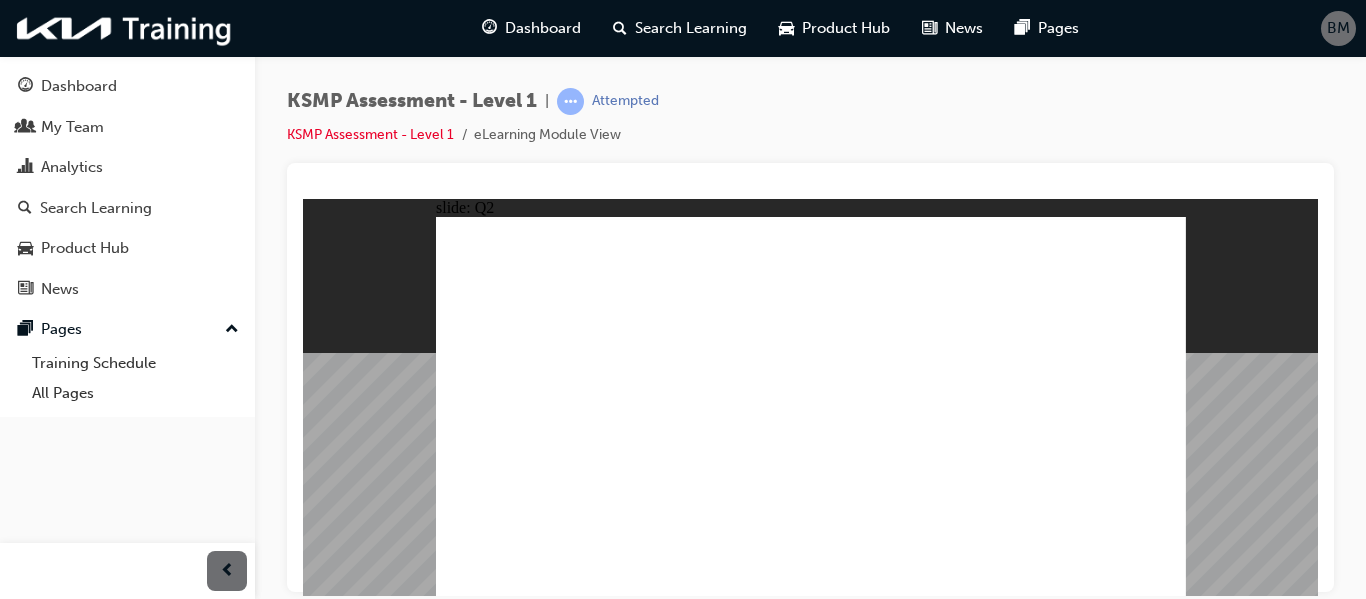 click 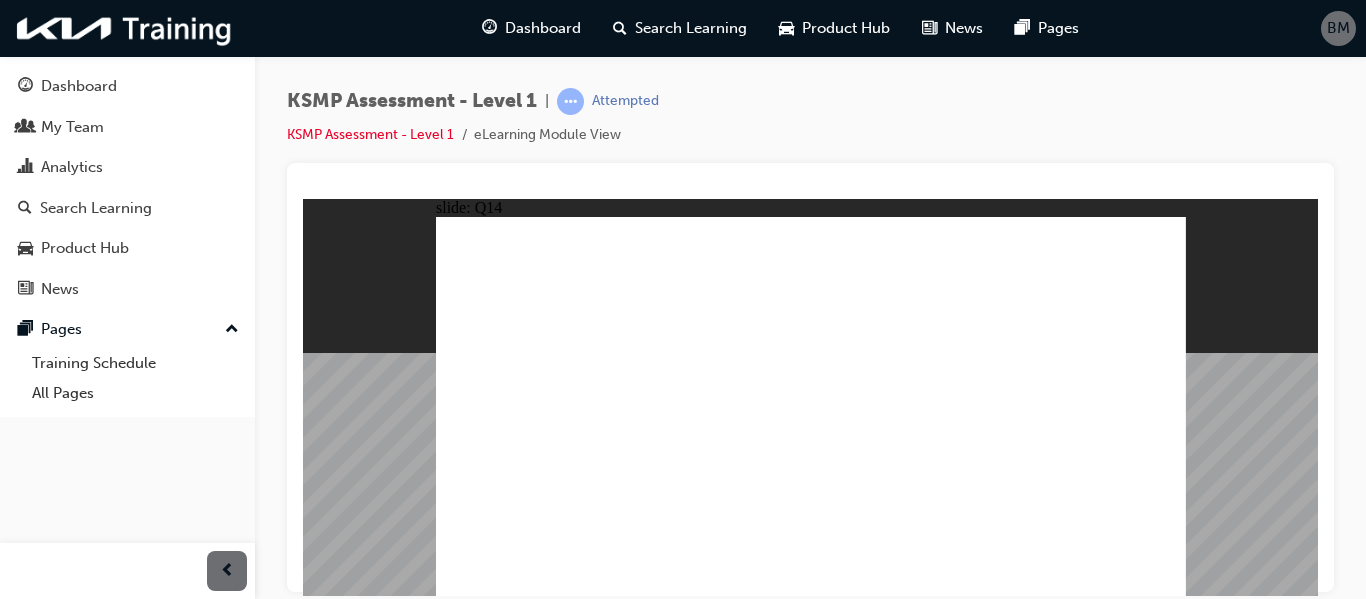 click 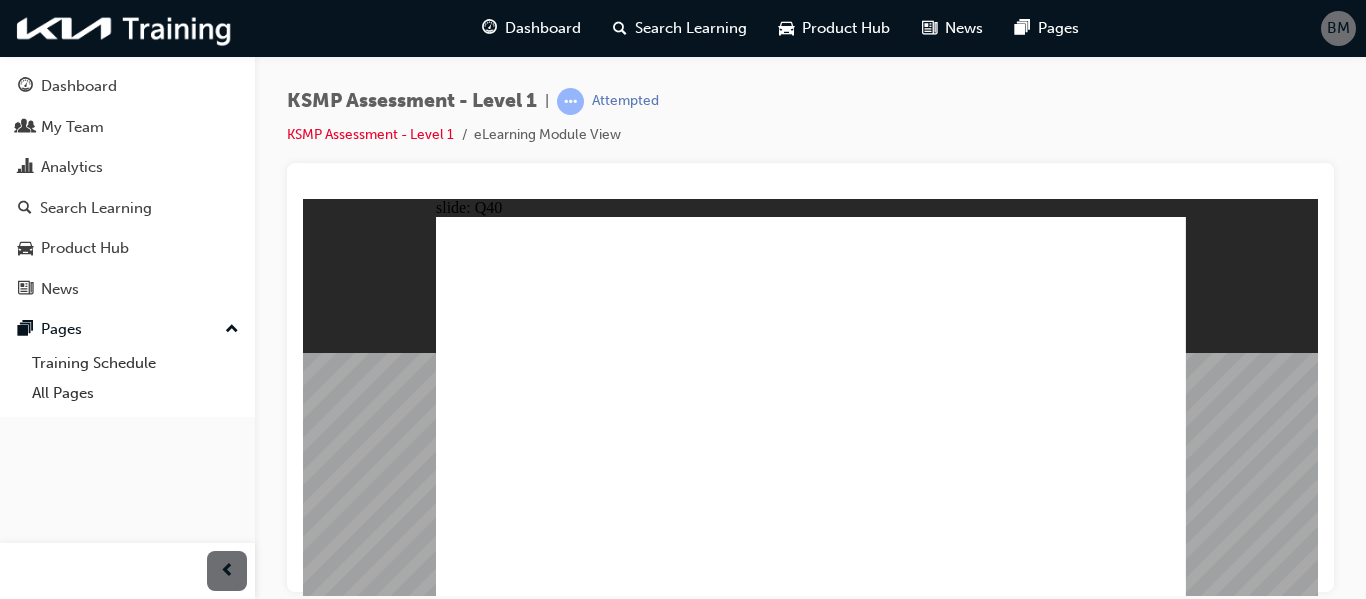 click 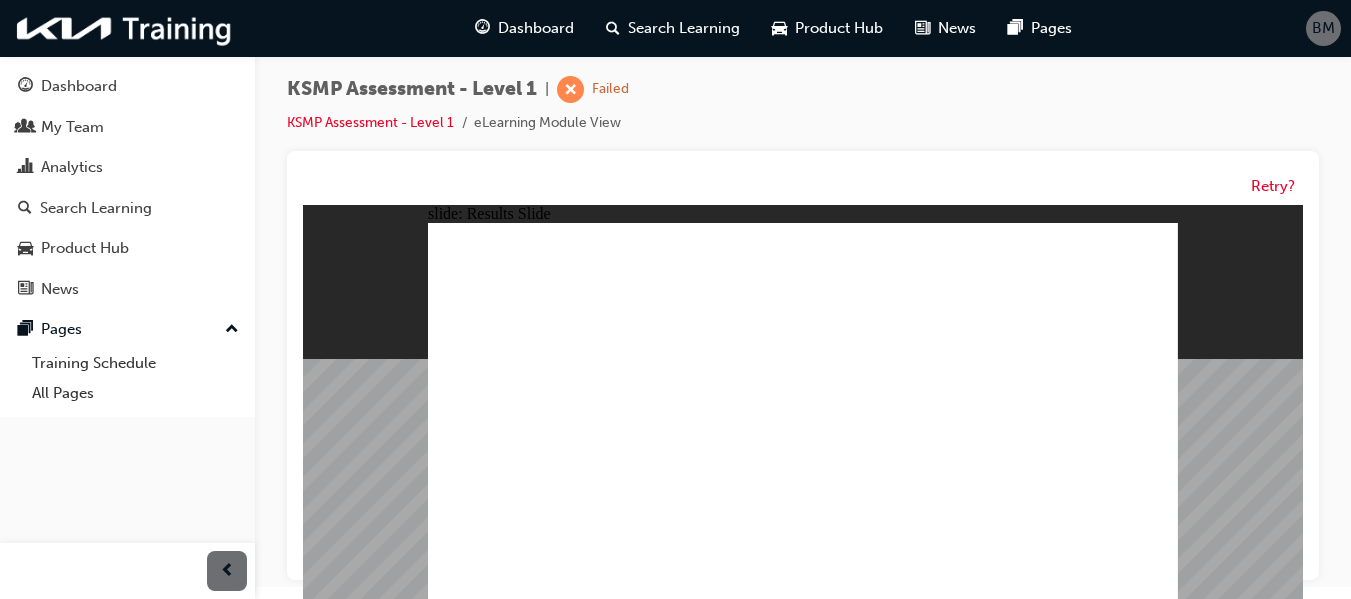scroll, scrollTop: 15, scrollLeft: 0, axis: vertical 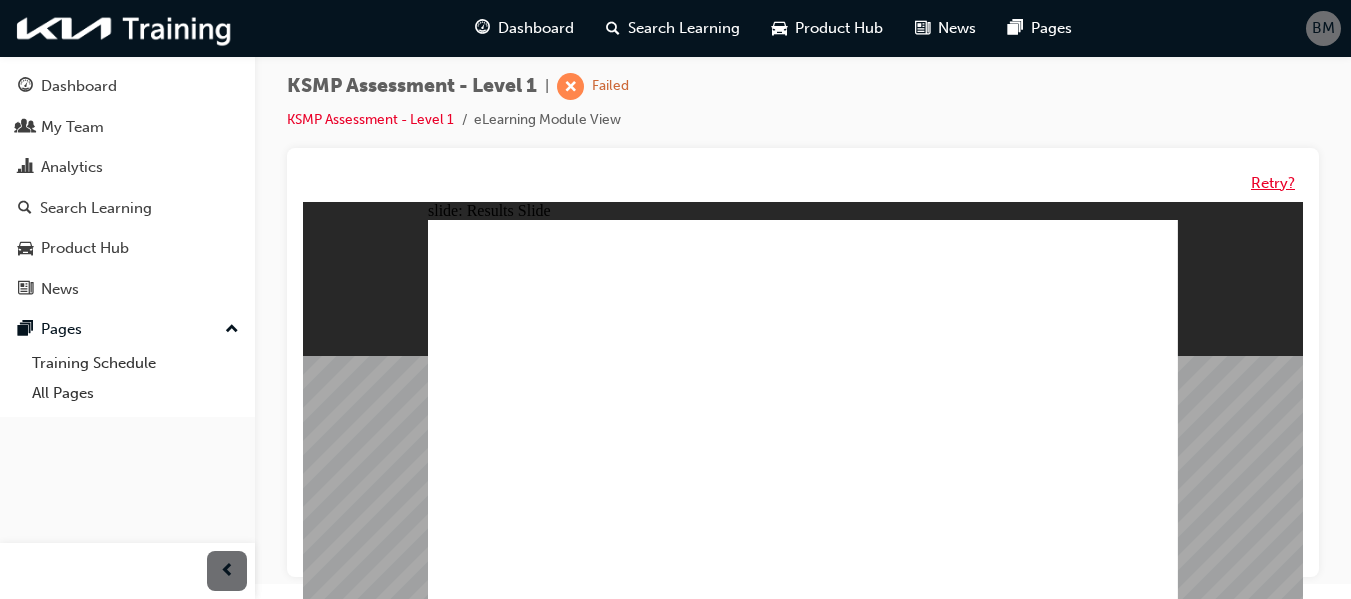 click on "Retry?" at bounding box center [1273, 183] 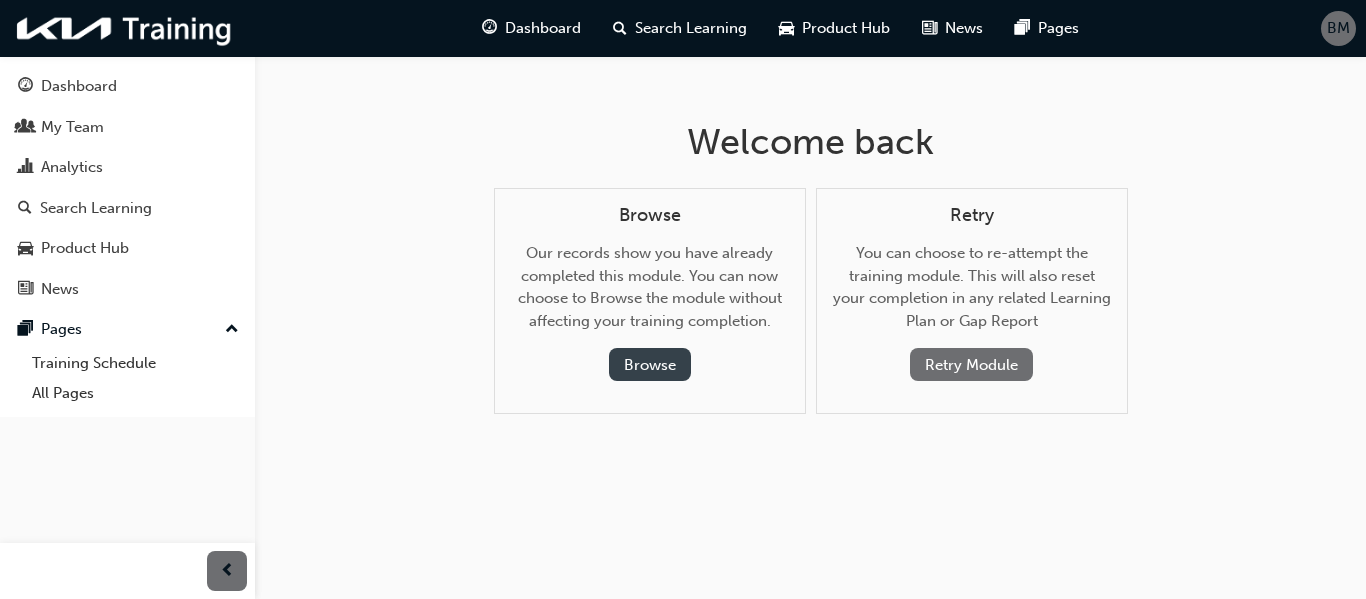 click on "Browse" at bounding box center (650, 364) 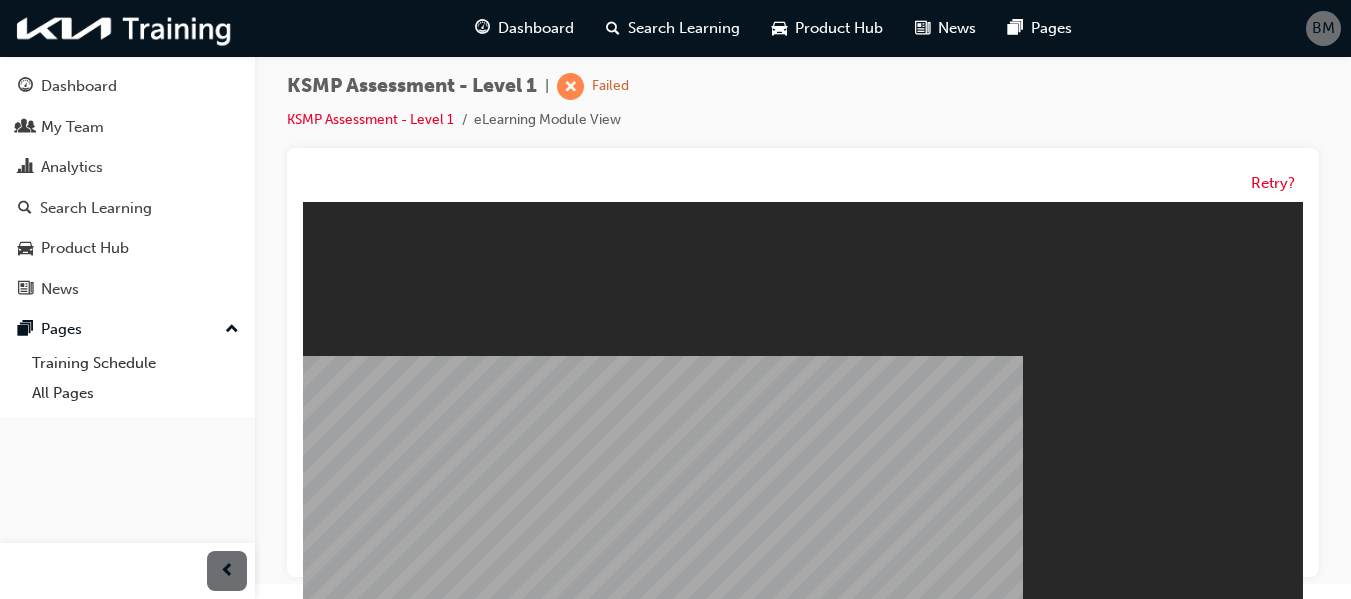 scroll, scrollTop: 0, scrollLeft: 0, axis: both 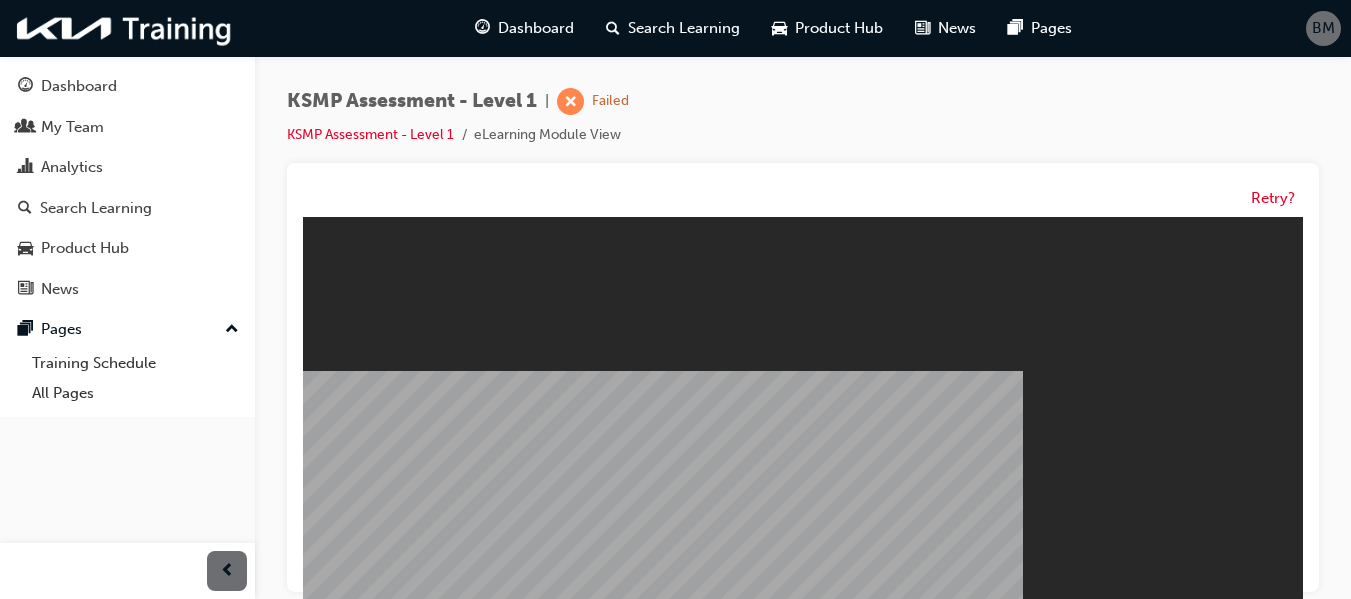 click on "Resume" at bounding box center [341, 963] 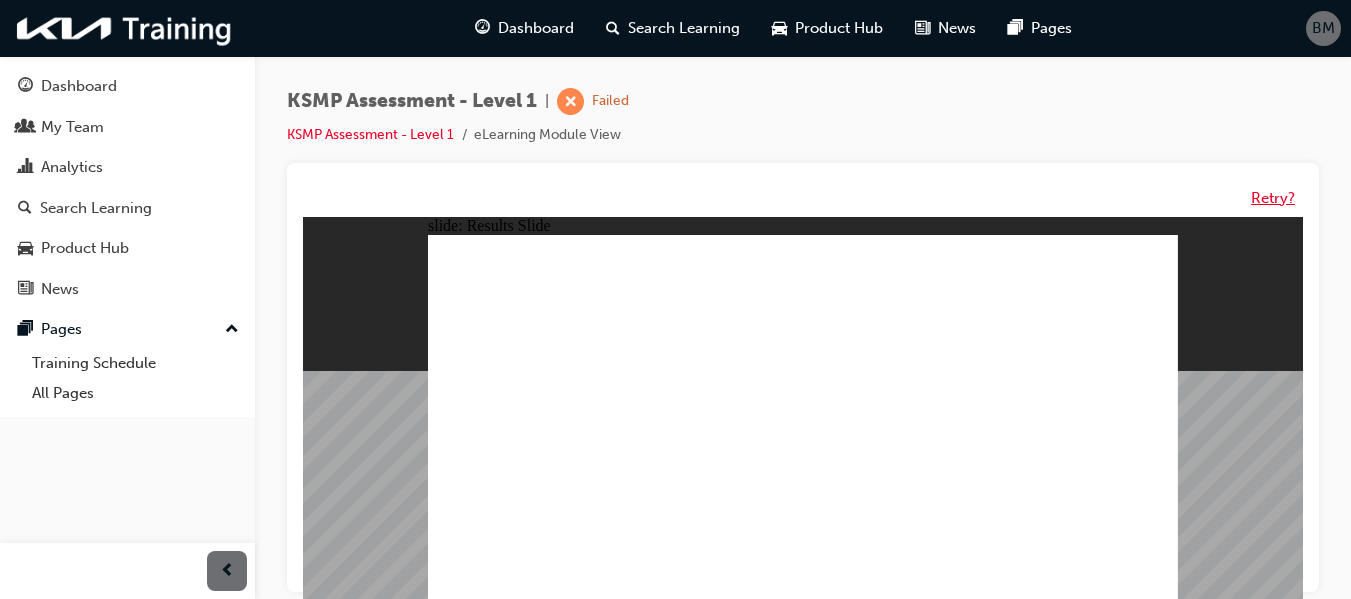 click on "Retry?" at bounding box center (1273, 198) 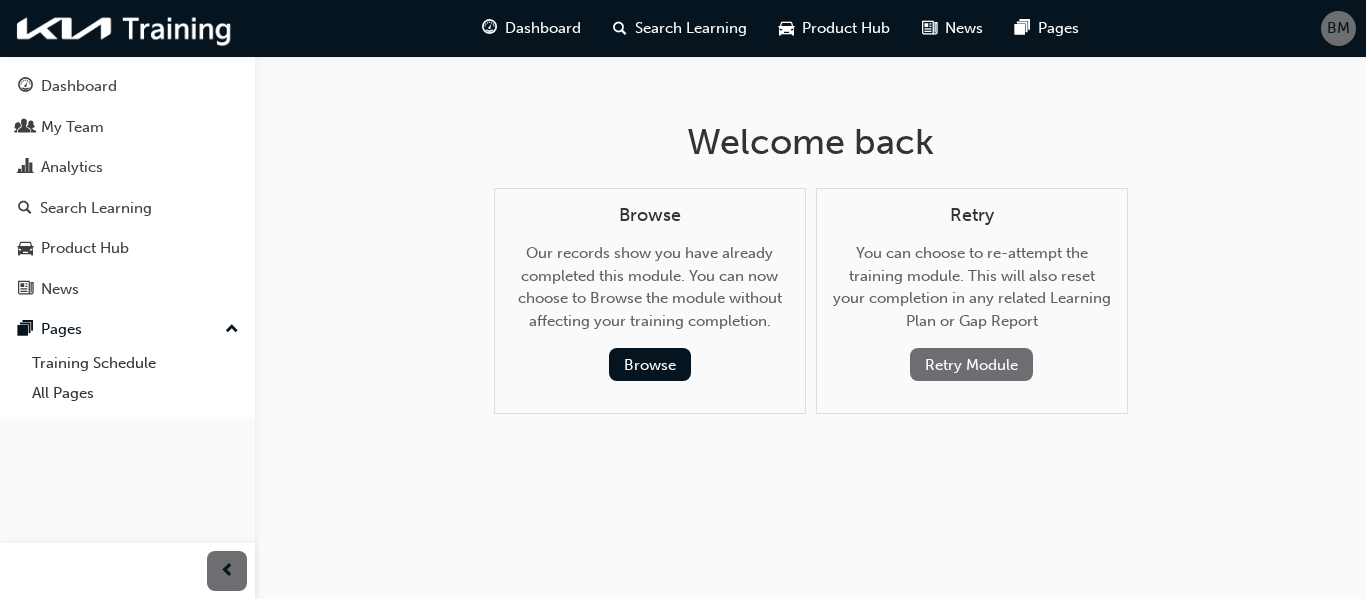 click on "Retry Module" at bounding box center (971, 364) 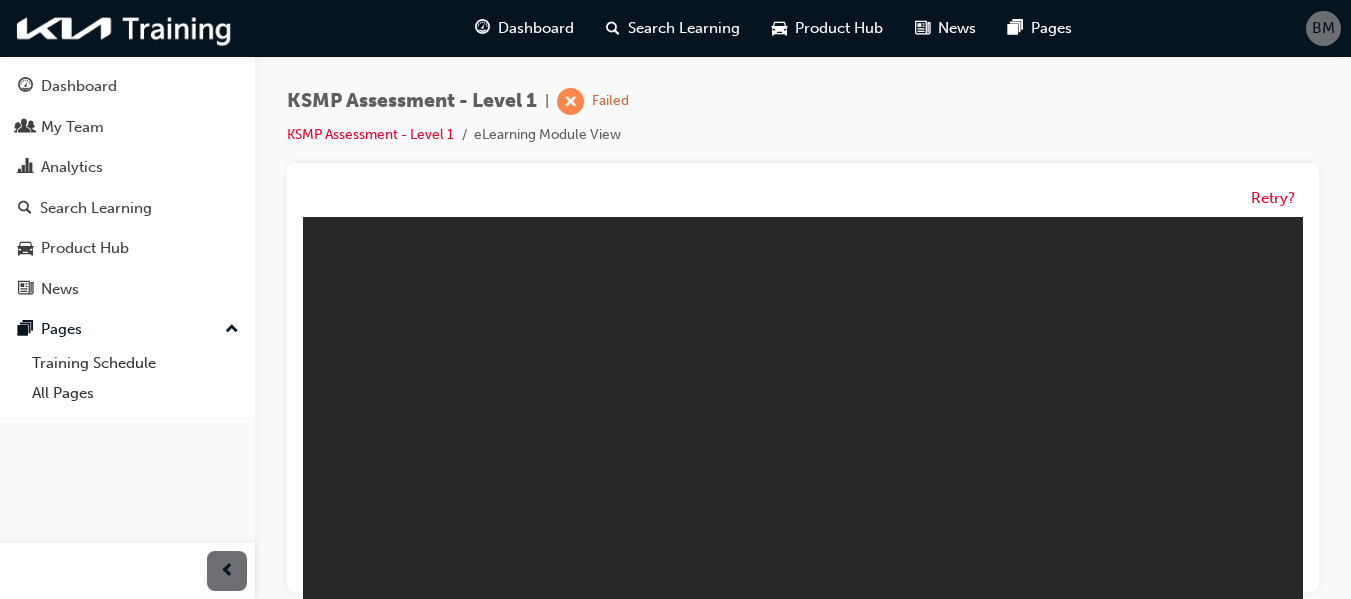 scroll, scrollTop: 0, scrollLeft: 0, axis: both 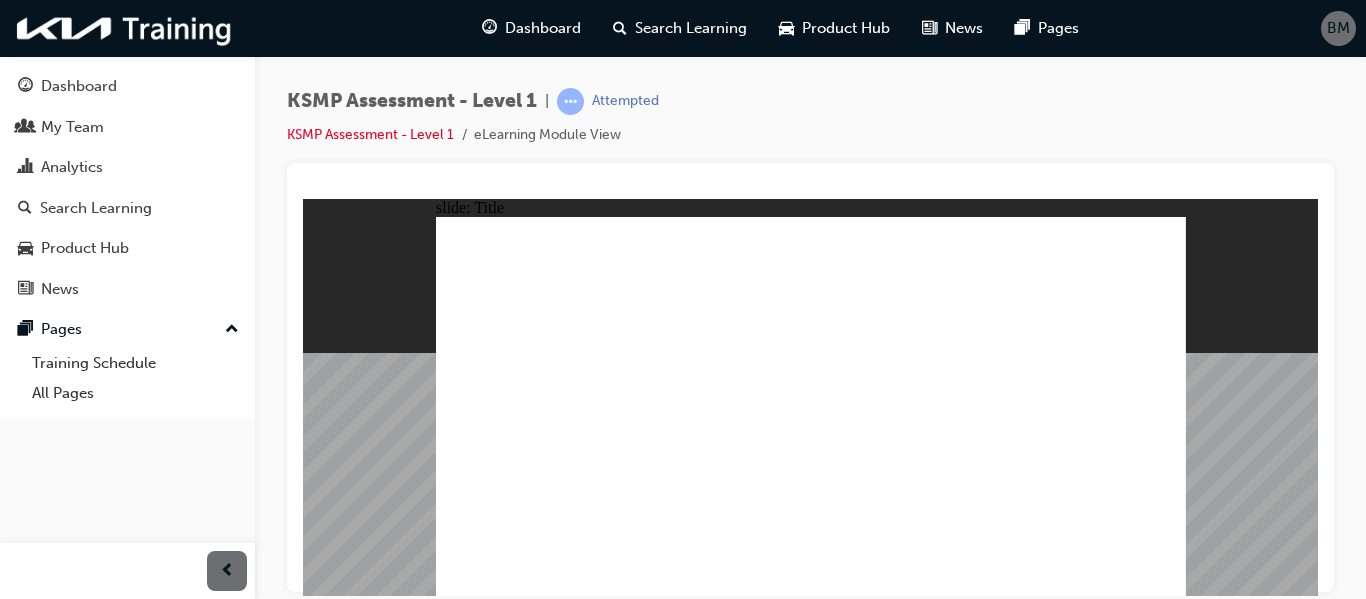 click 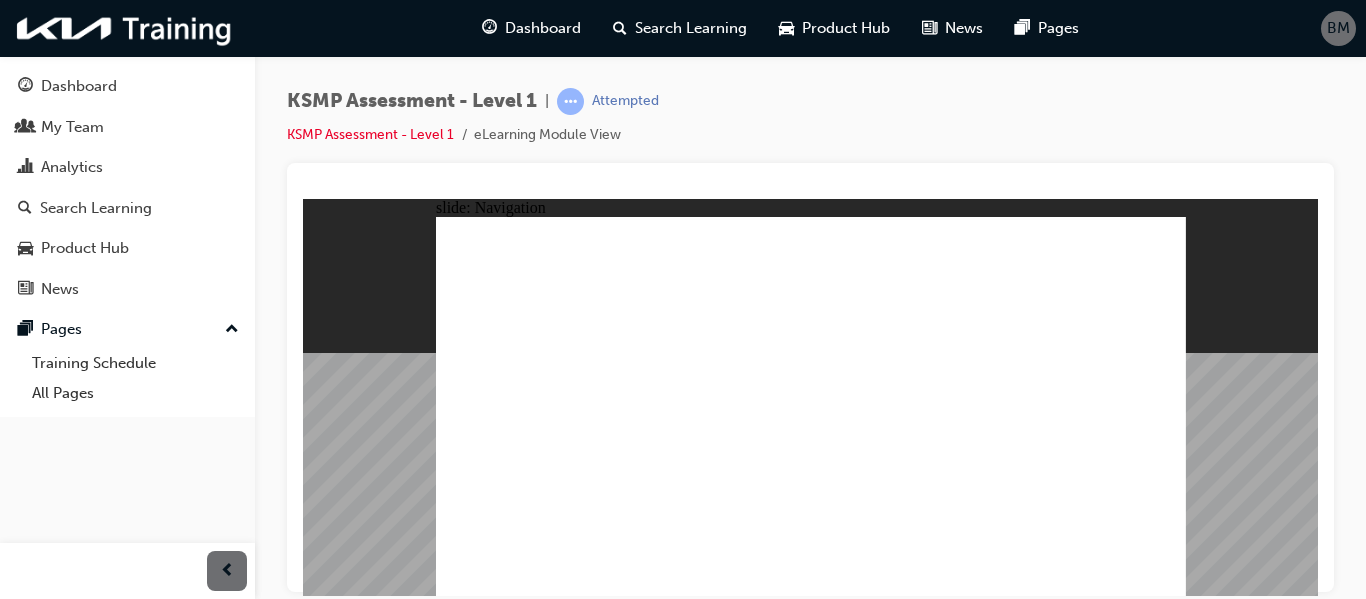 click 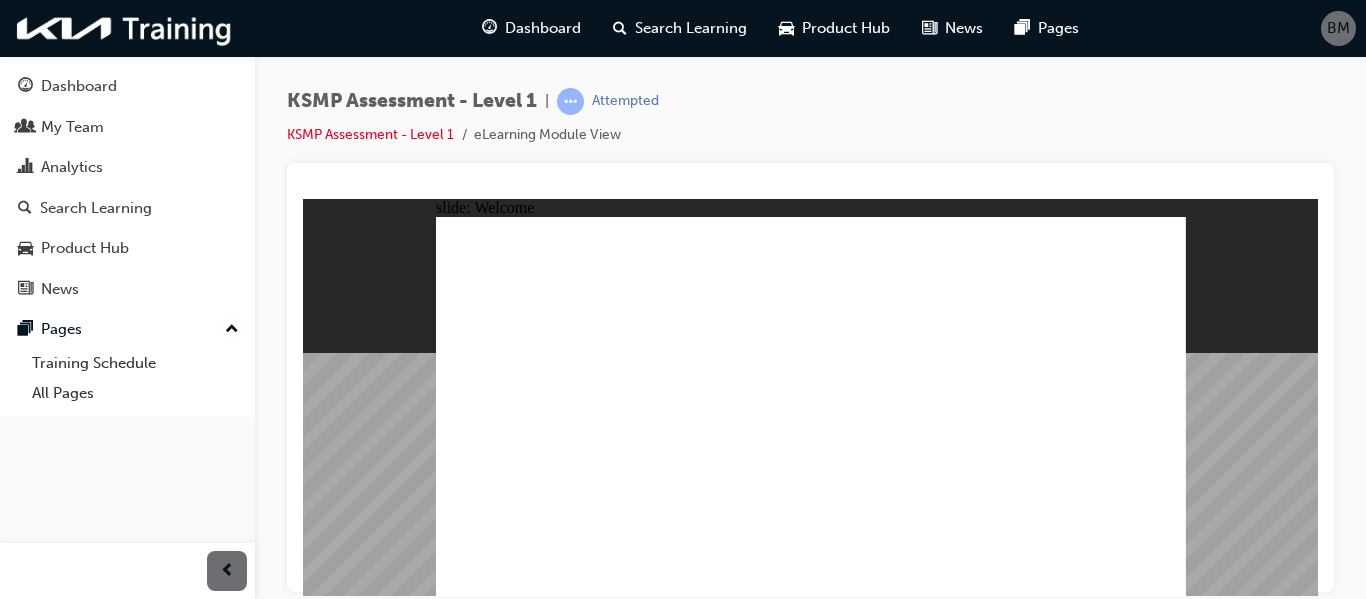 click 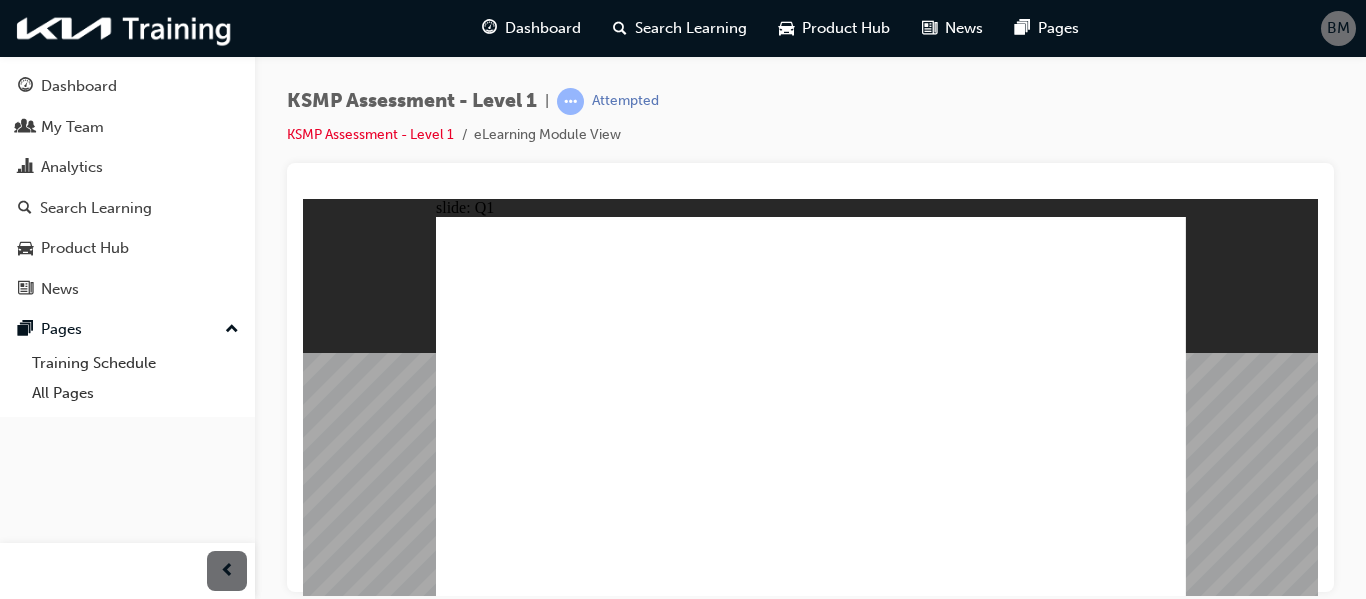 click 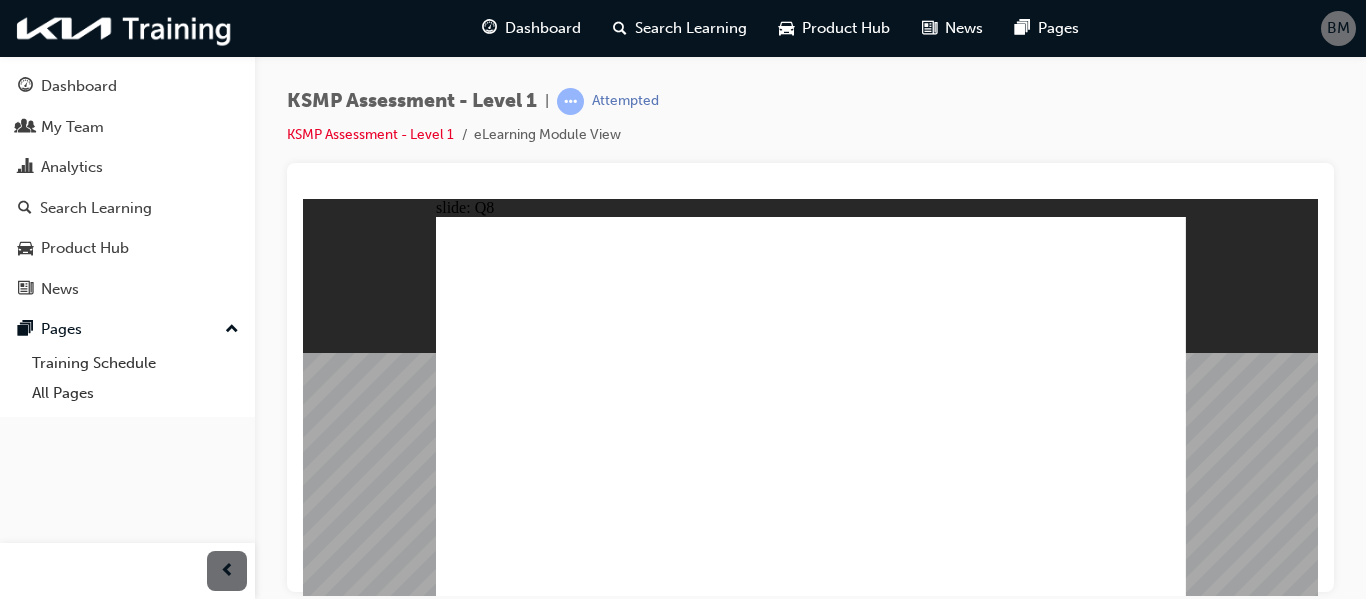 click 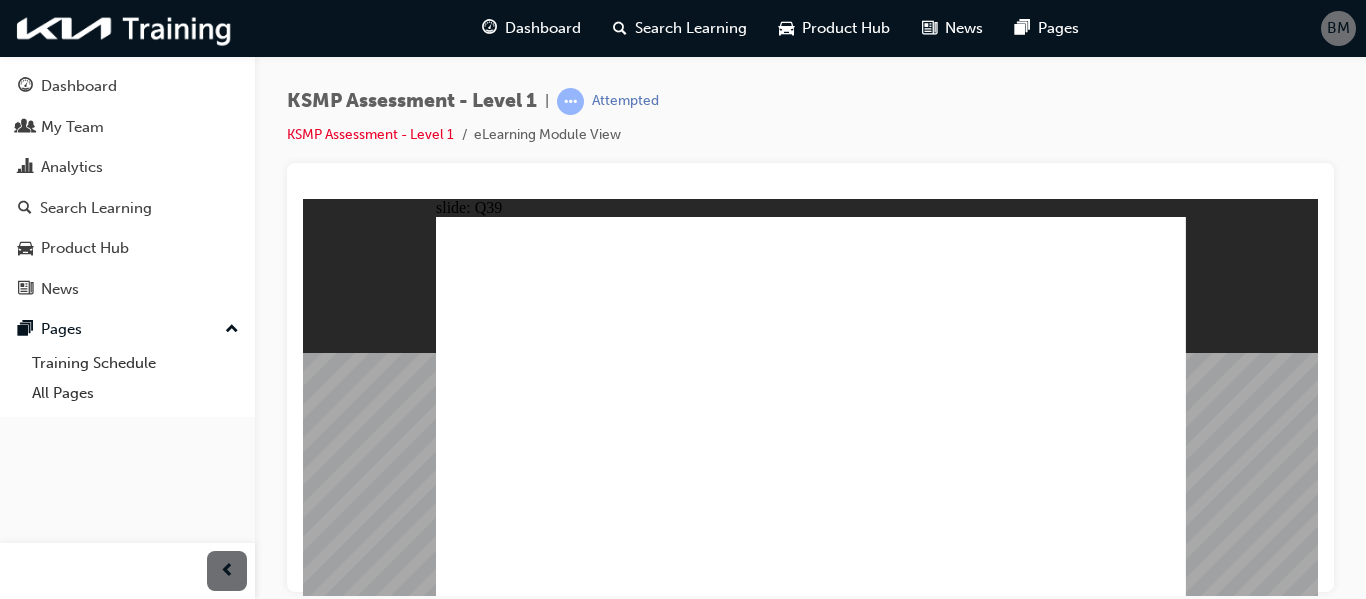 click 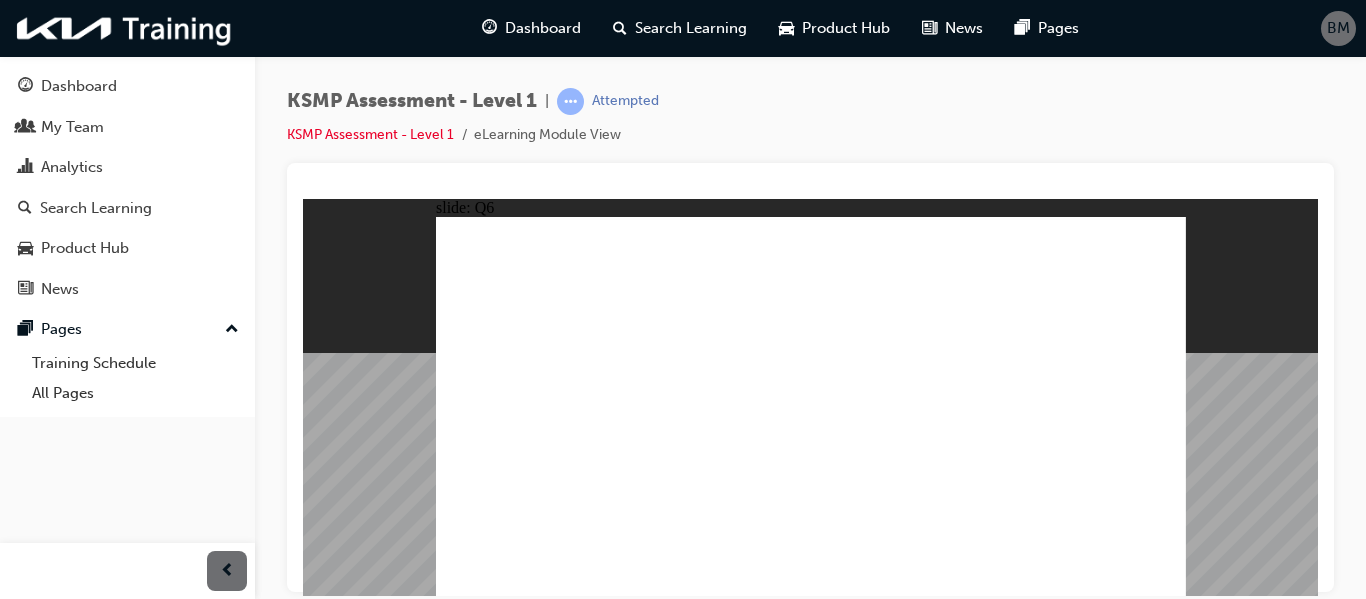 click 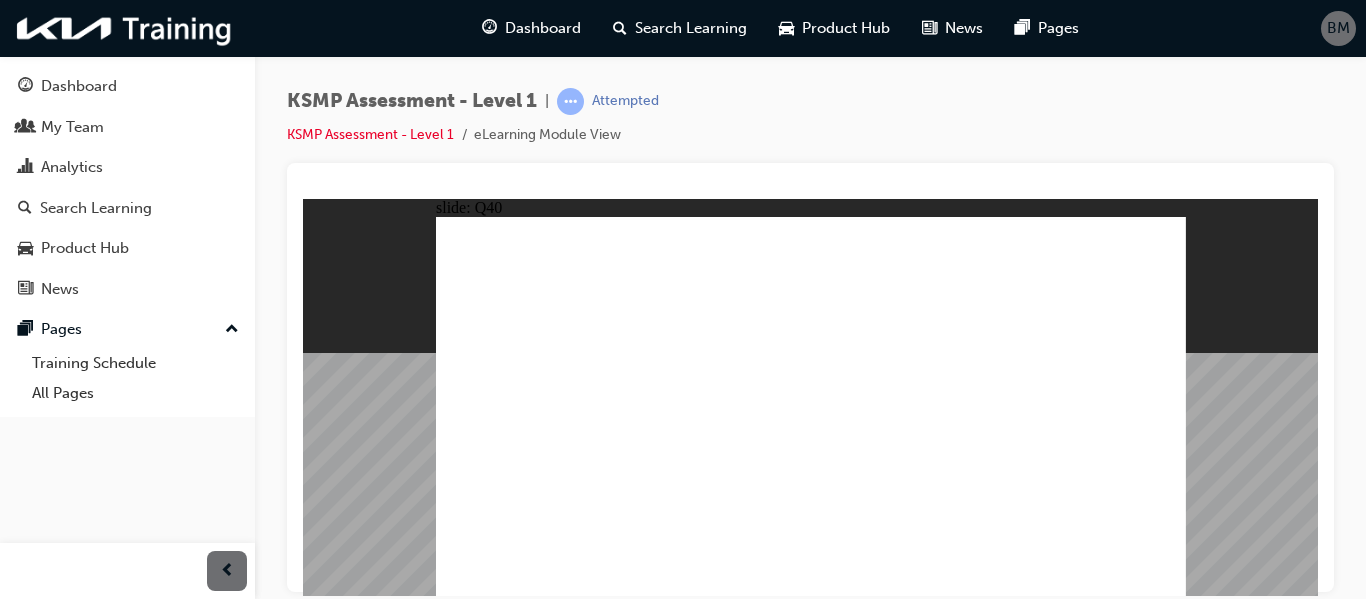 click 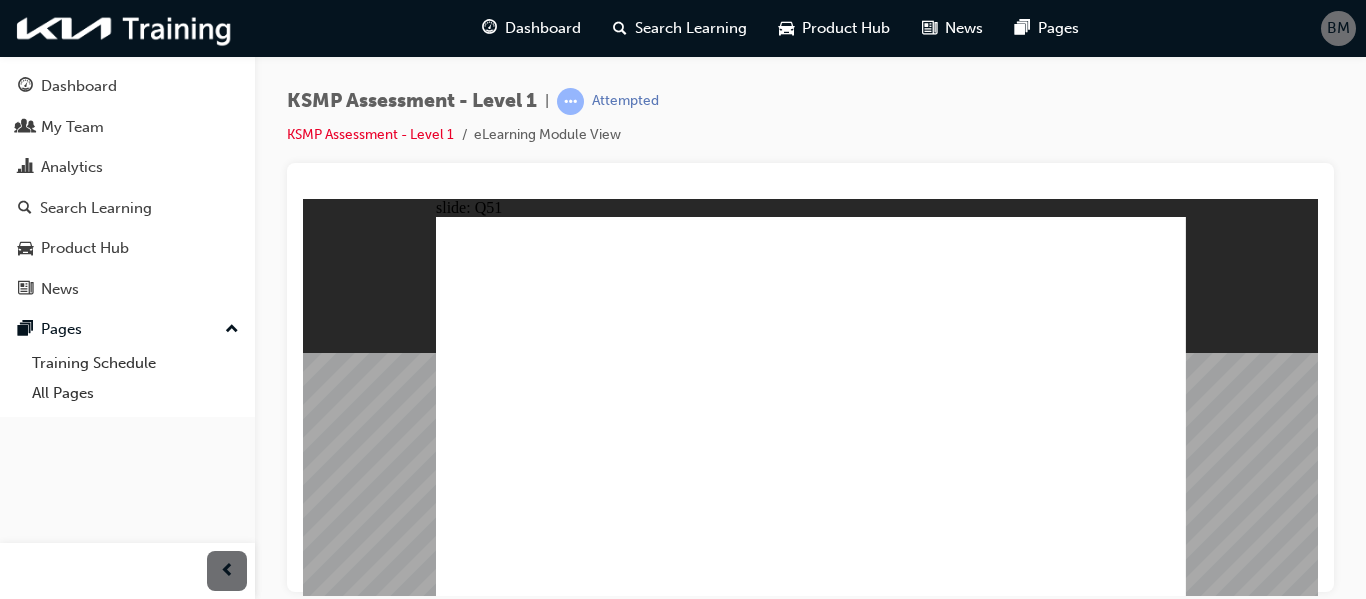 click 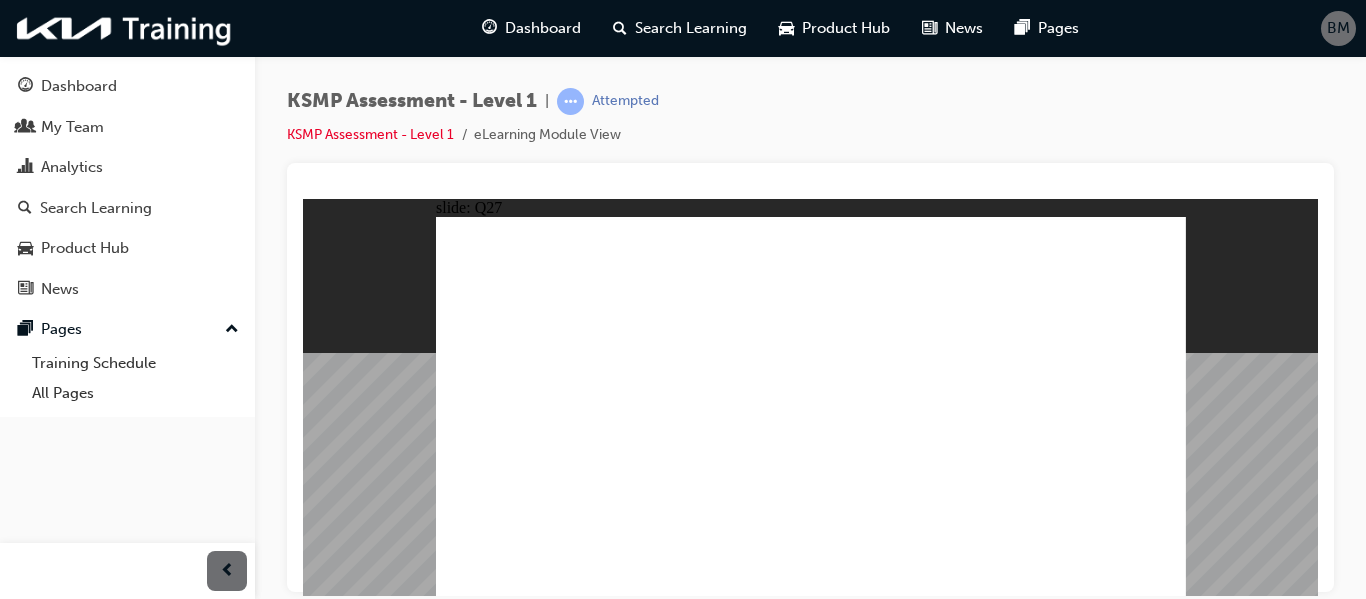 click 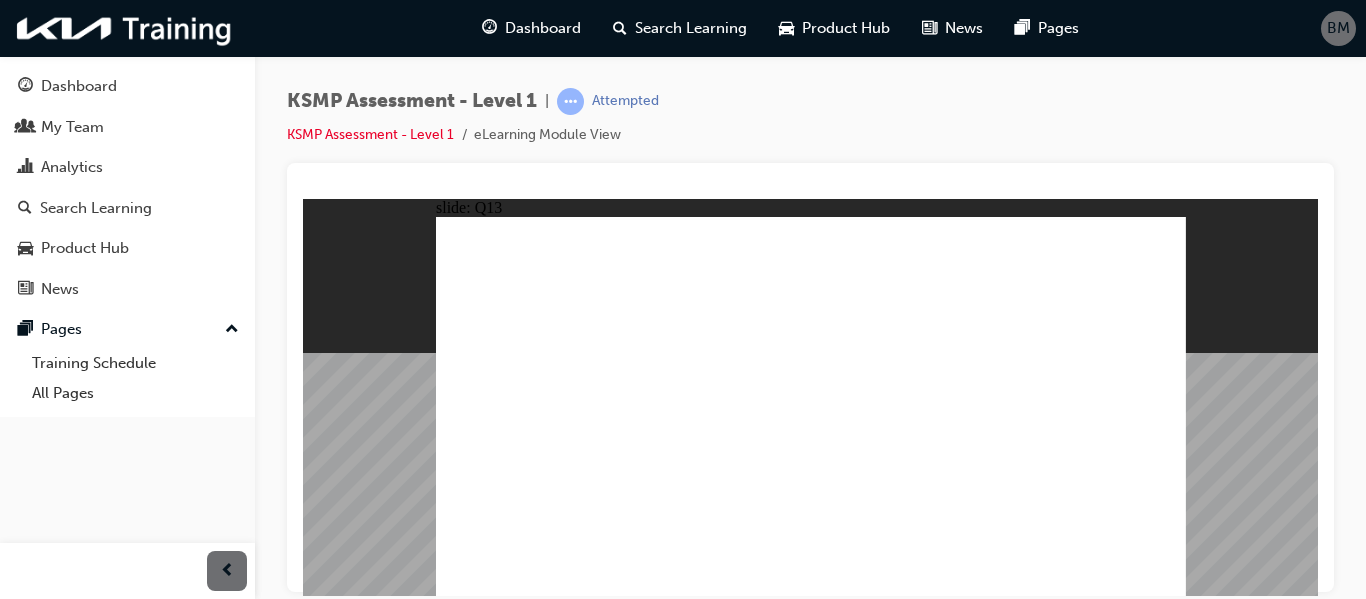 click 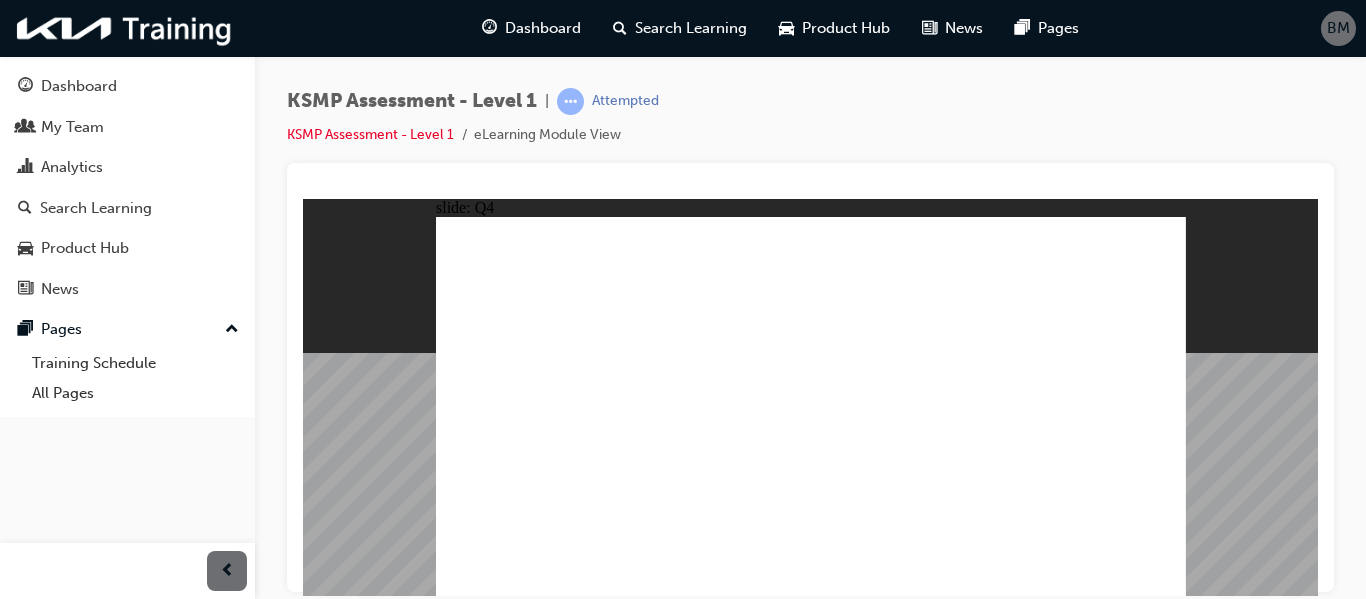 drag, startPoint x: 732, startPoint y: 435, endPoint x: 759, endPoint y: 428, distance: 27.89265 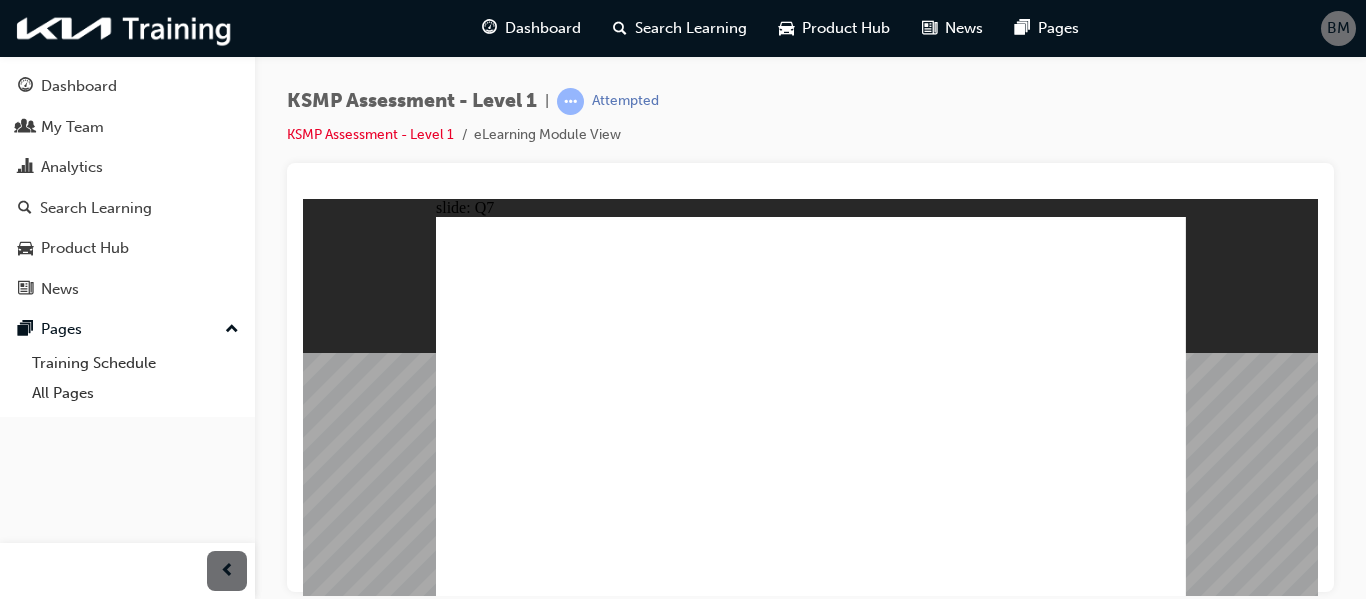 click at bounding box center (811, 1337) 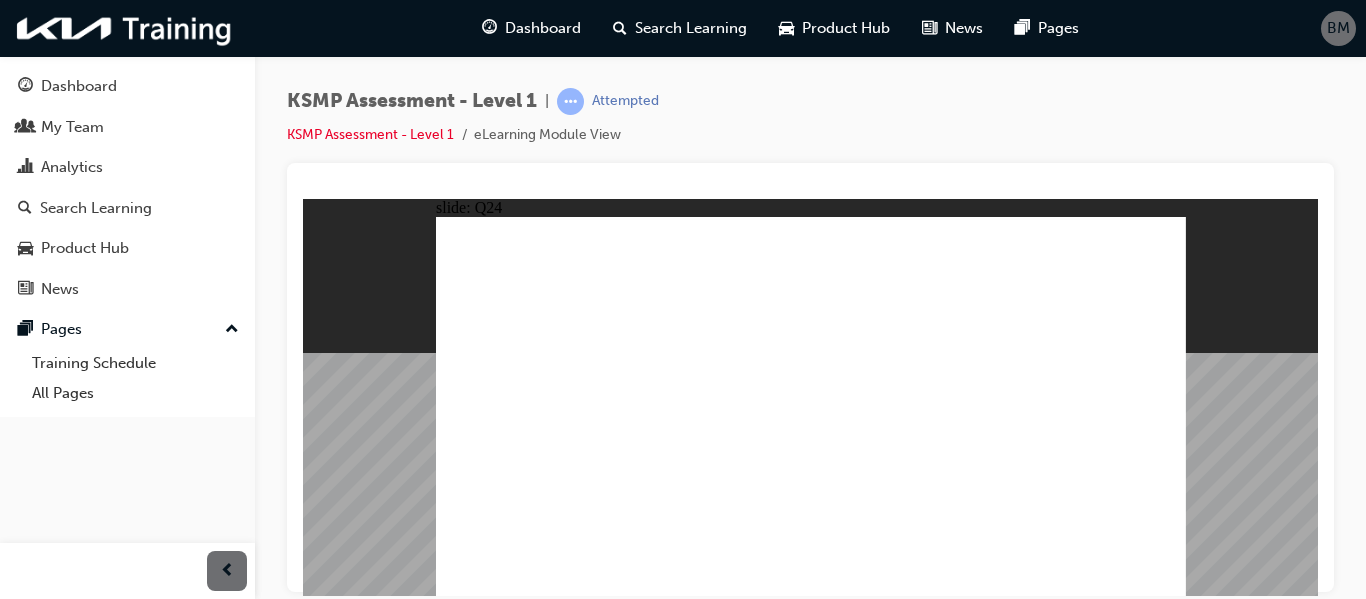 click 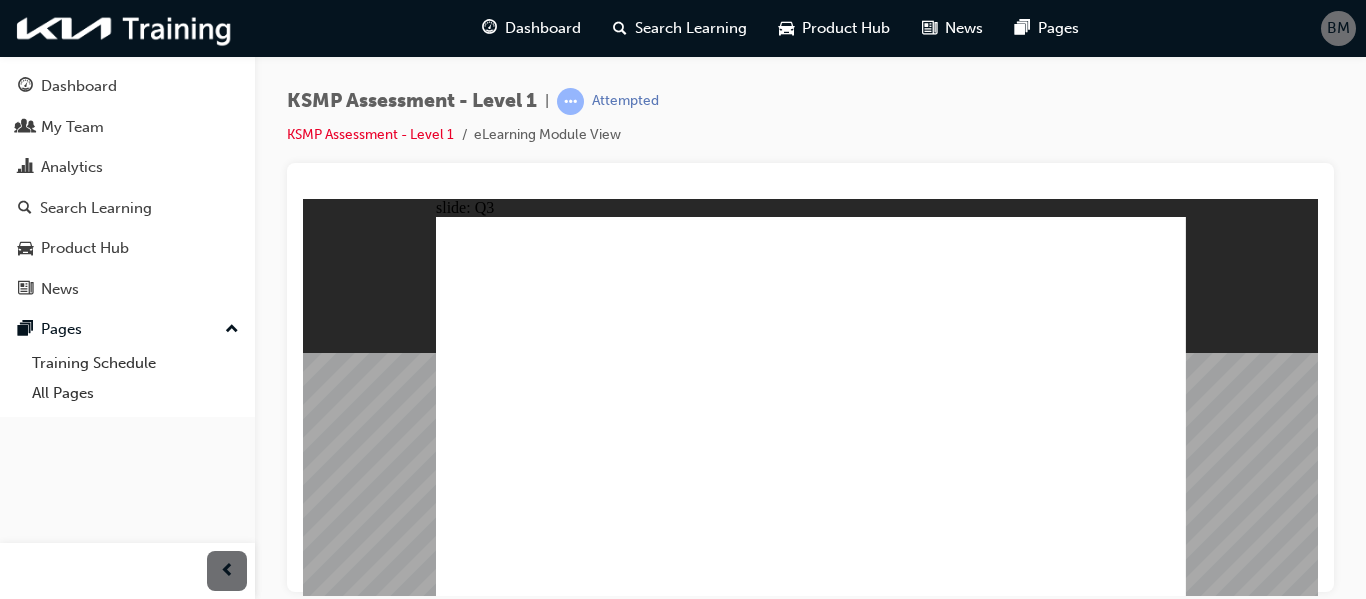 click at bounding box center (811, 1337) 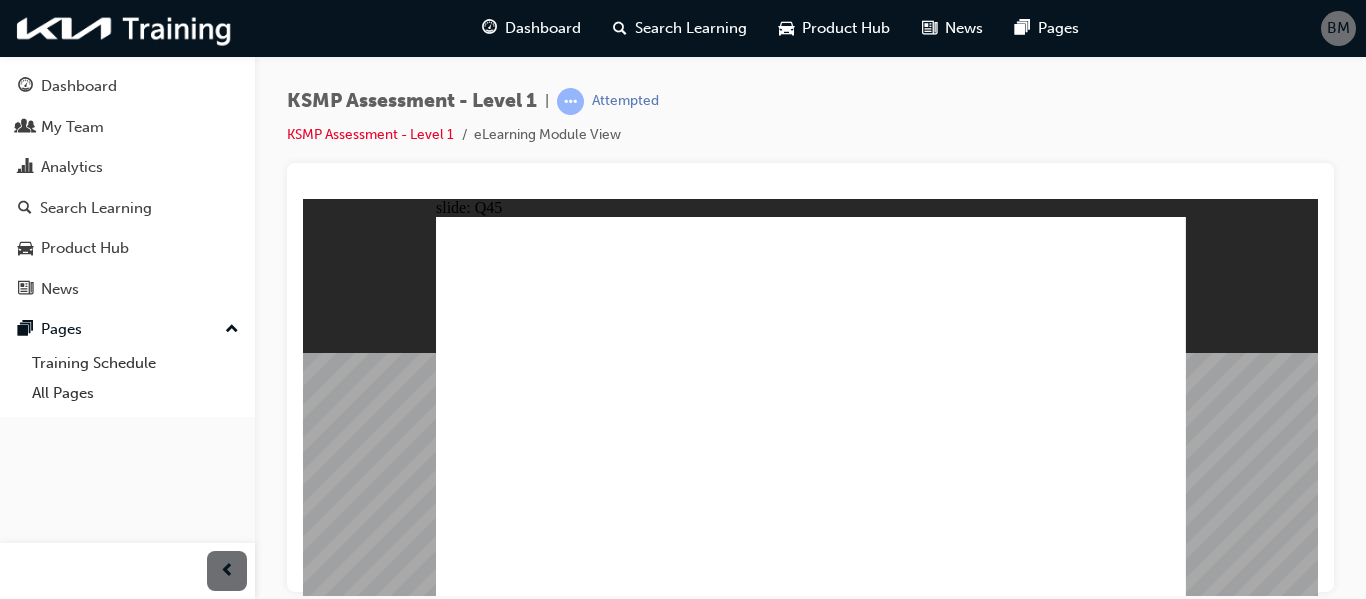 click 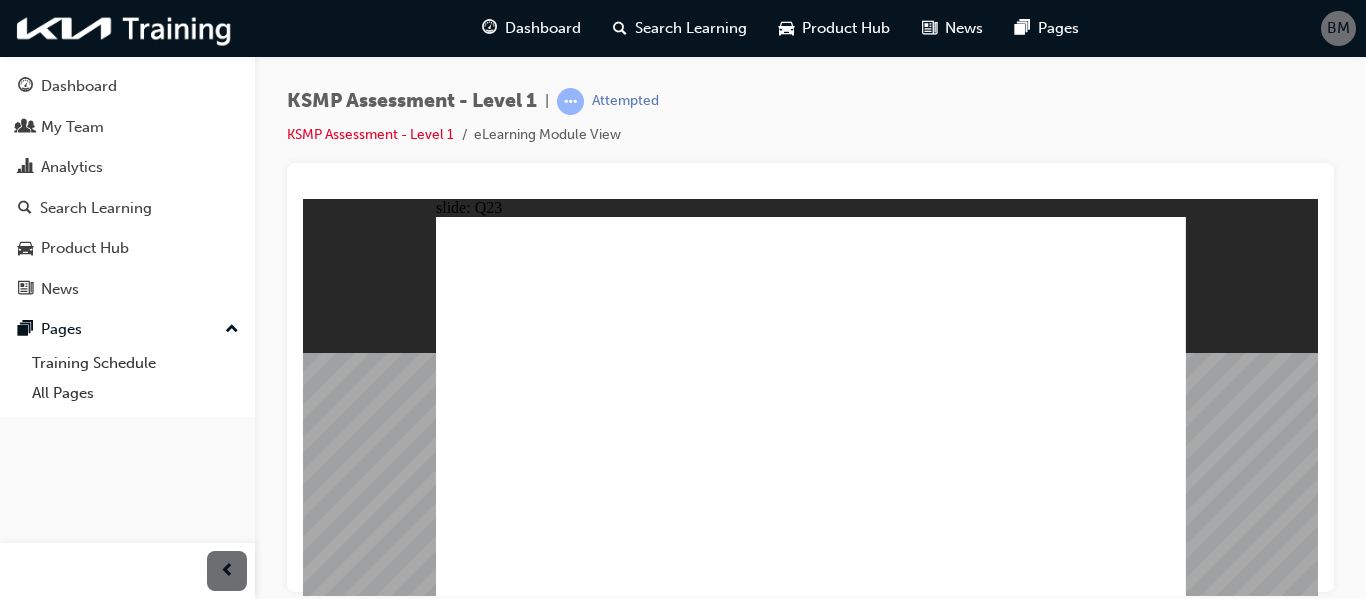click 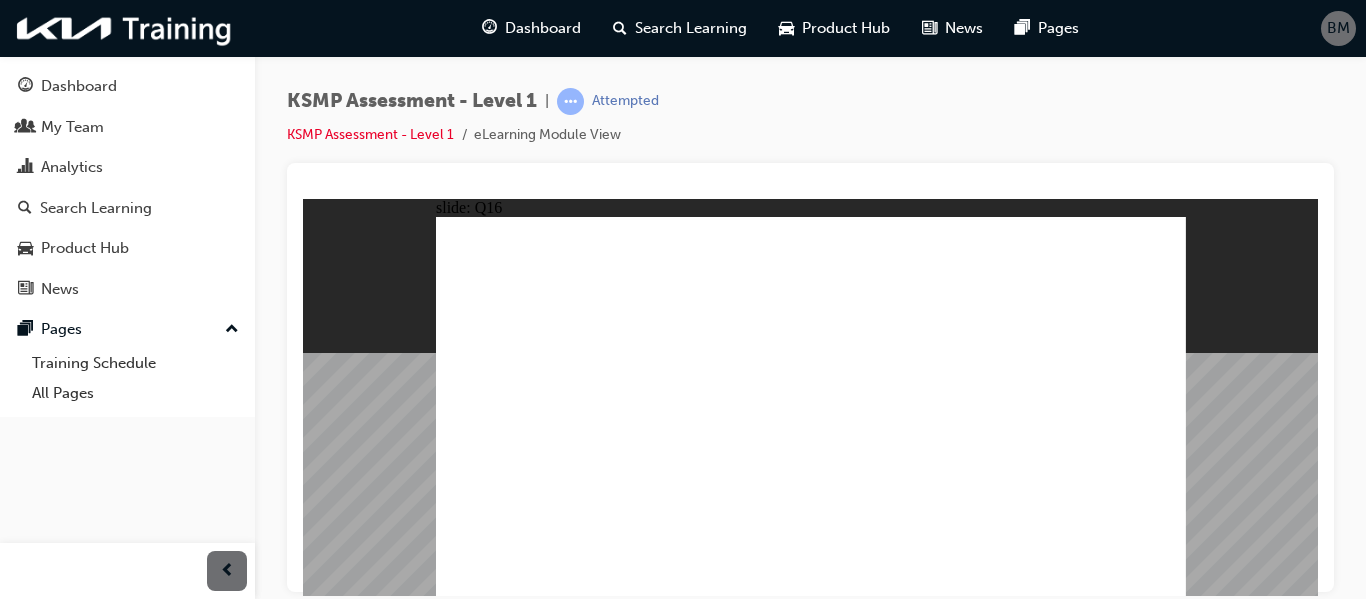 click 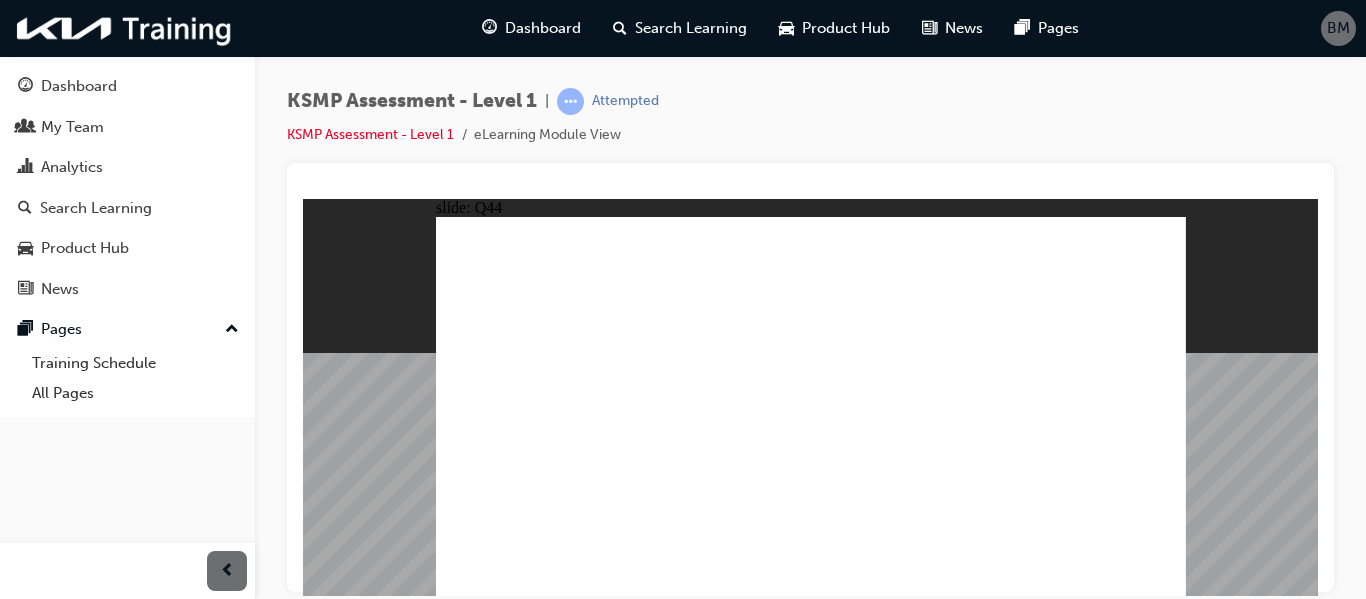 click 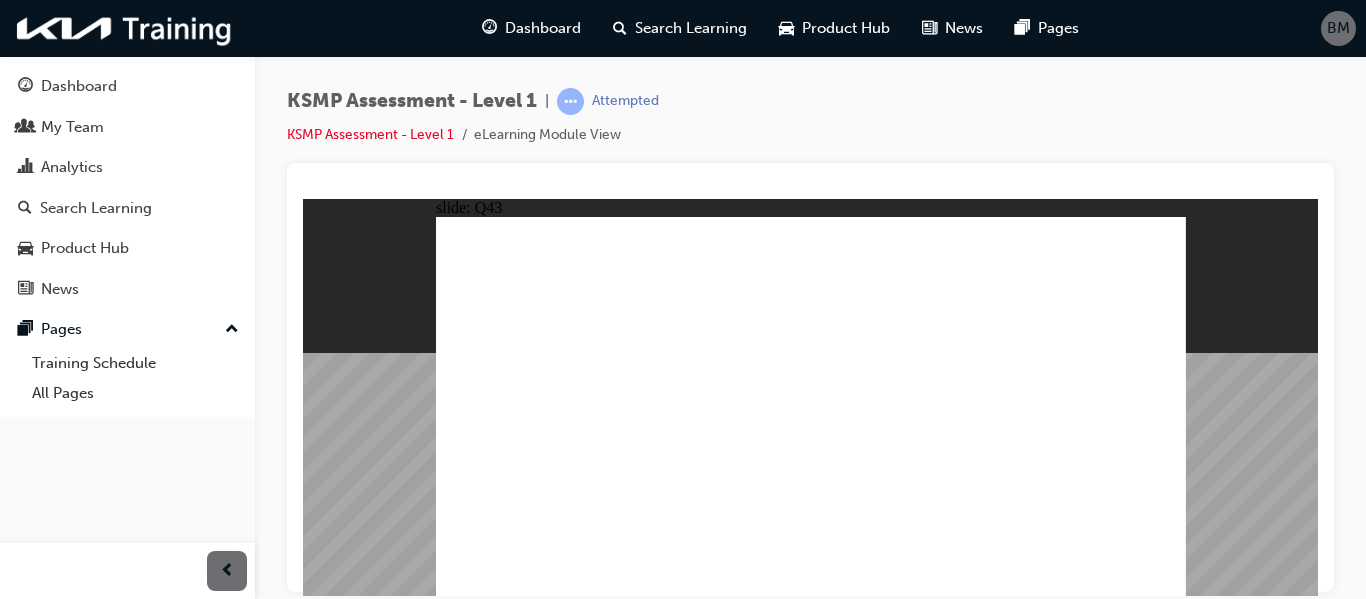 click 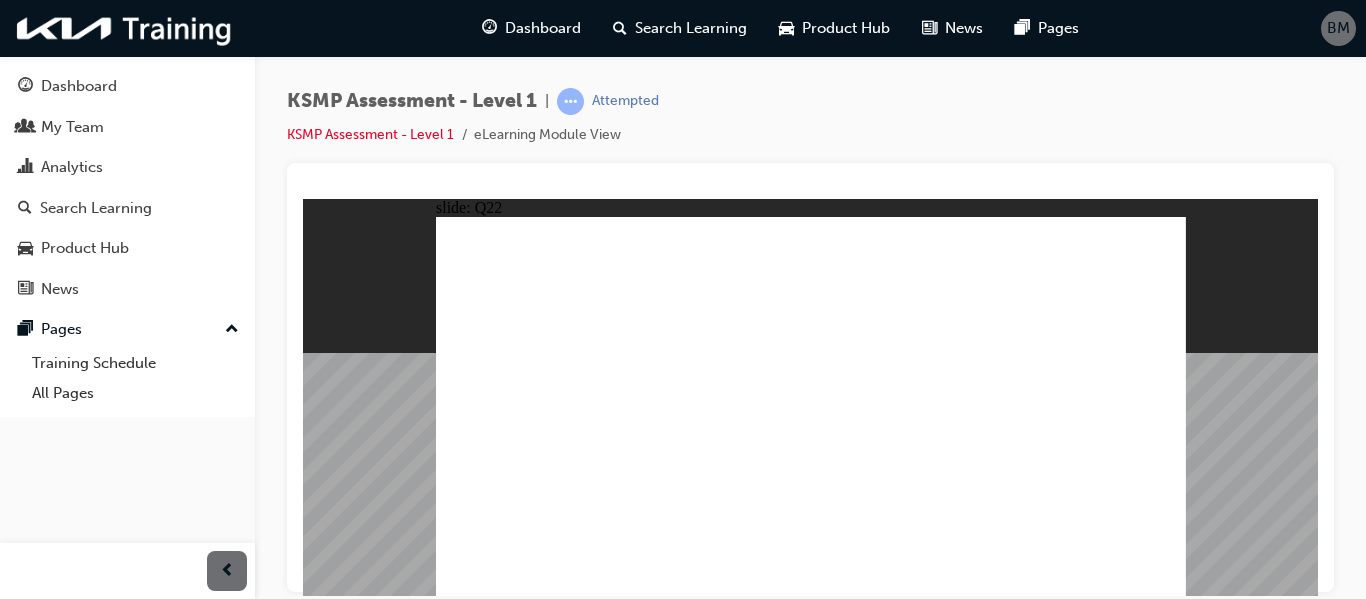 click at bounding box center (811, 1337) 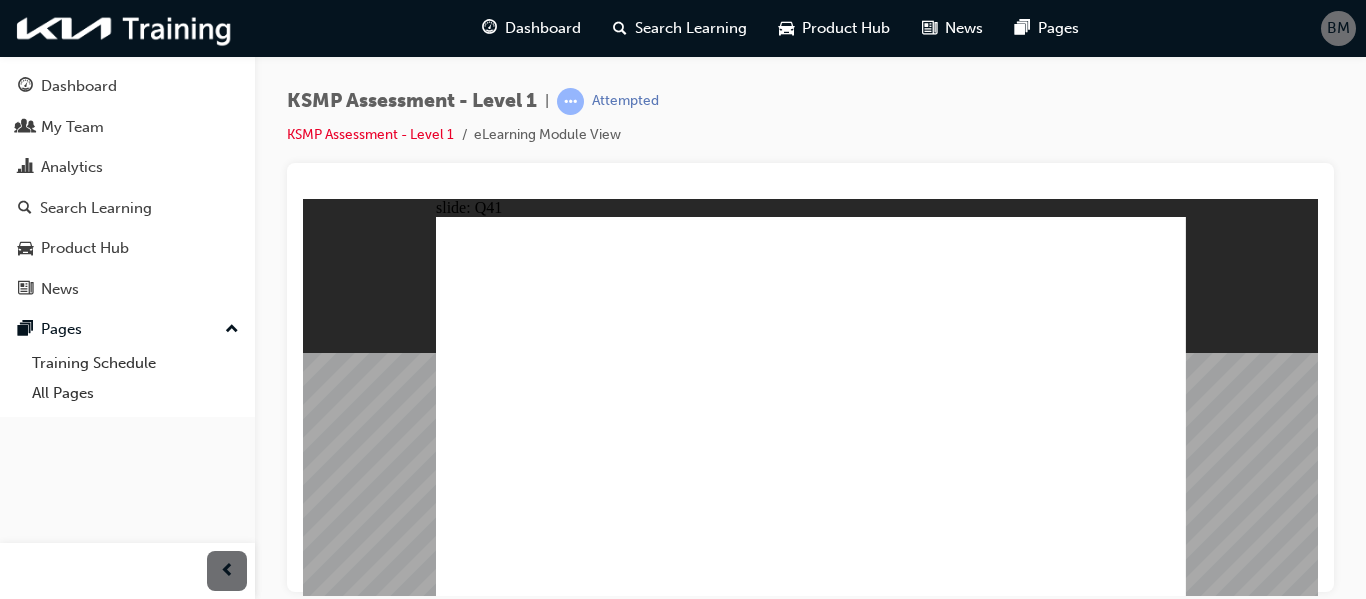 click 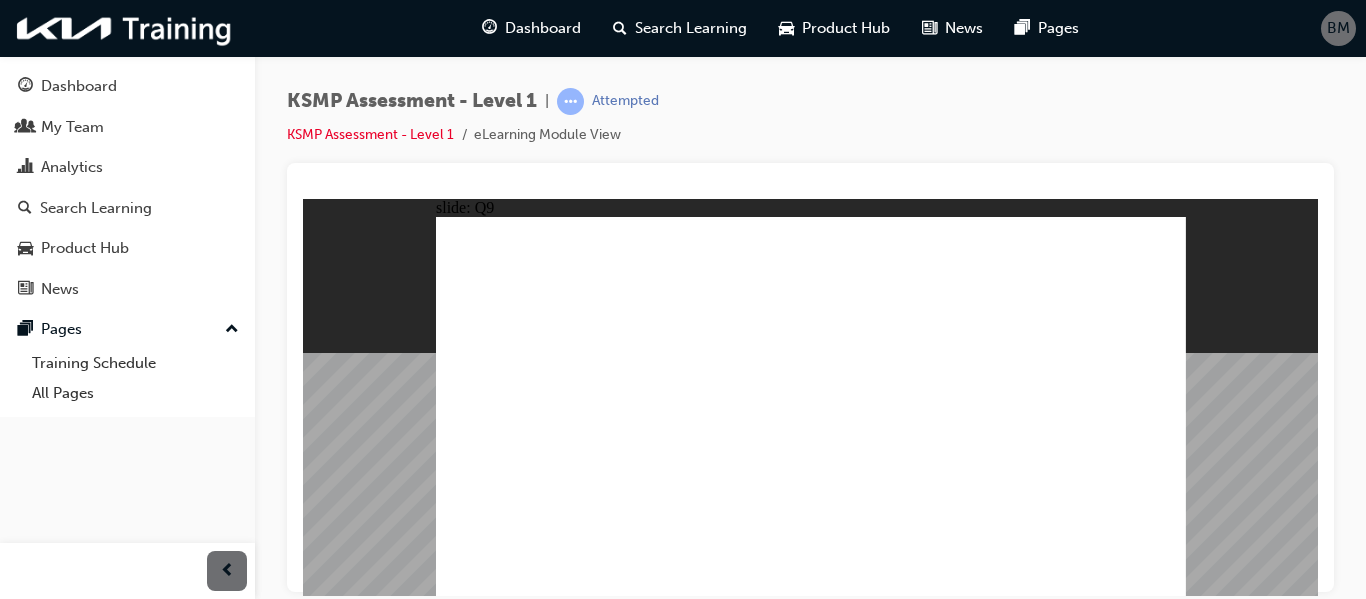 click 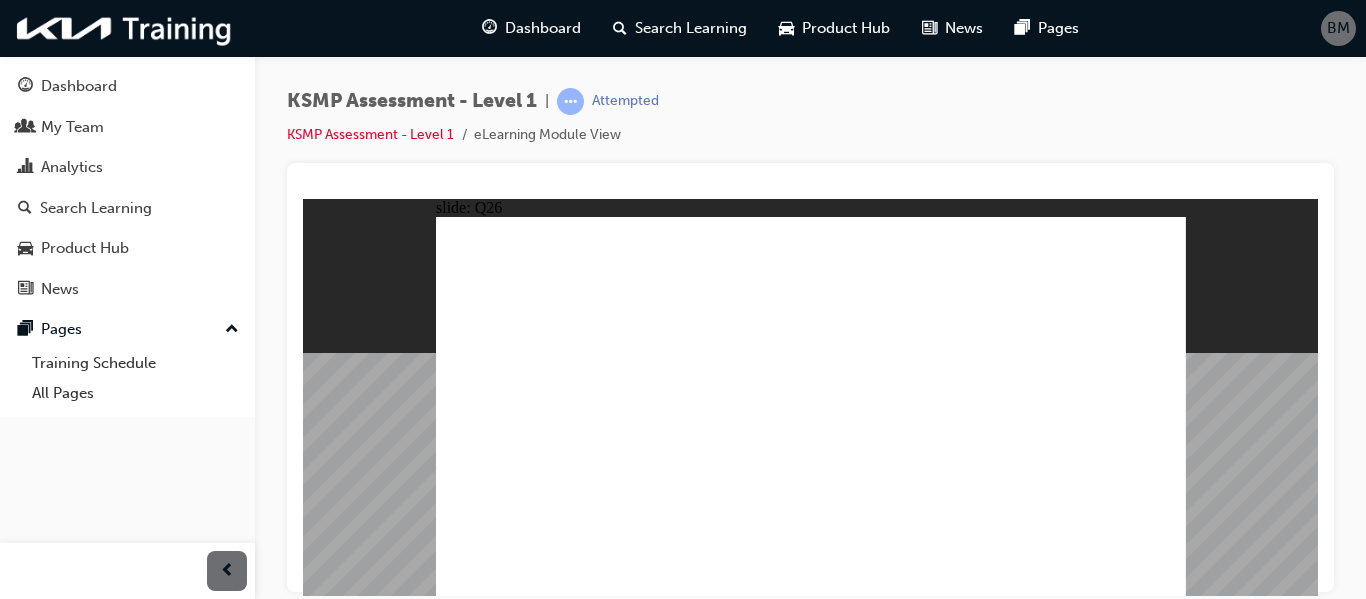 click 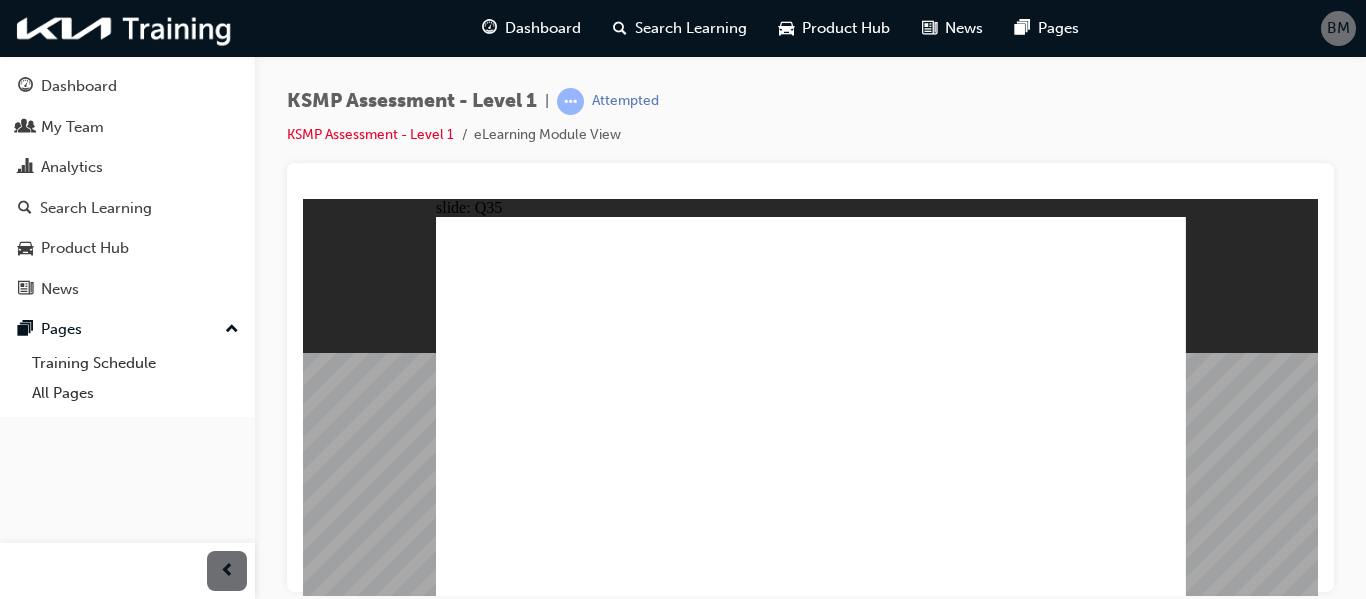 click 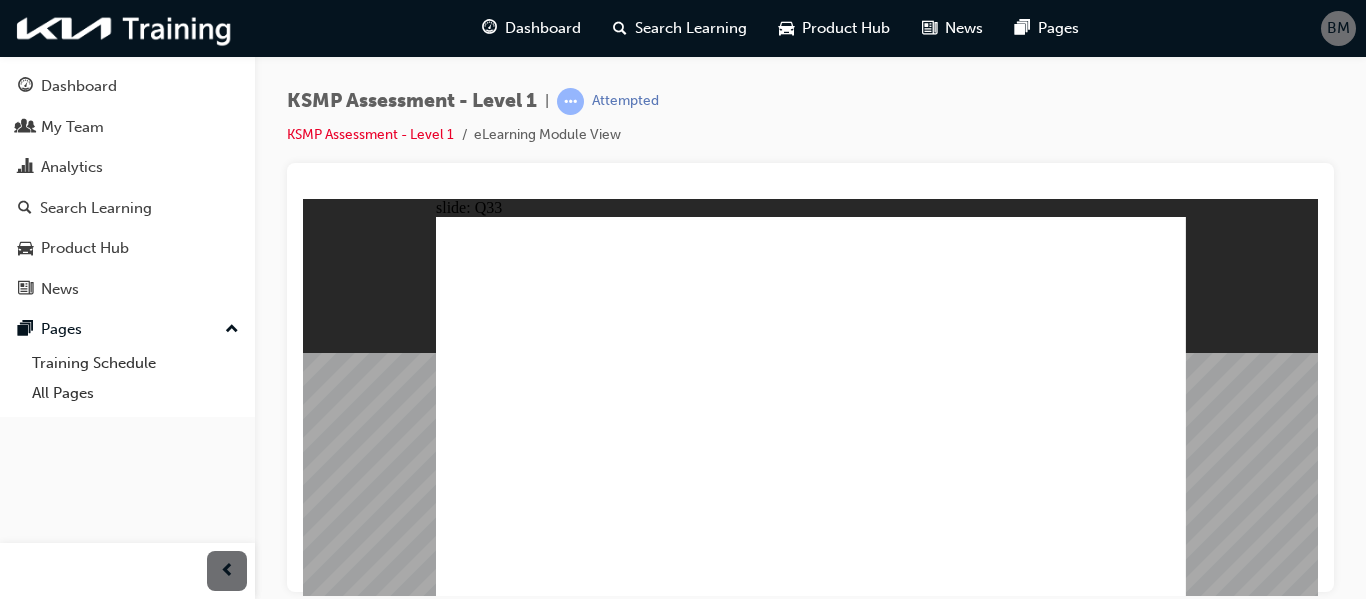 click 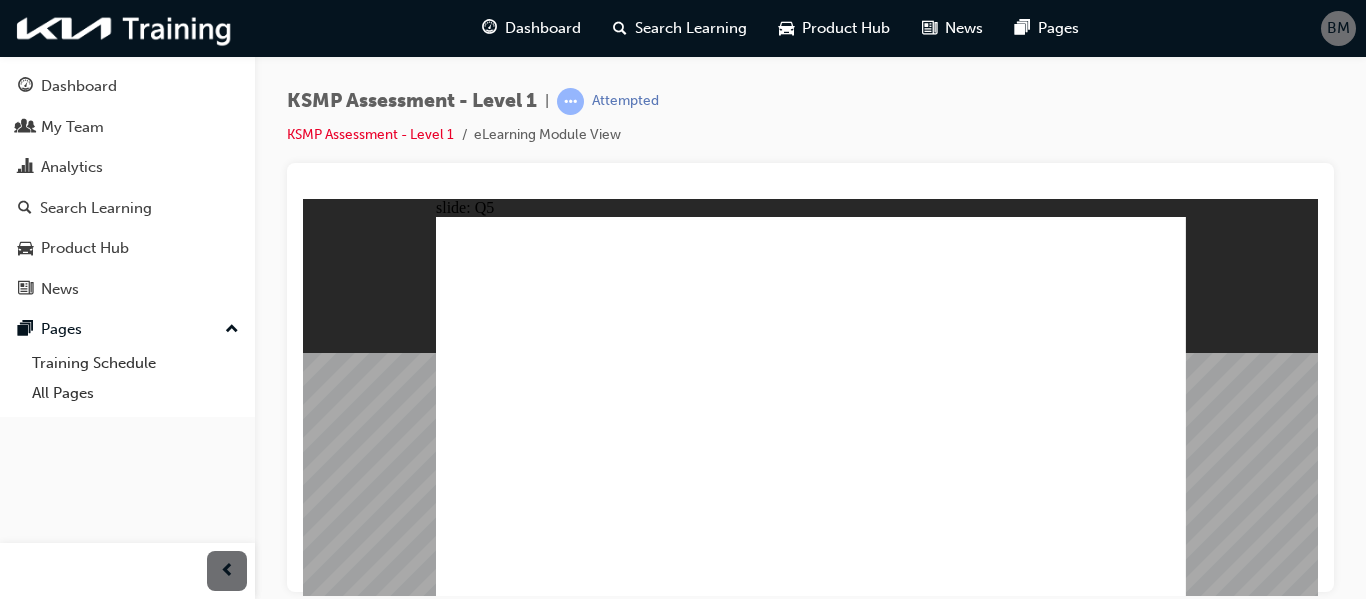 click 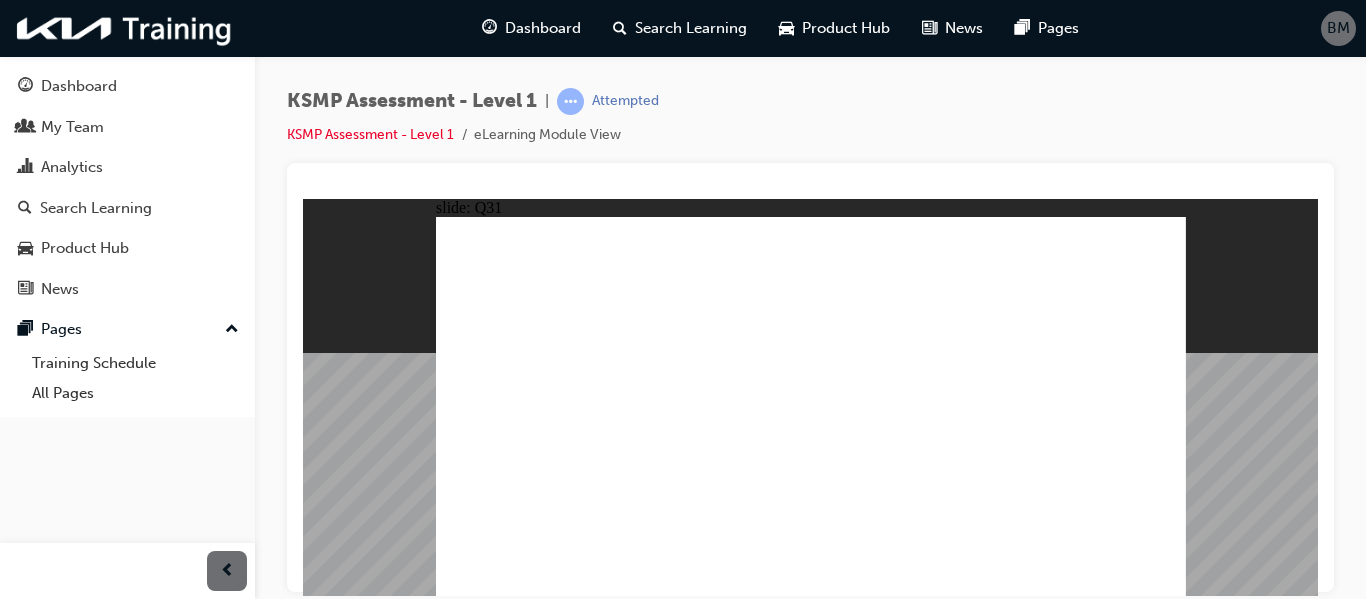 click 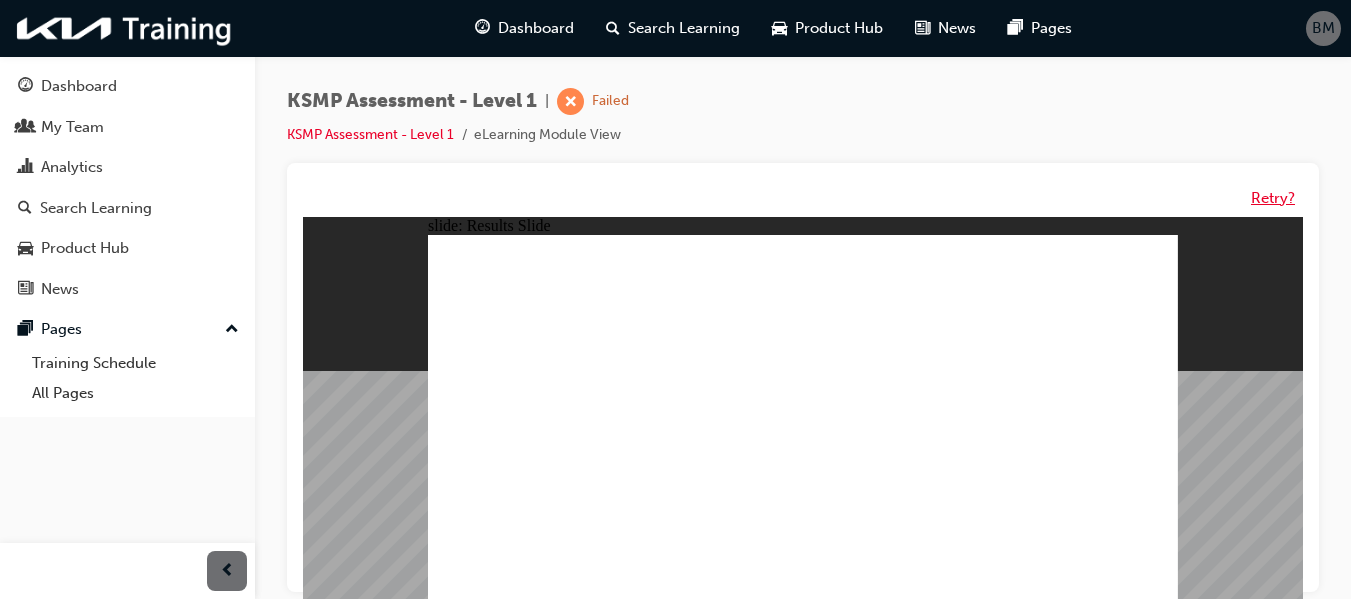 click on "Retry?" at bounding box center [1273, 198] 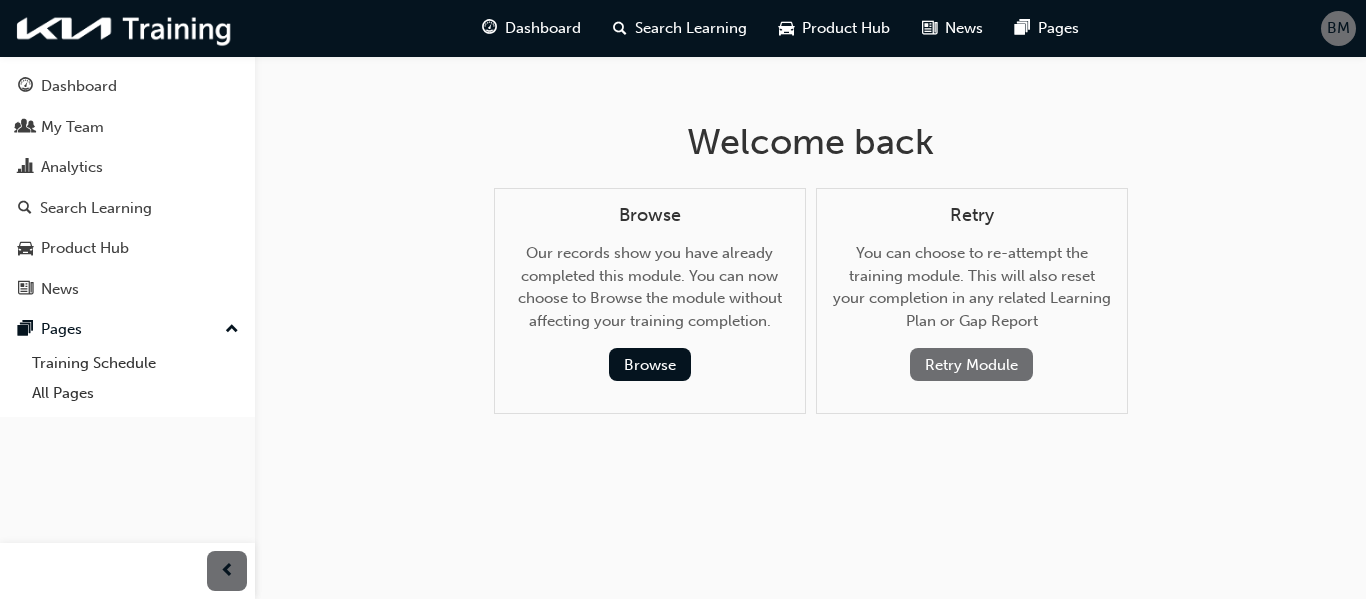 click on "Retry Module" at bounding box center [971, 364] 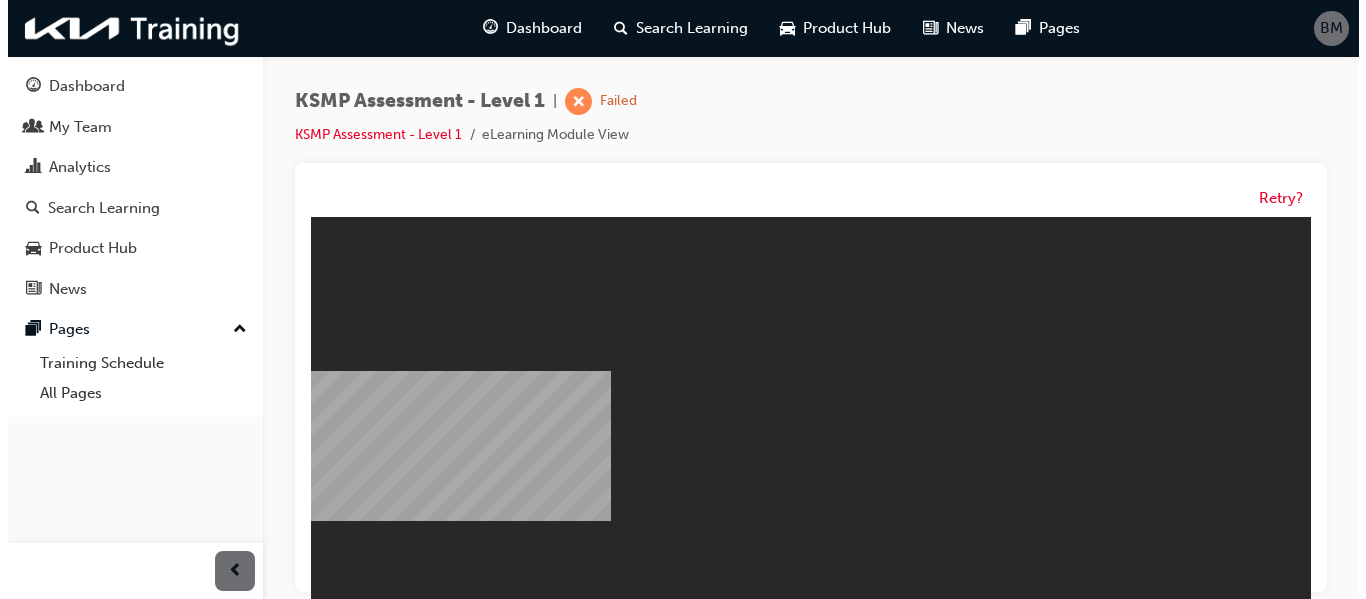 scroll, scrollTop: 0, scrollLeft: 0, axis: both 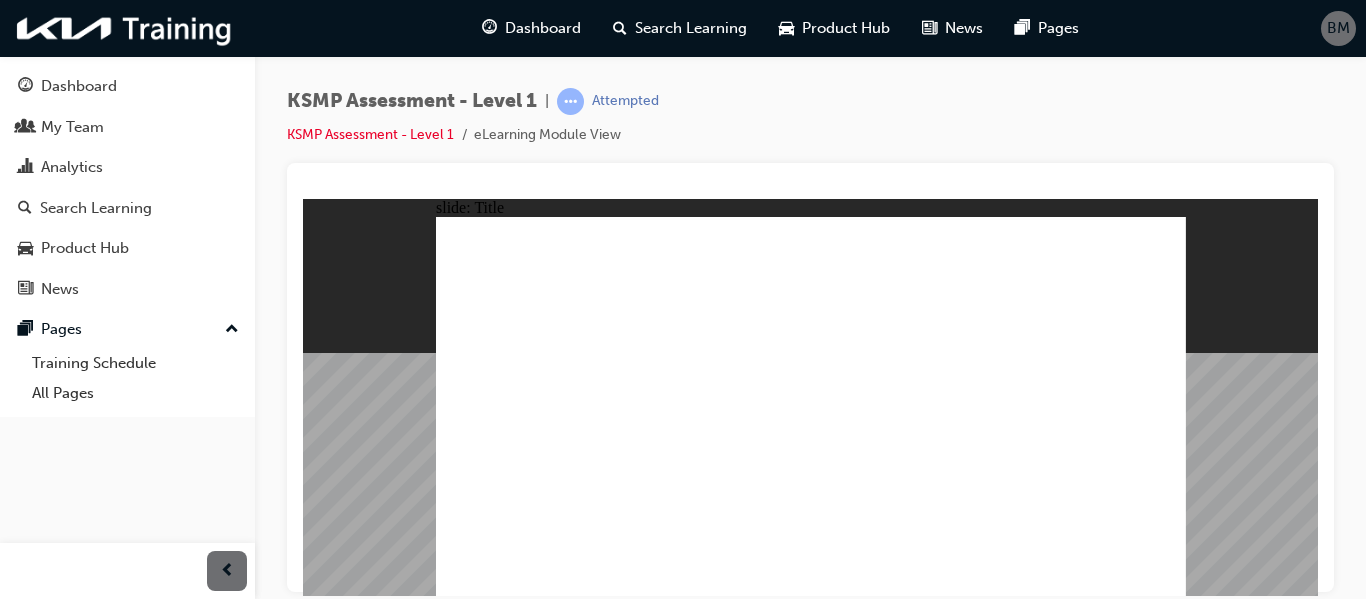 click 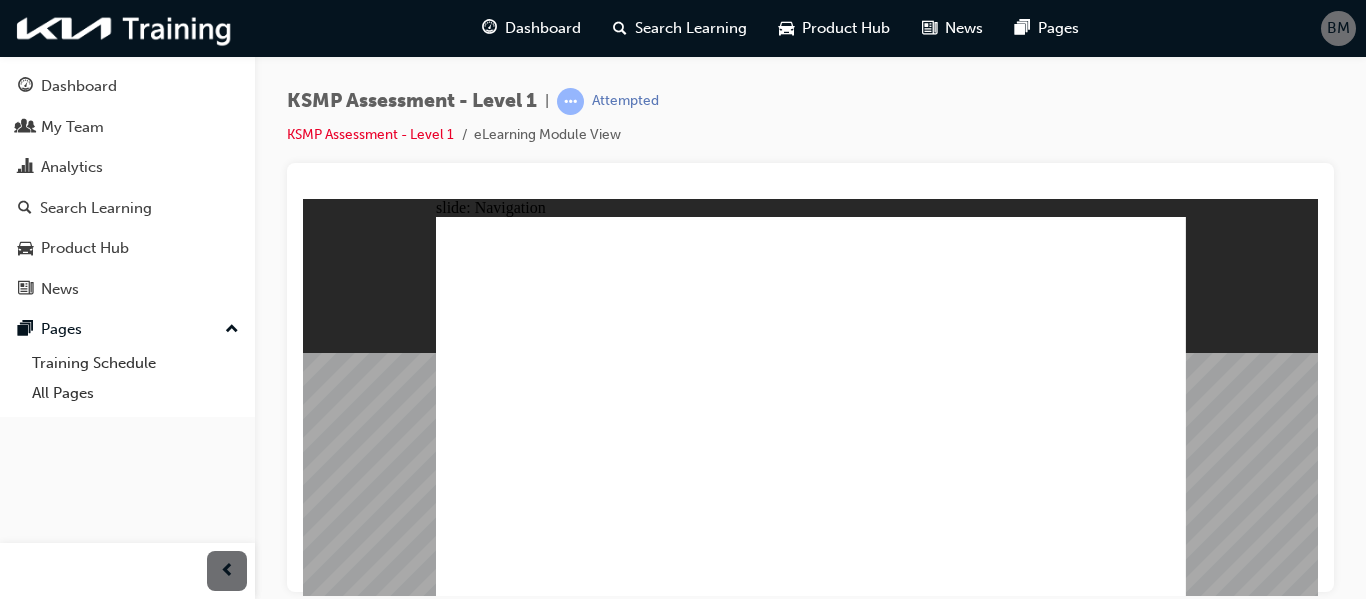click 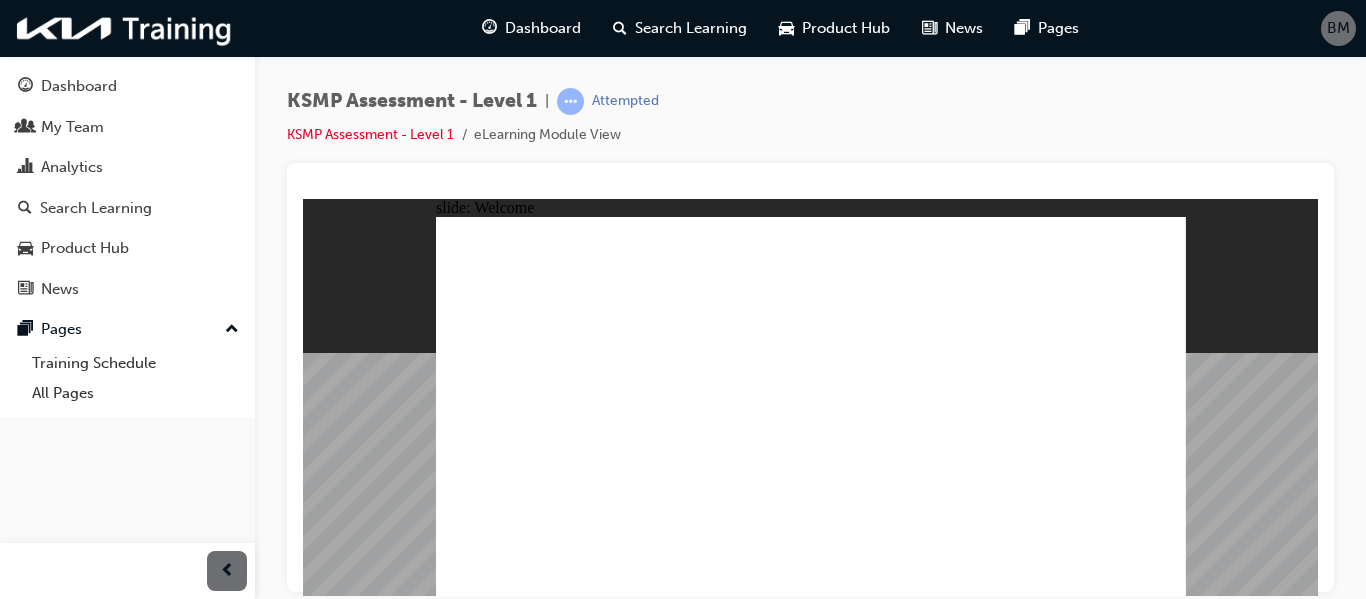 click 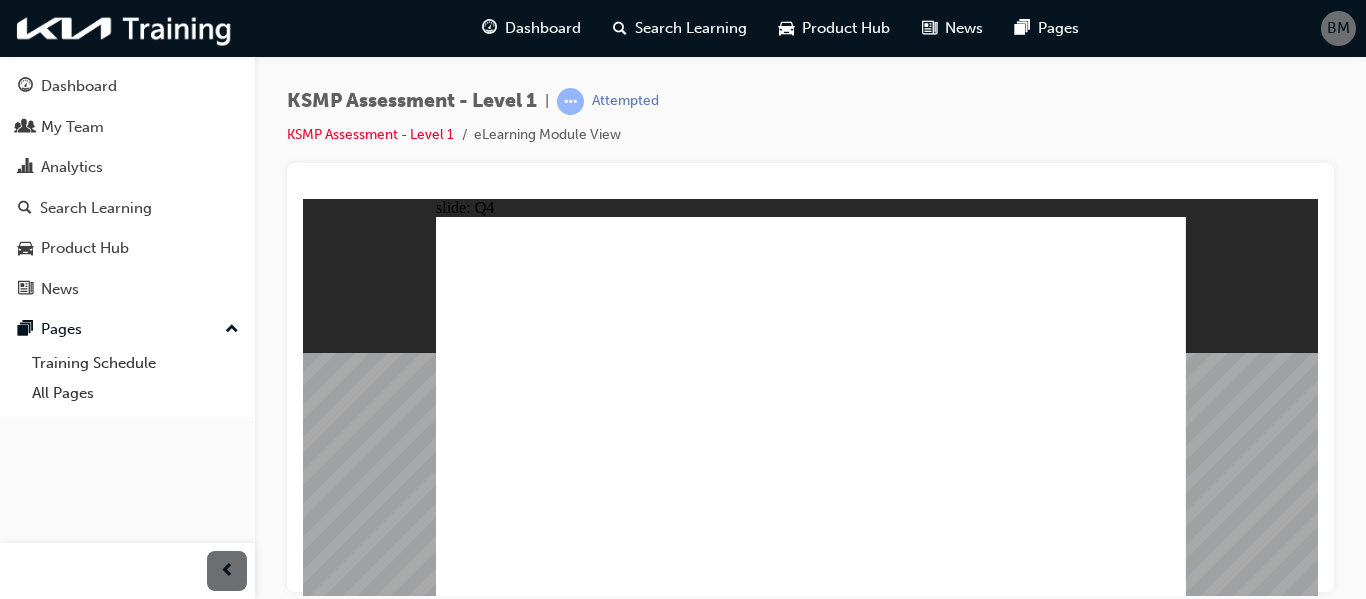 click 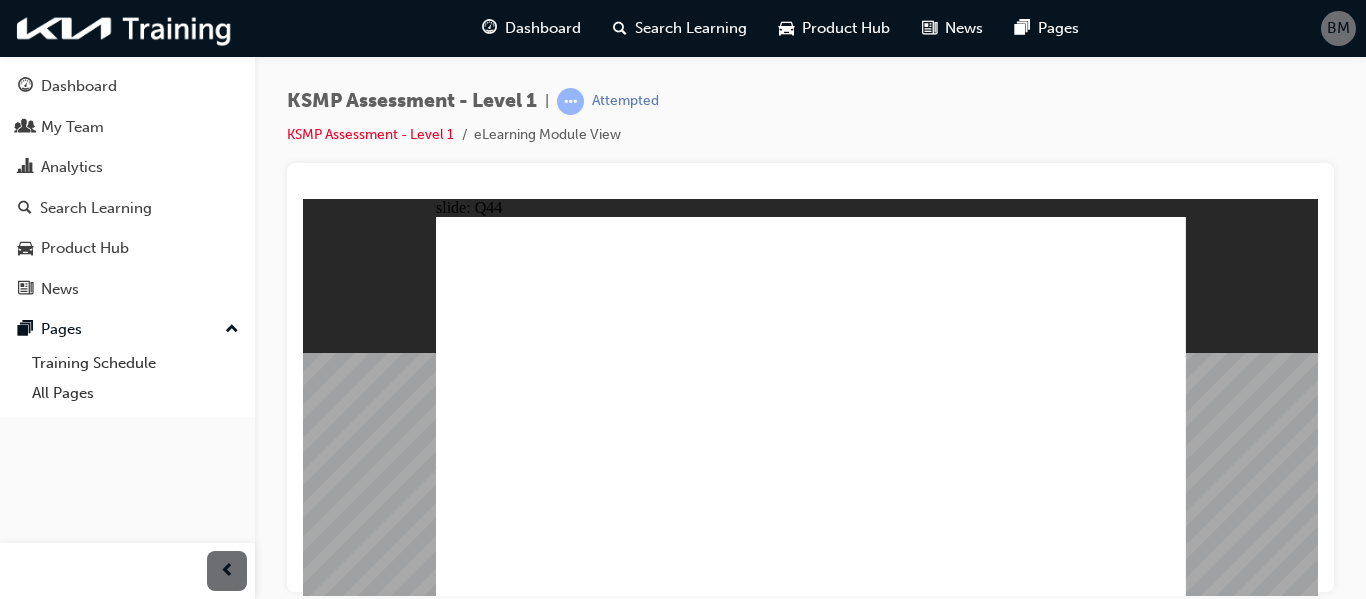 click 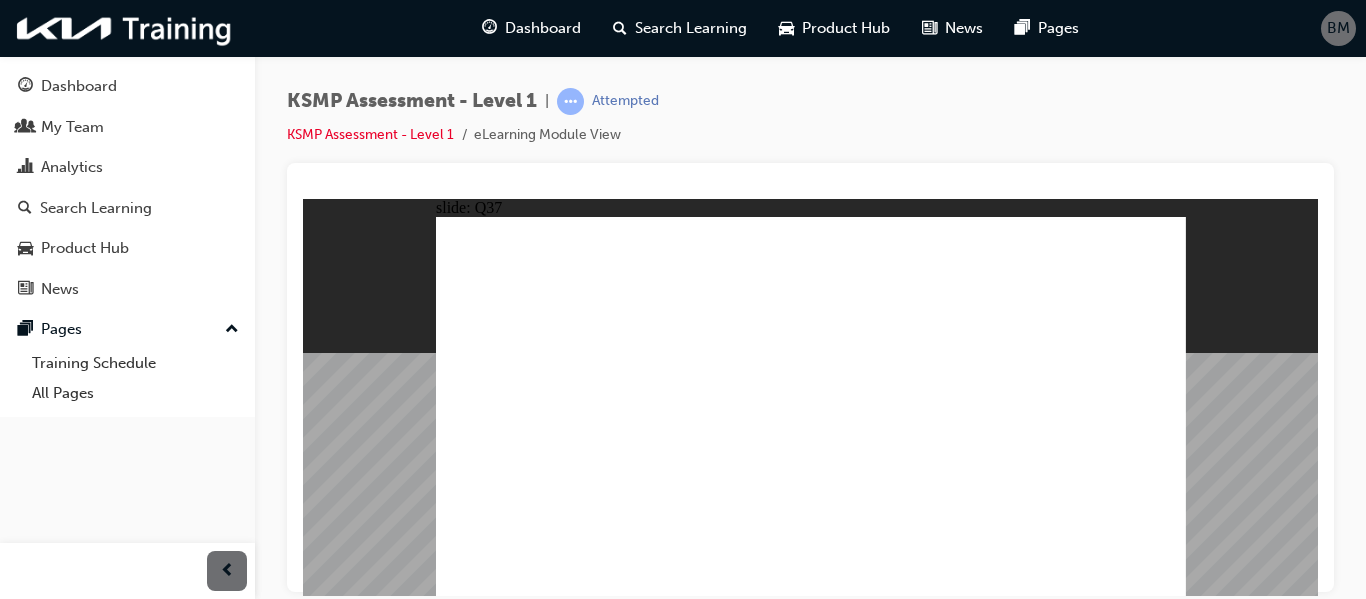 click 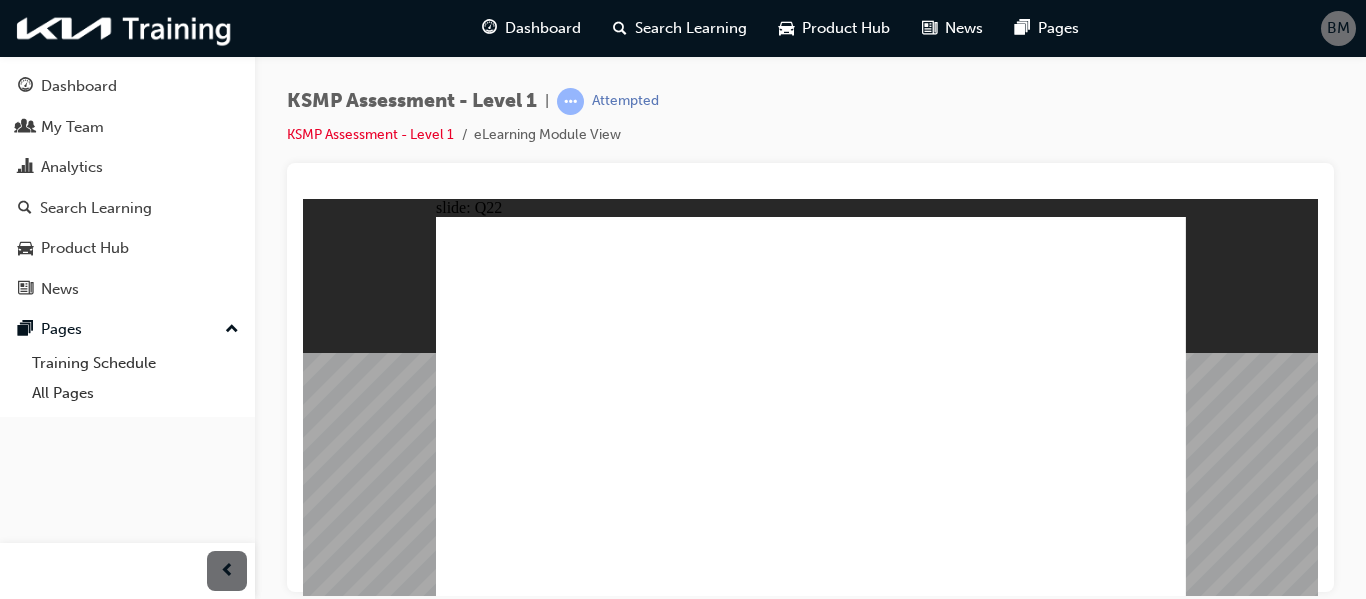 click 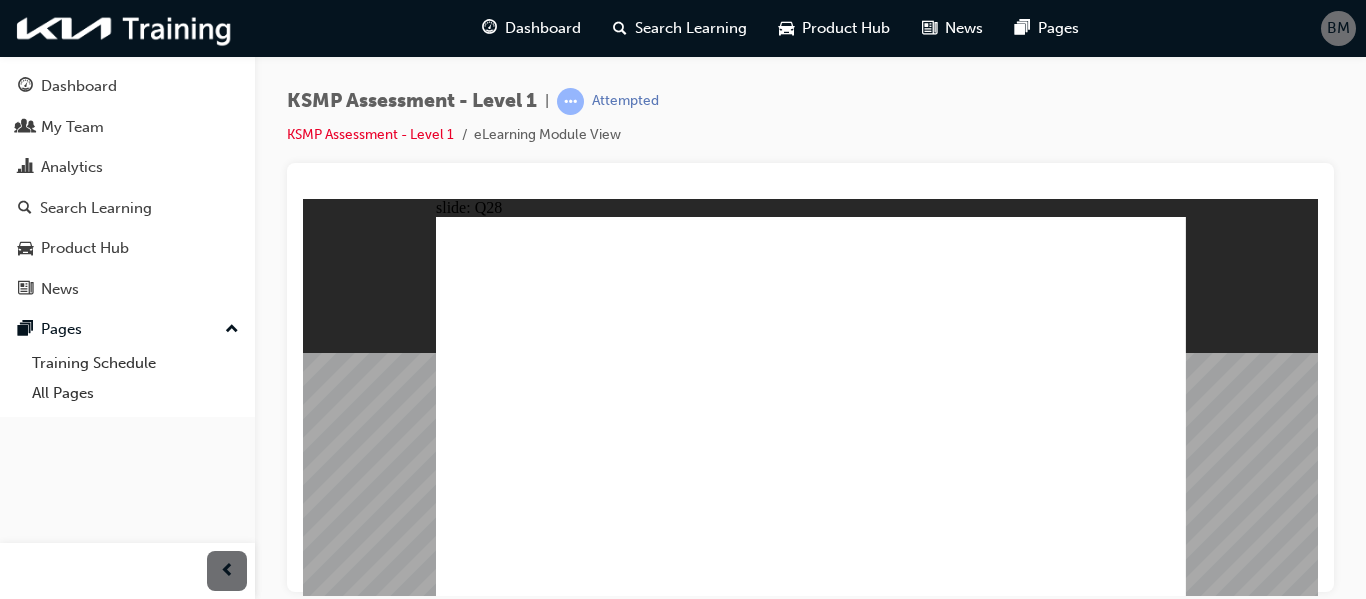 click 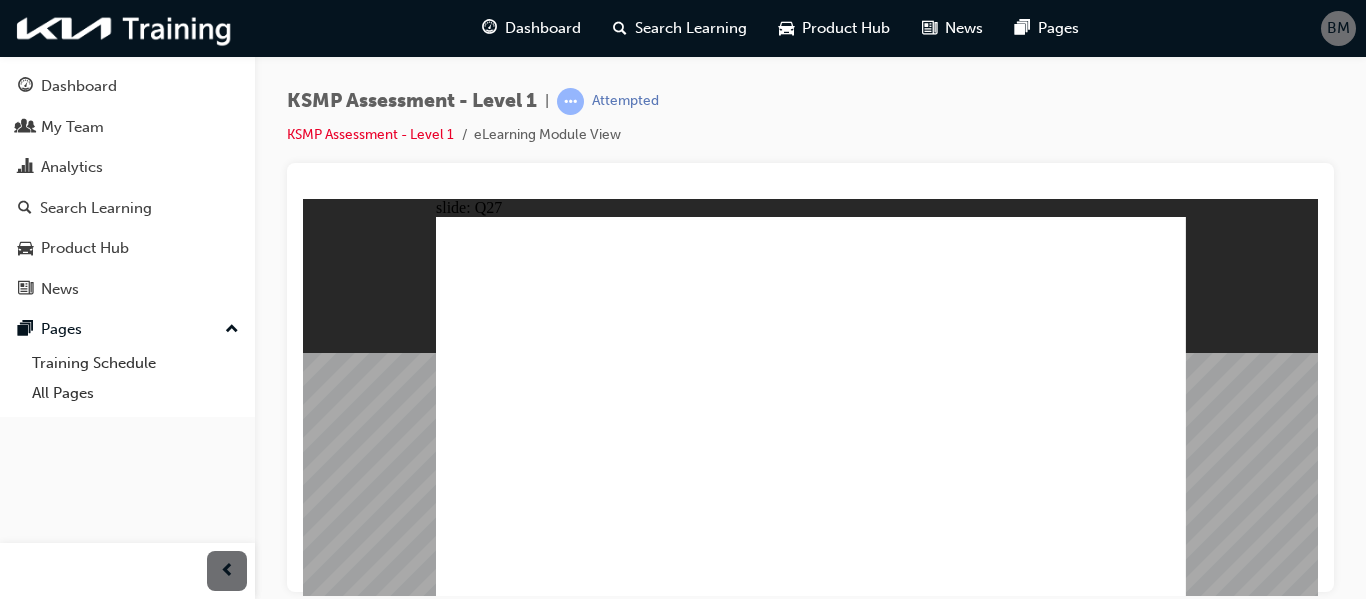 click 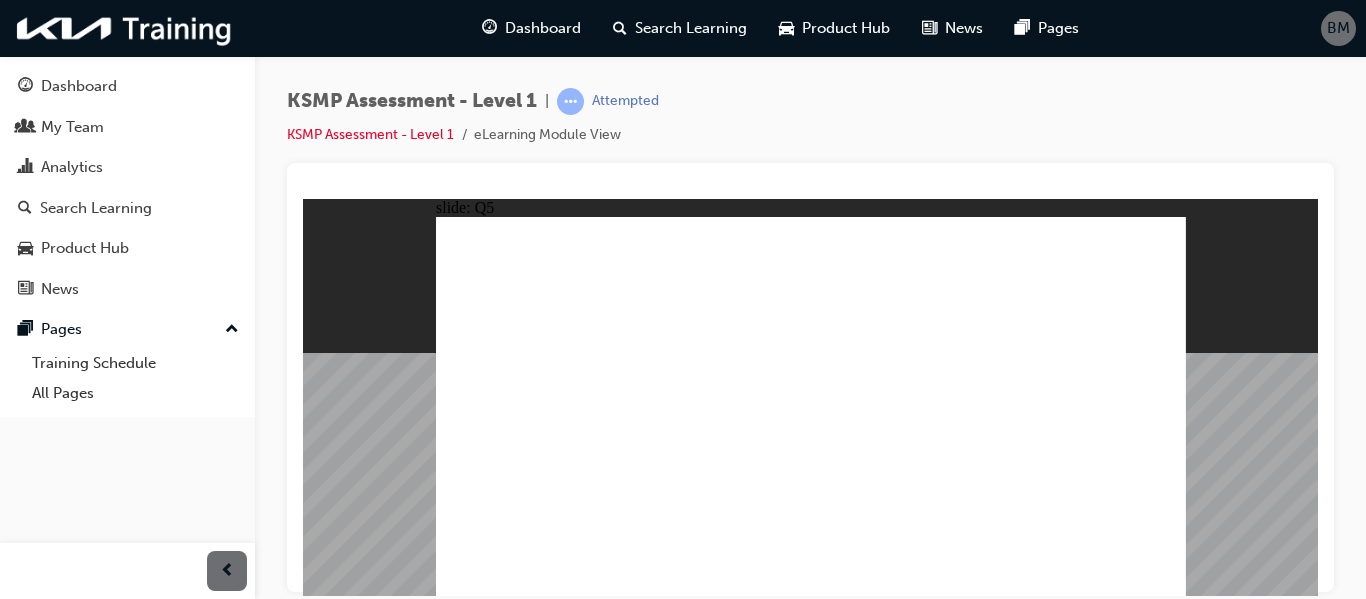 drag, startPoint x: 1088, startPoint y: 336, endPoint x: 1102, endPoint y: 389, distance: 54.81788 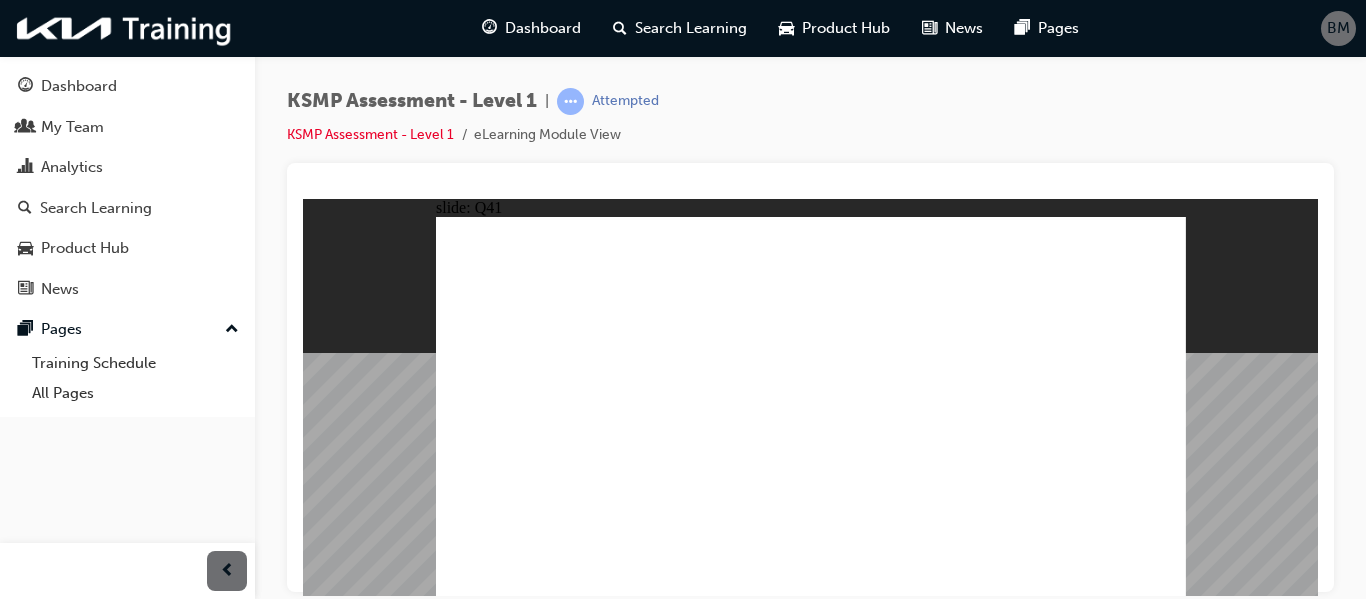 click 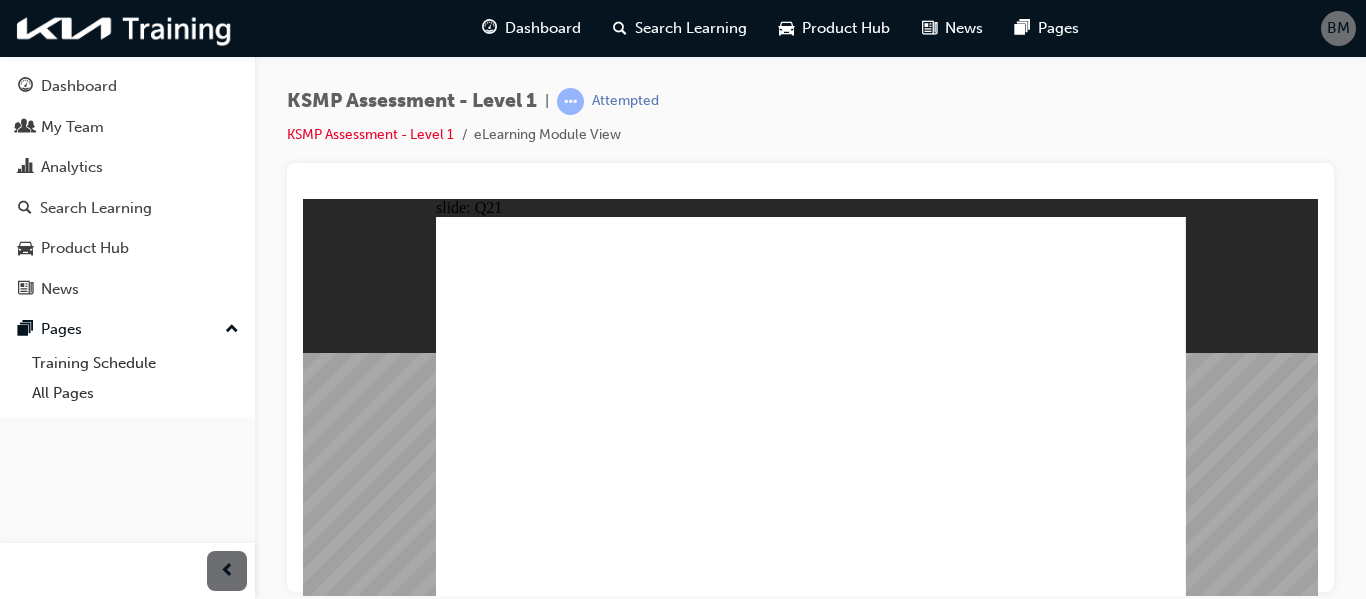 click 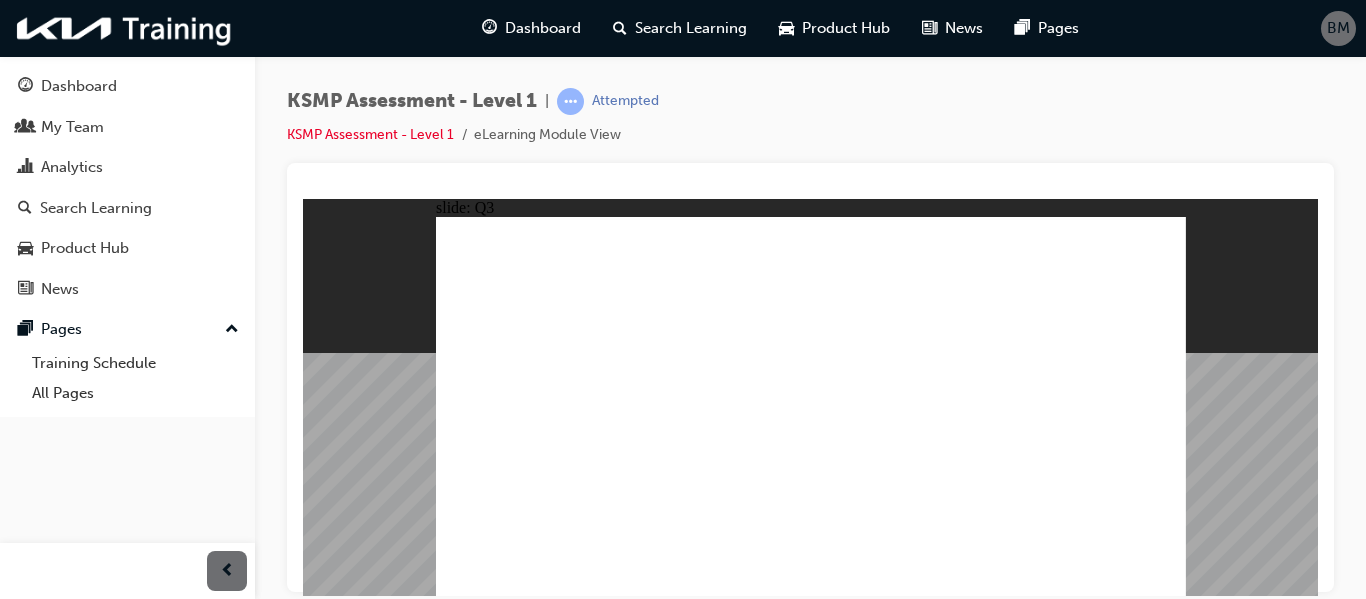 click 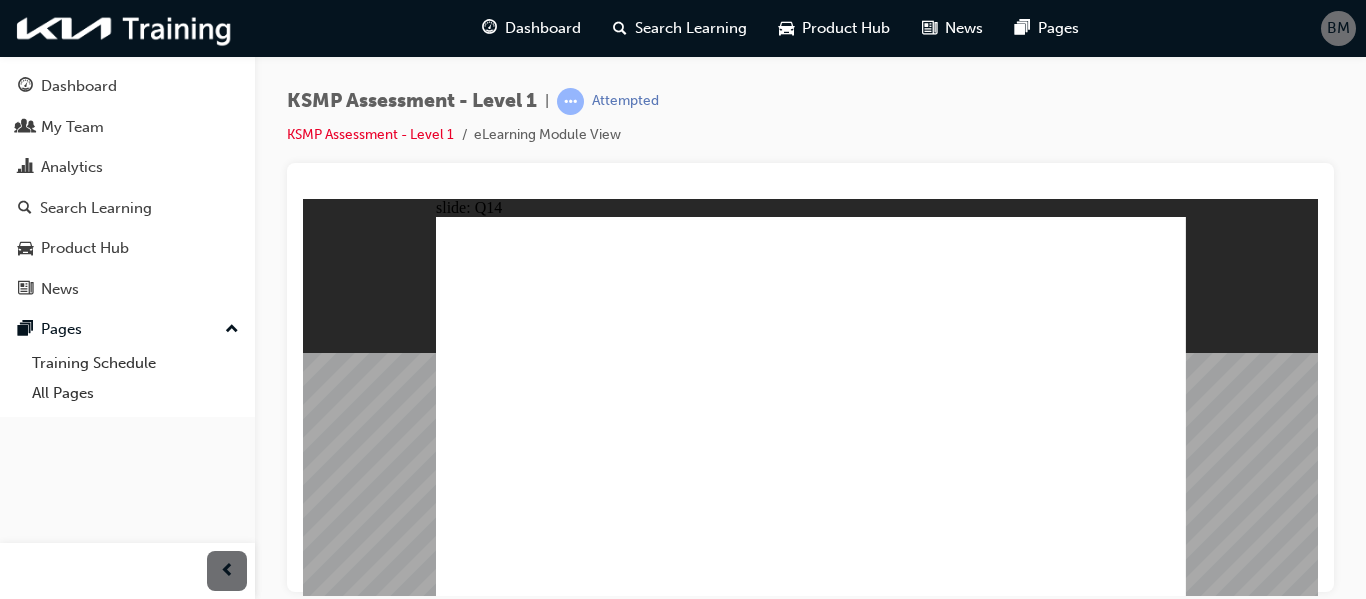 click 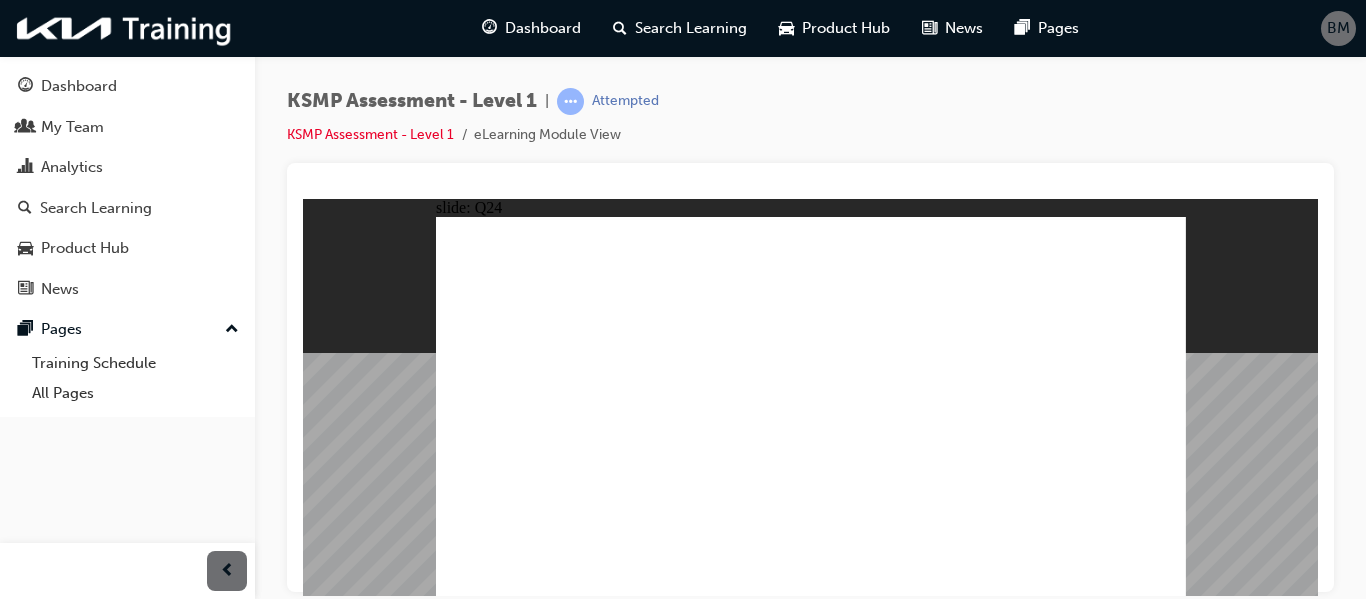 click 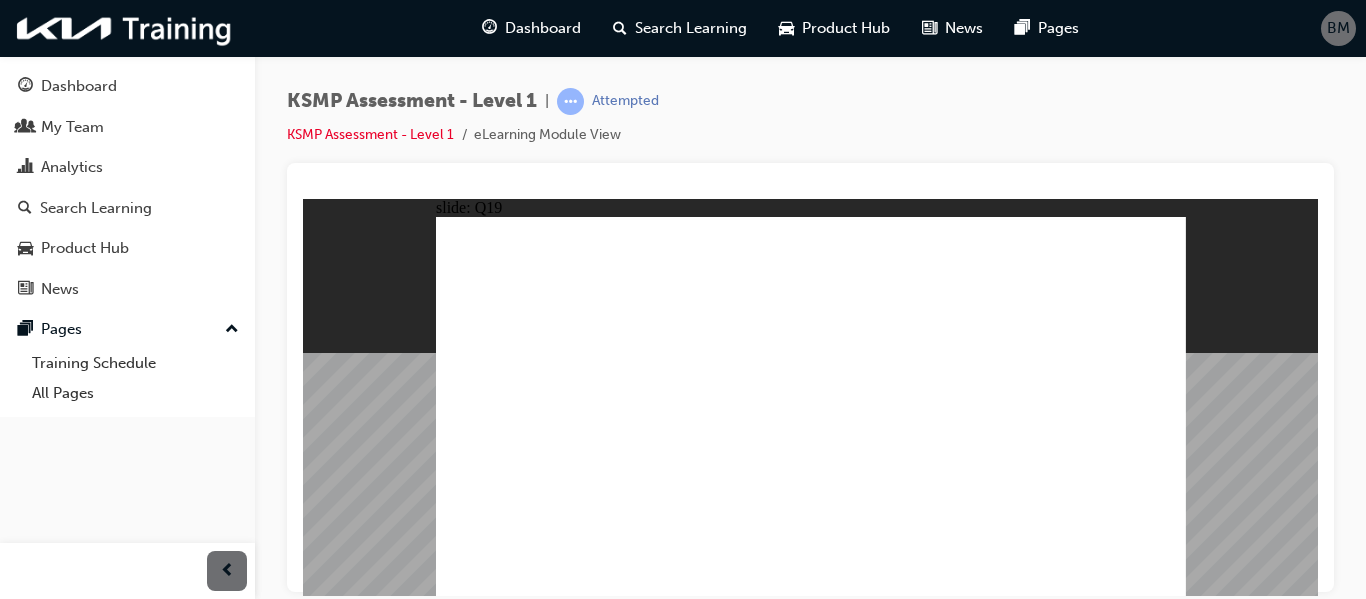 click 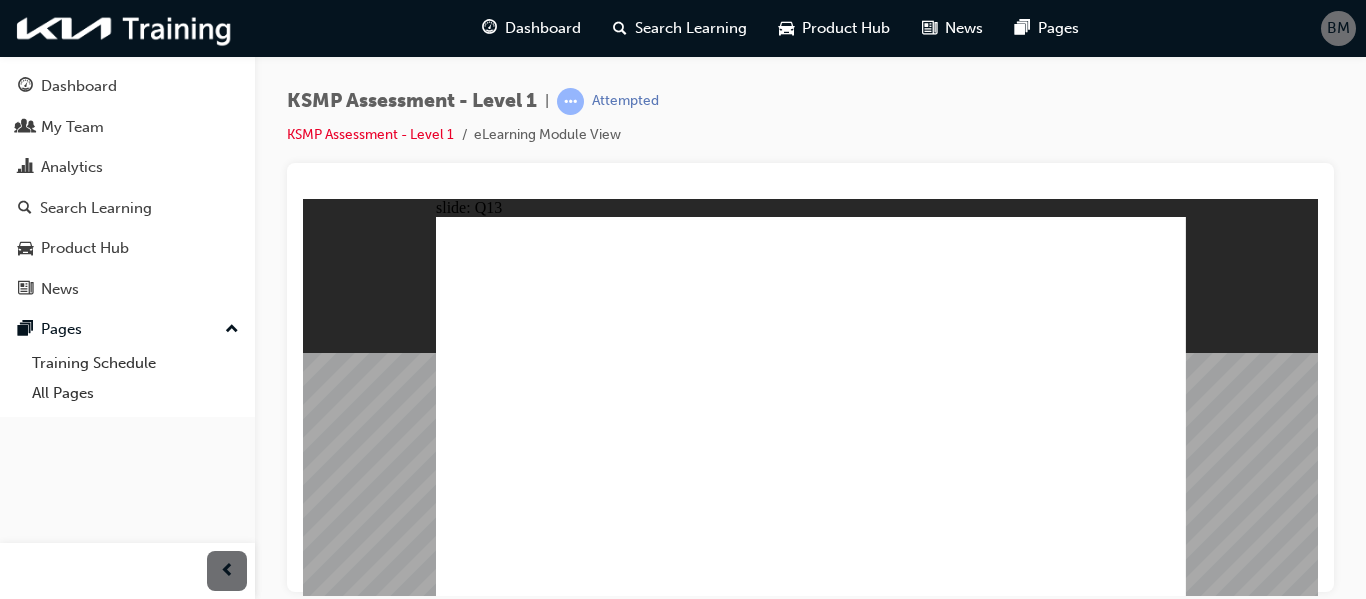 click 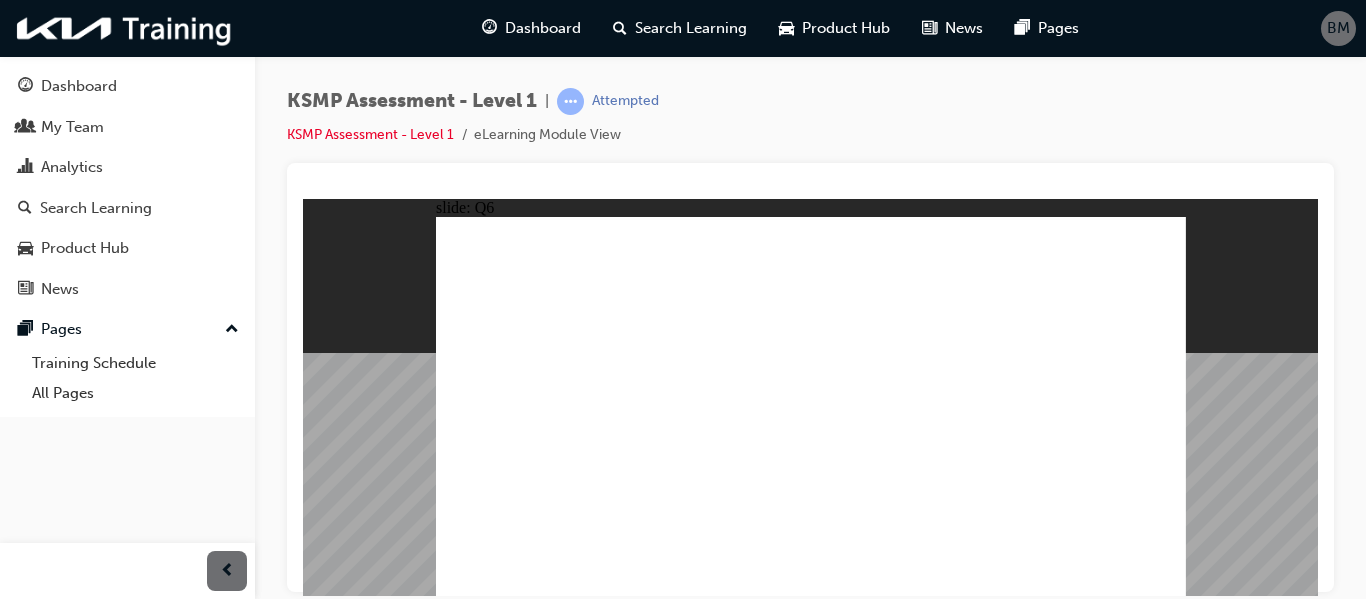 click 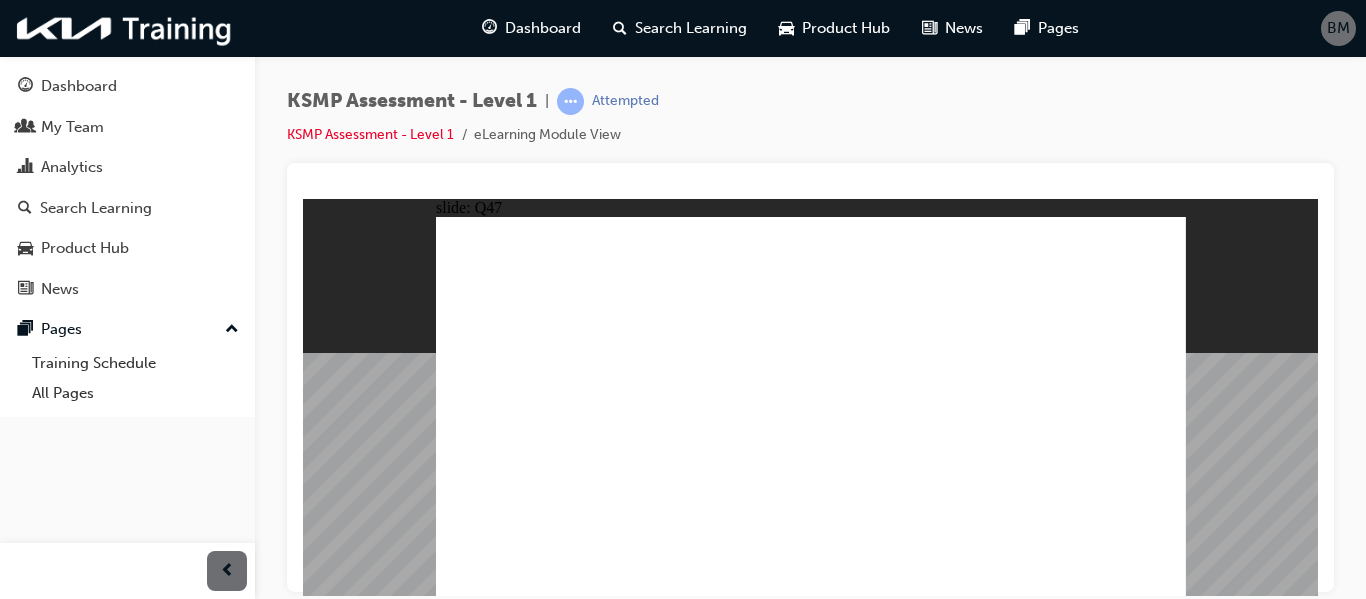 click 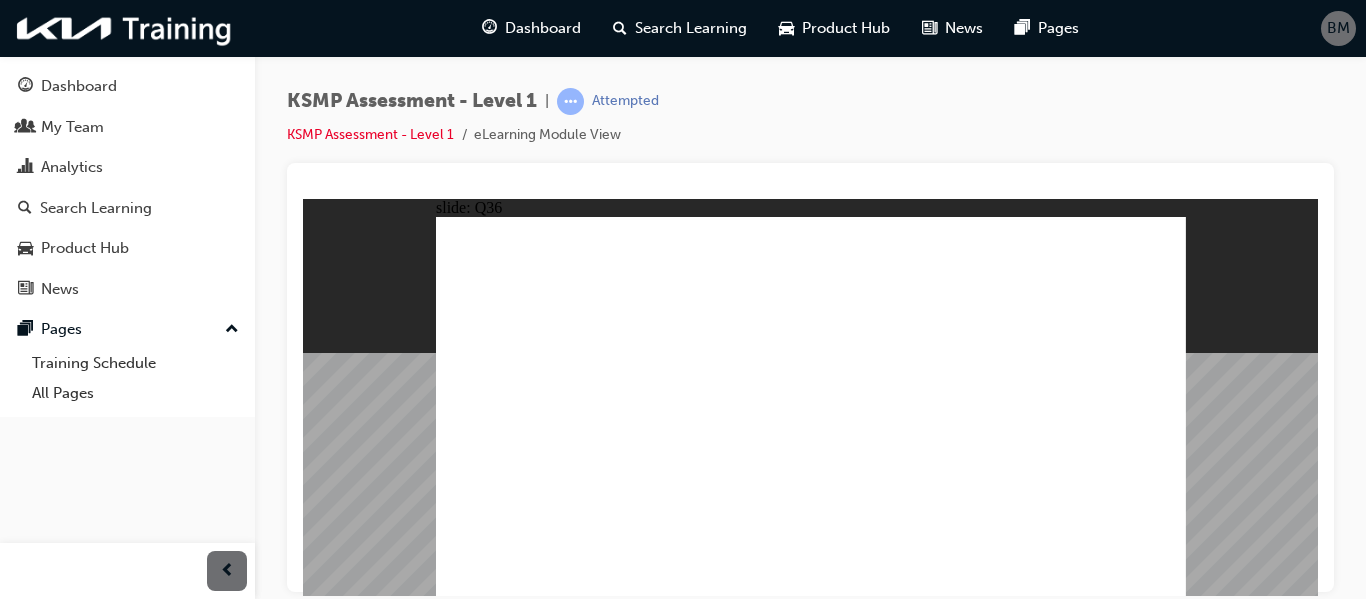click 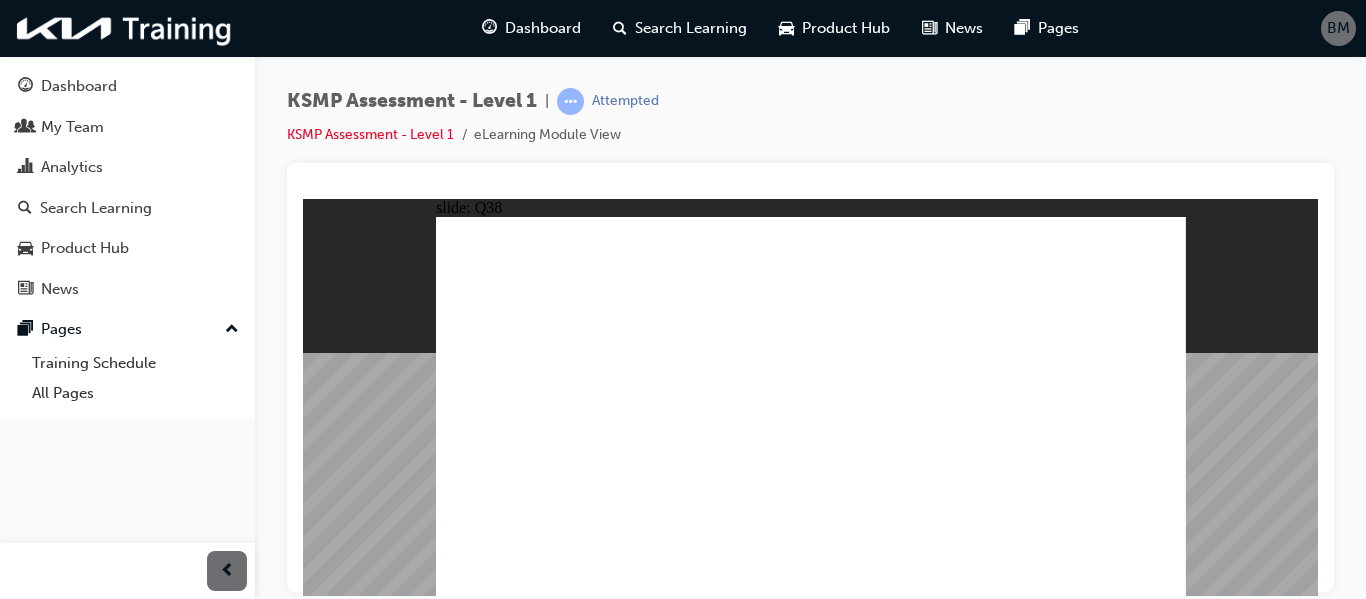 click 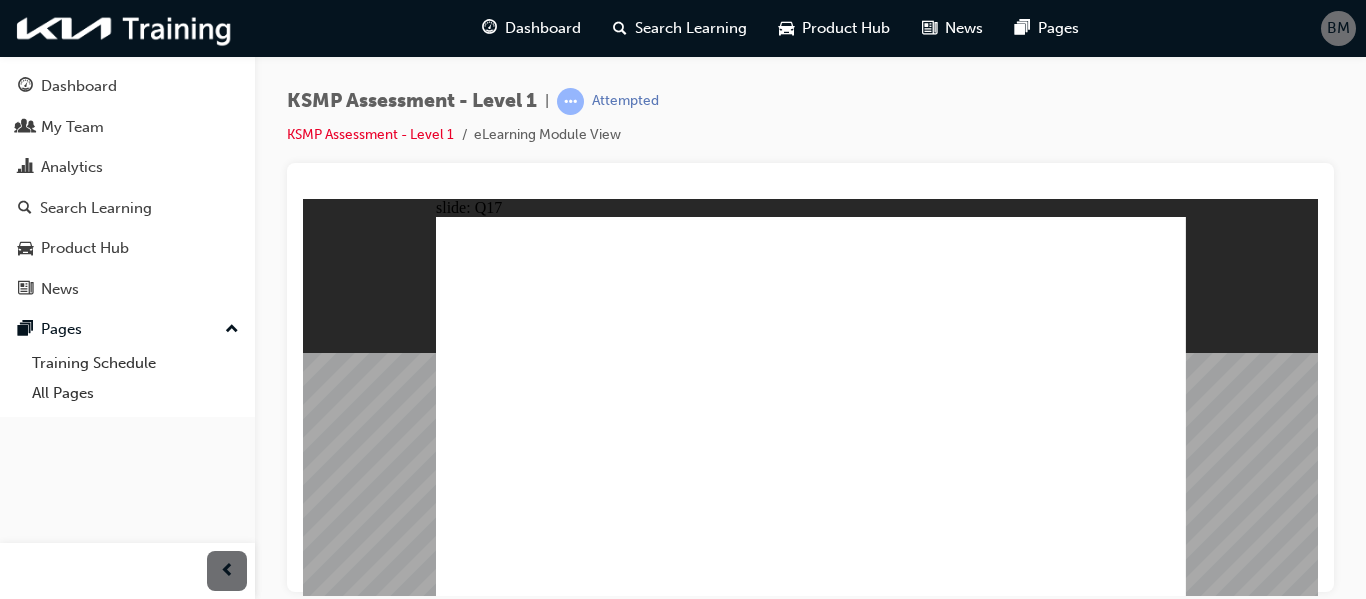 click 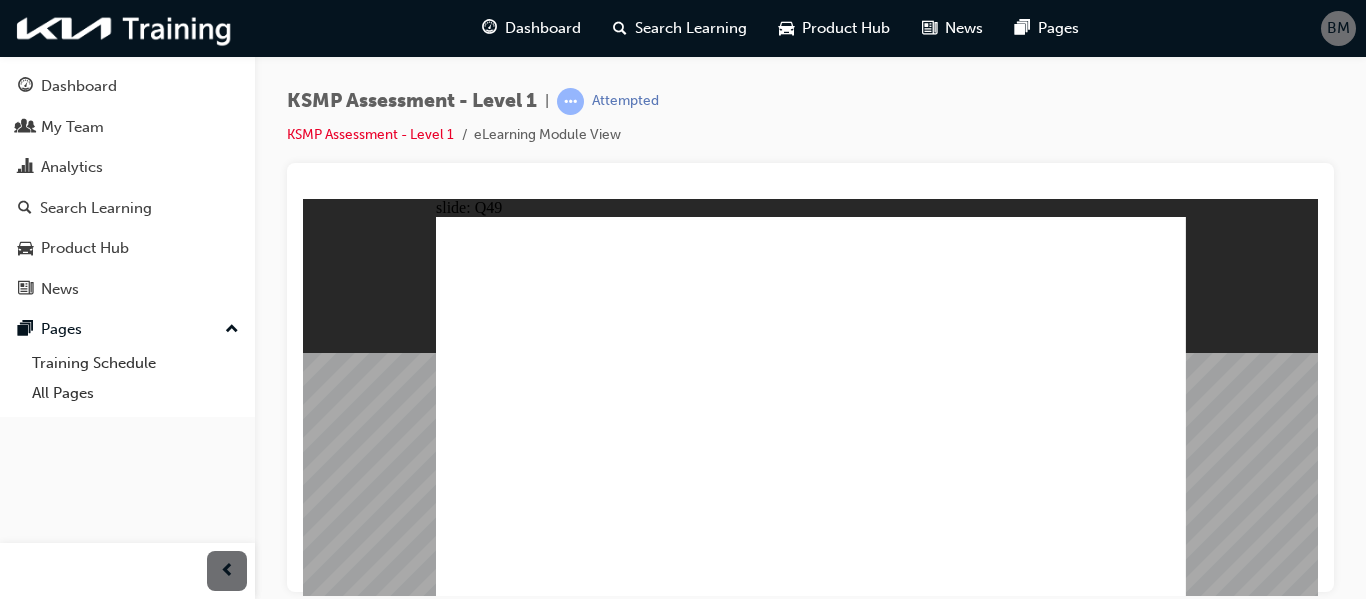 click 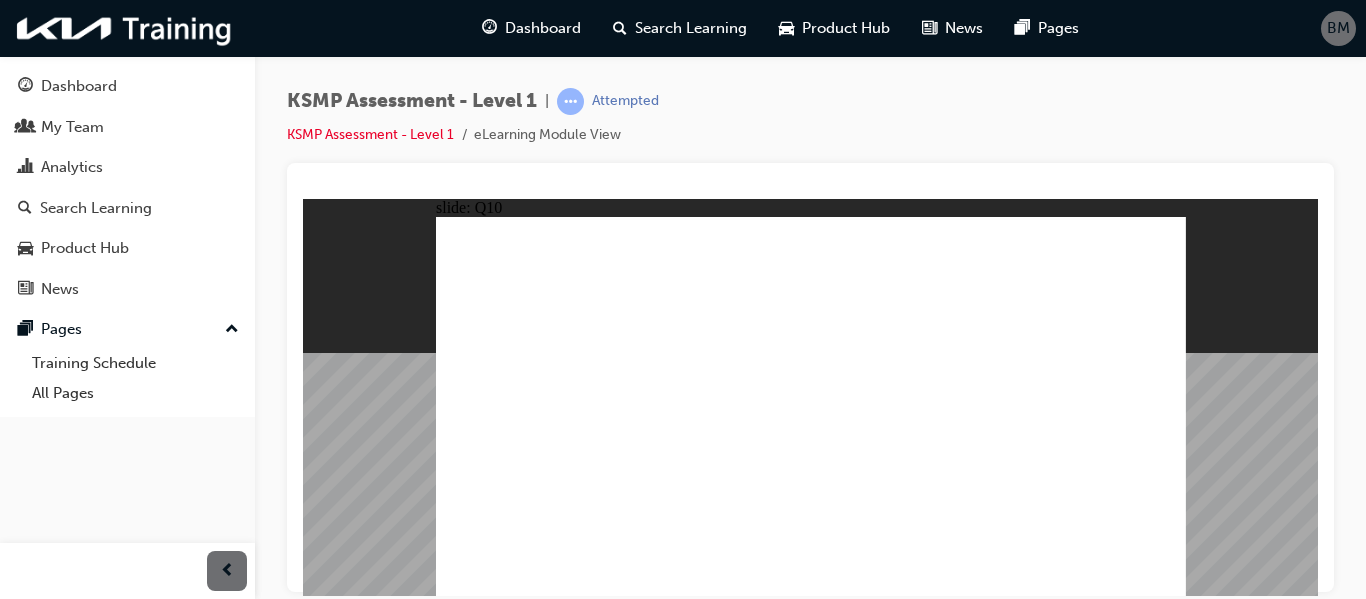 click 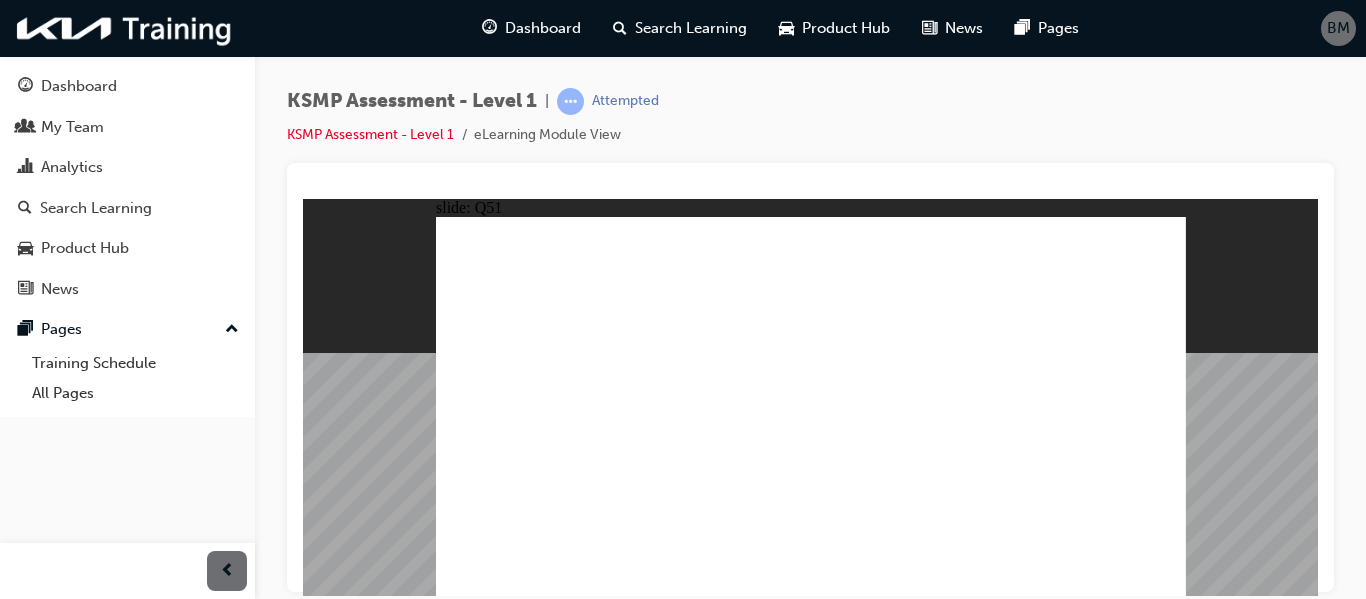 click 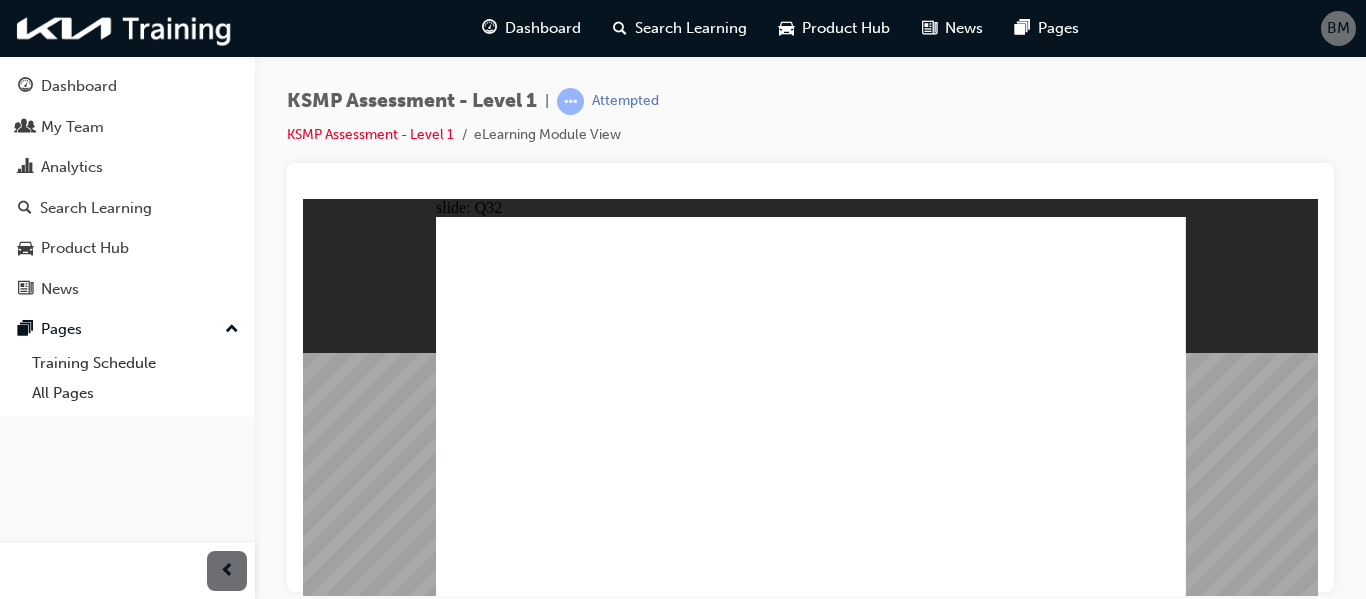 click 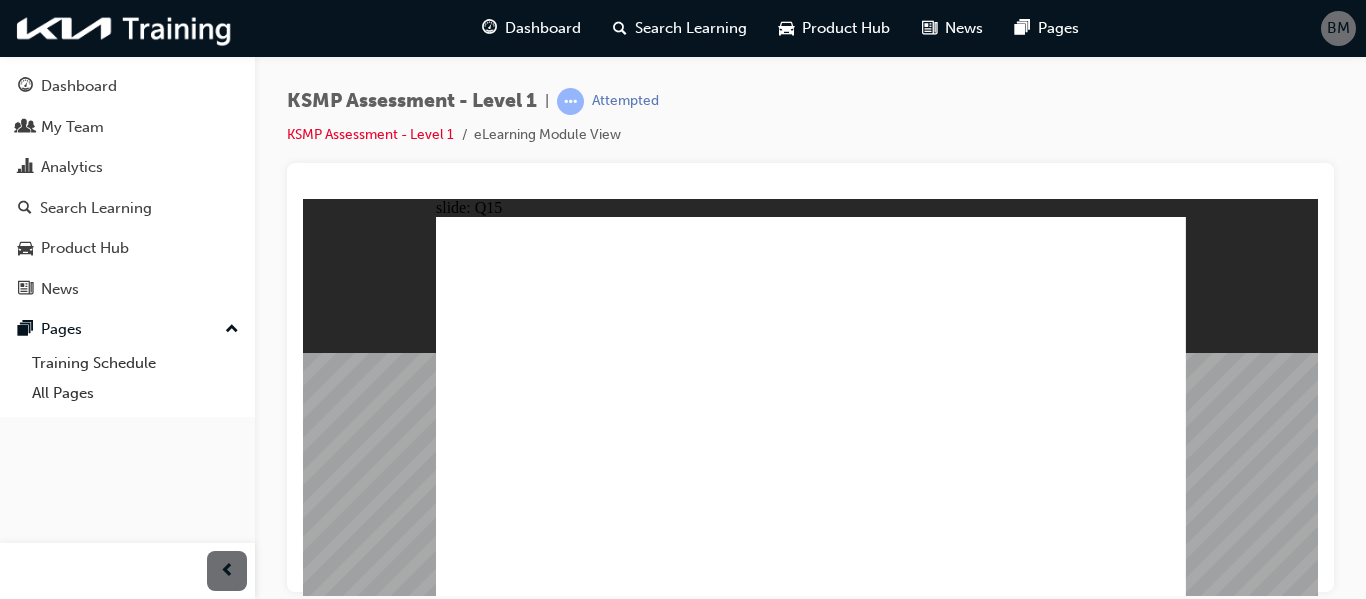 click 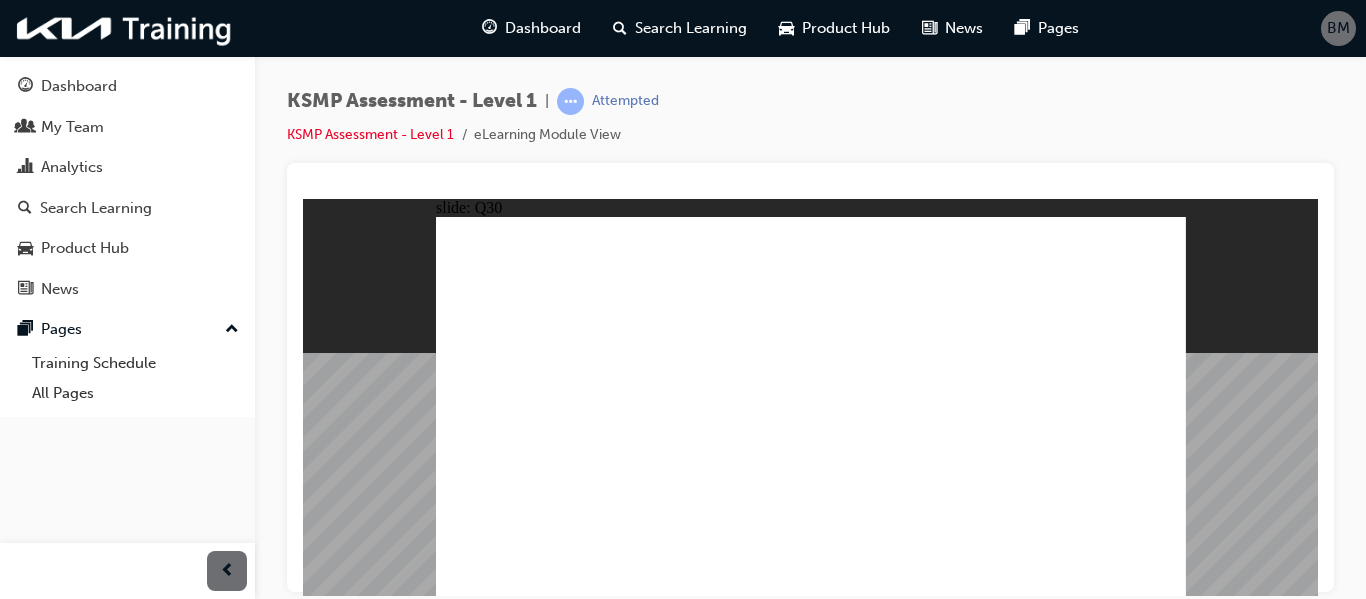 click 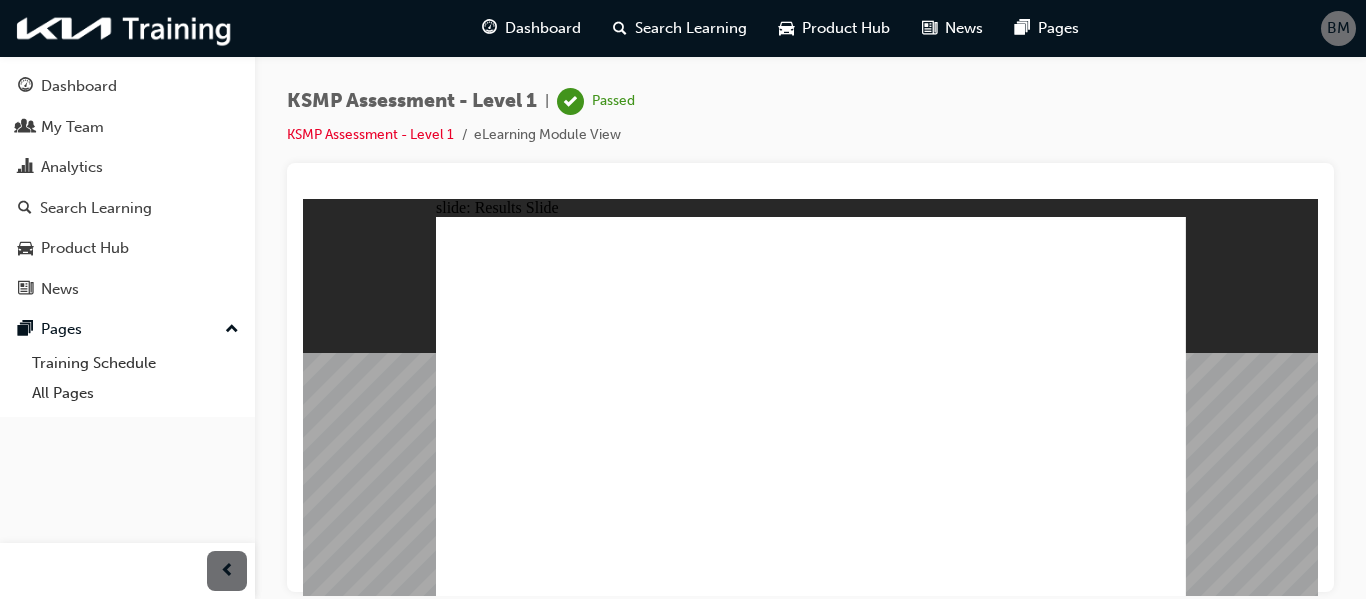 click 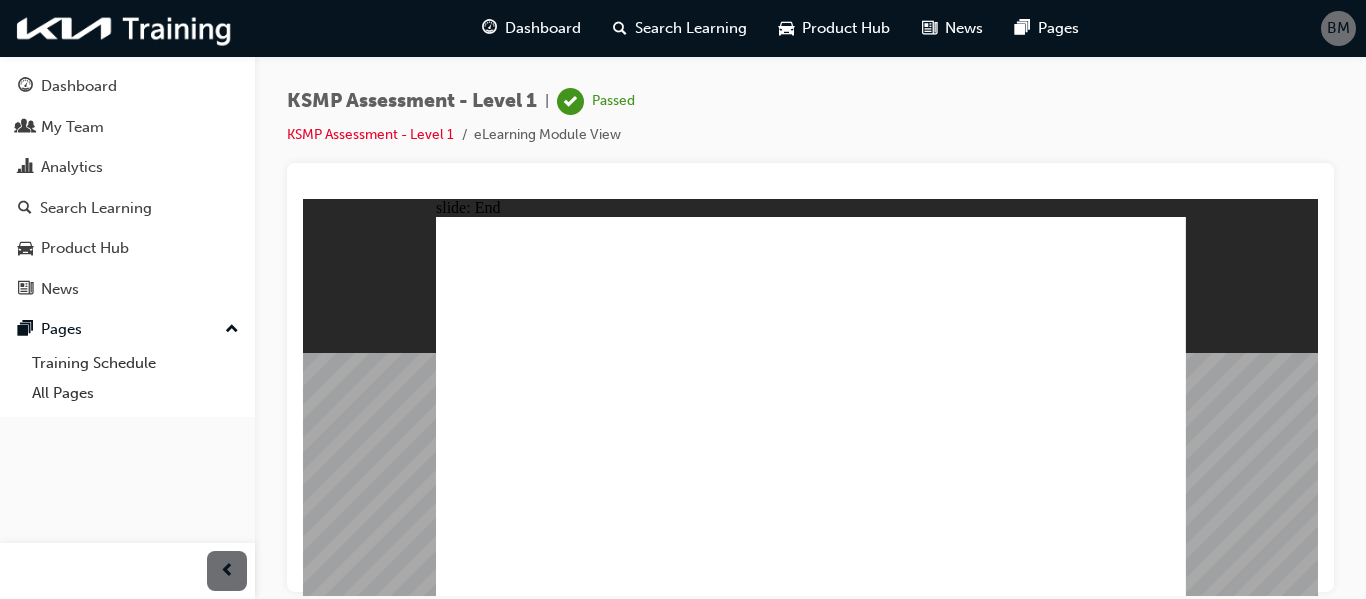 click 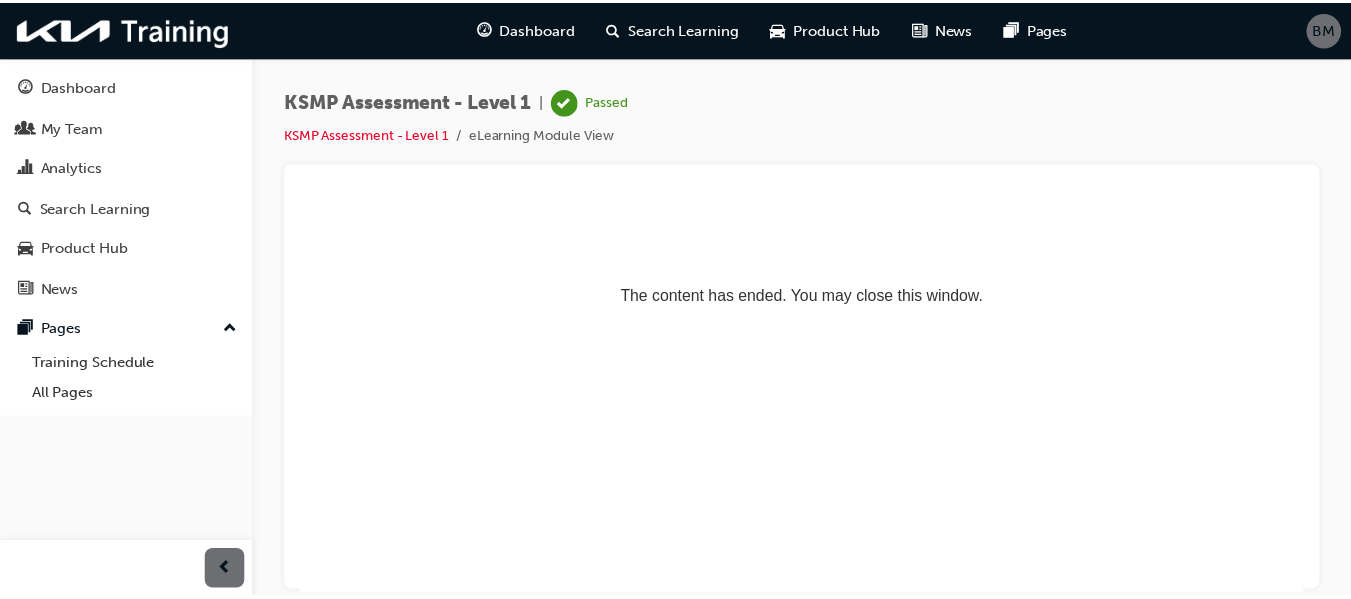 scroll, scrollTop: 0, scrollLeft: 0, axis: both 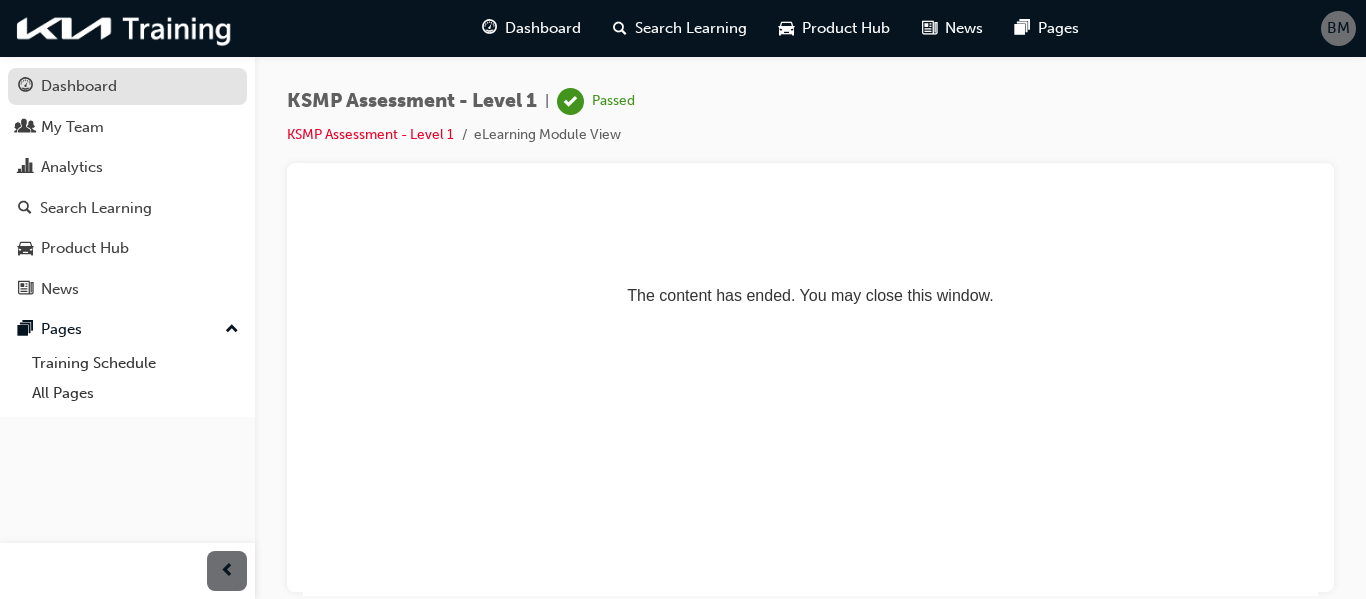 click on "Dashboard" at bounding box center [127, 86] 